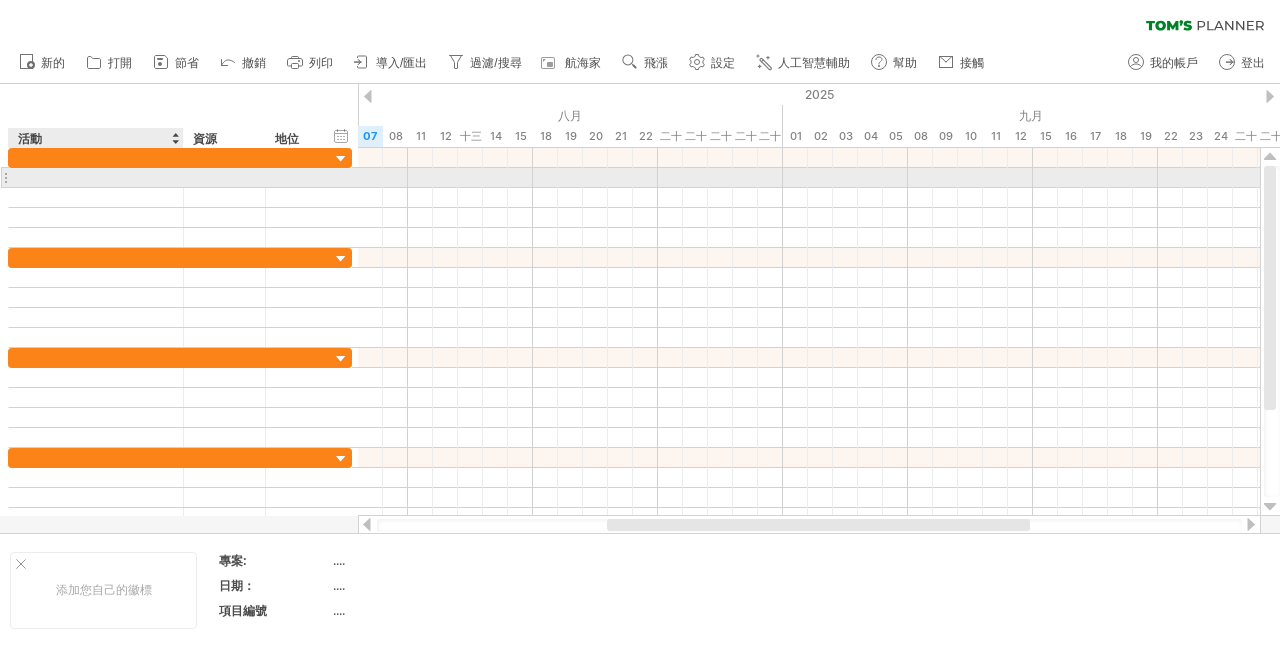 scroll, scrollTop: 0, scrollLeft: 0, axis: both 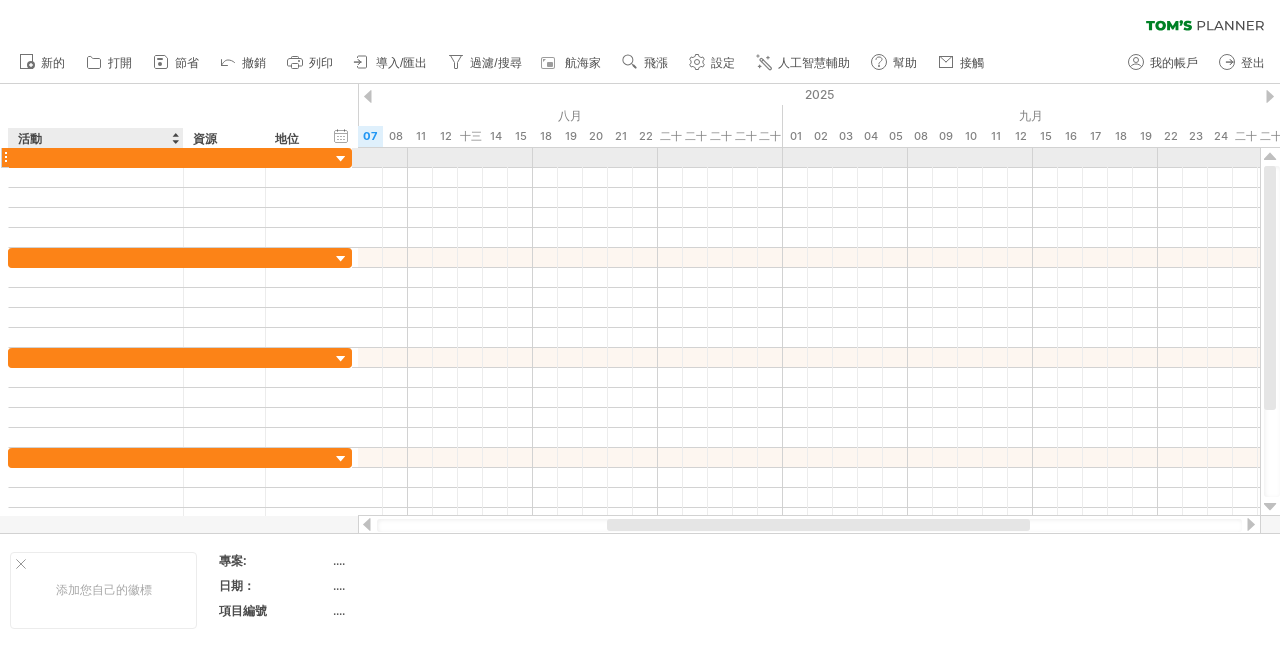 click at bounding box center (225, 157) 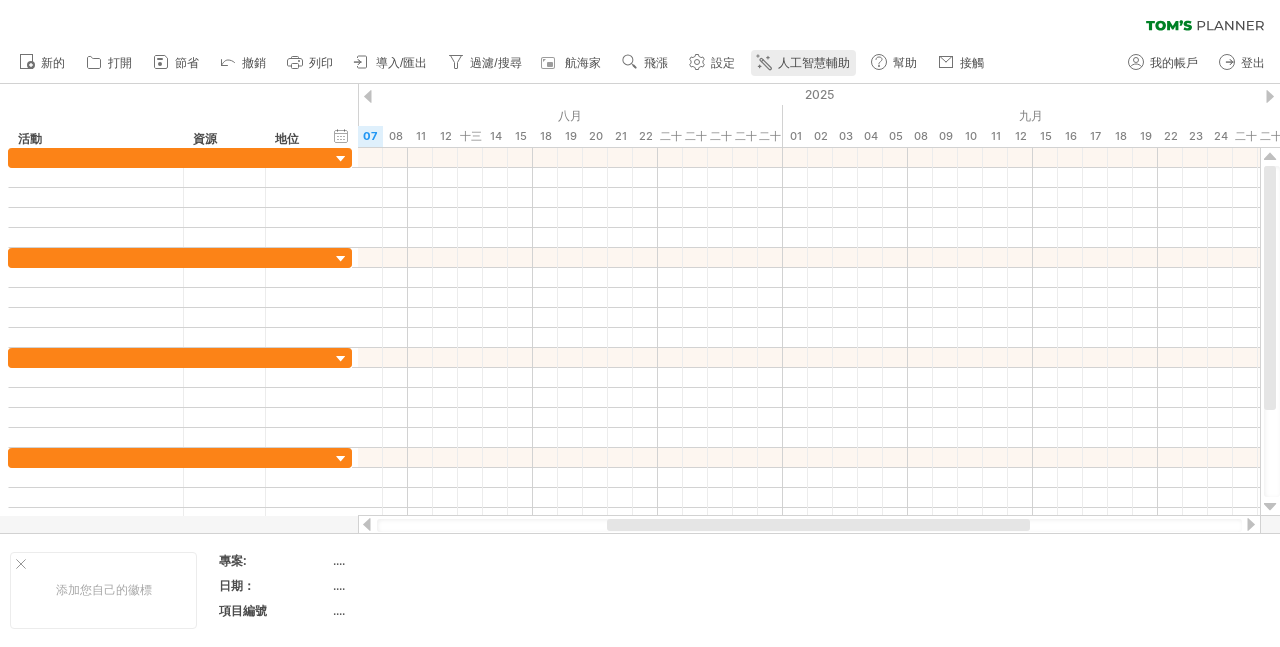 click on "人工智慧輔助" at bounding box center (814, 63) 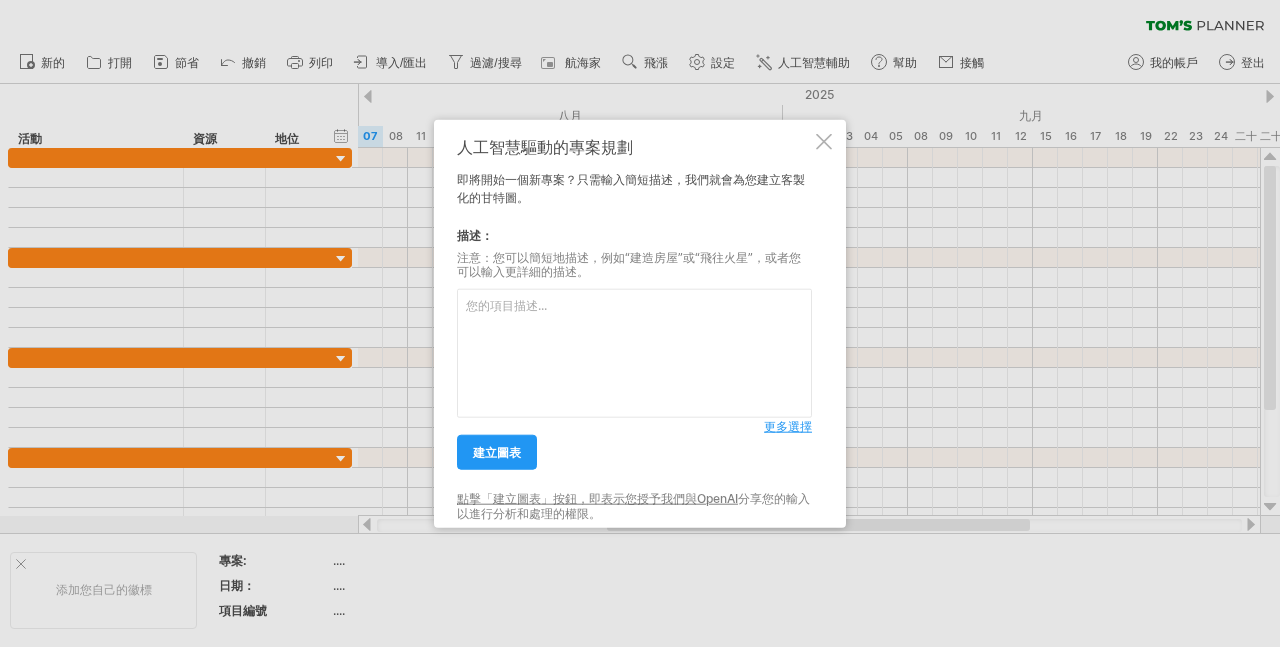 click at bounding box center [634, 353] 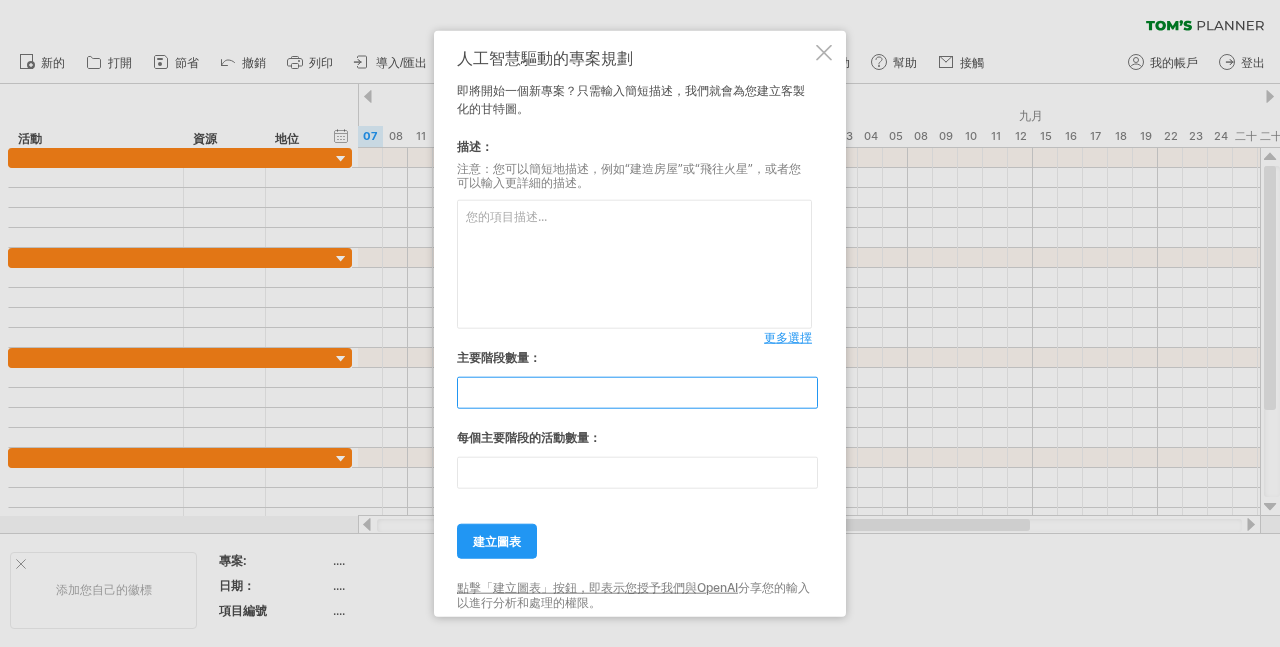 click on "**" at bounding box center (637, 393) 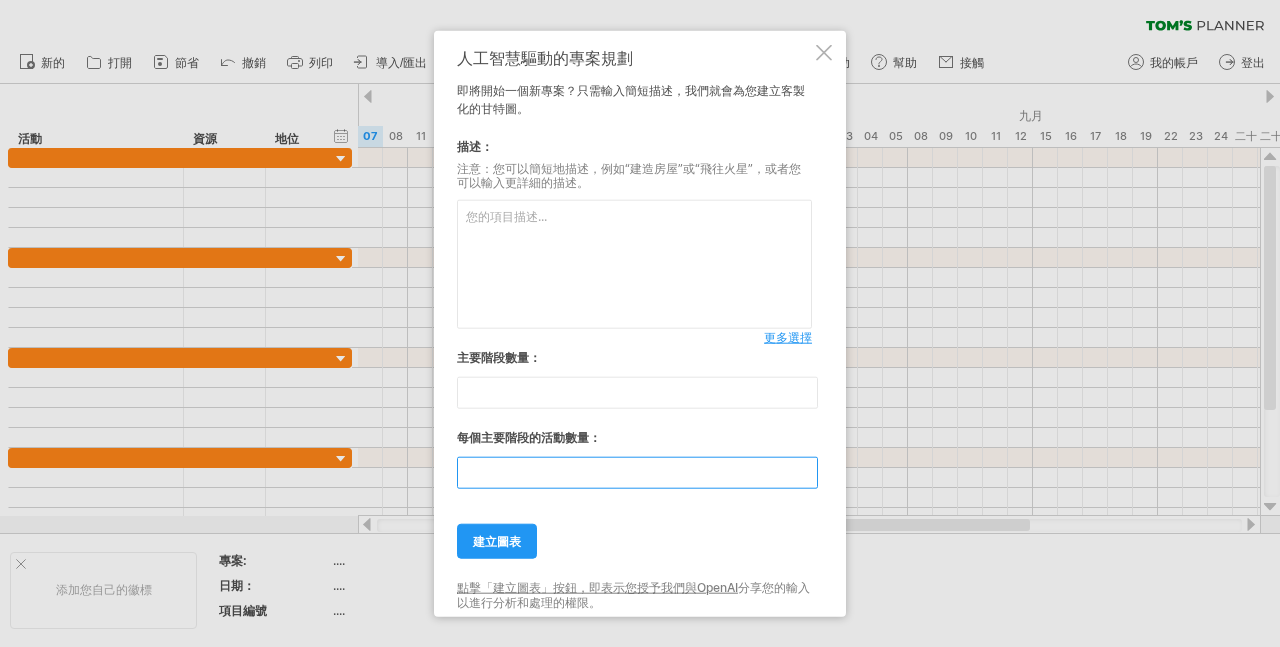 drag, startPoint x: 514, startPoint y: 477, endPoint x: 459, endPoint y: 474, distance: 55.081757 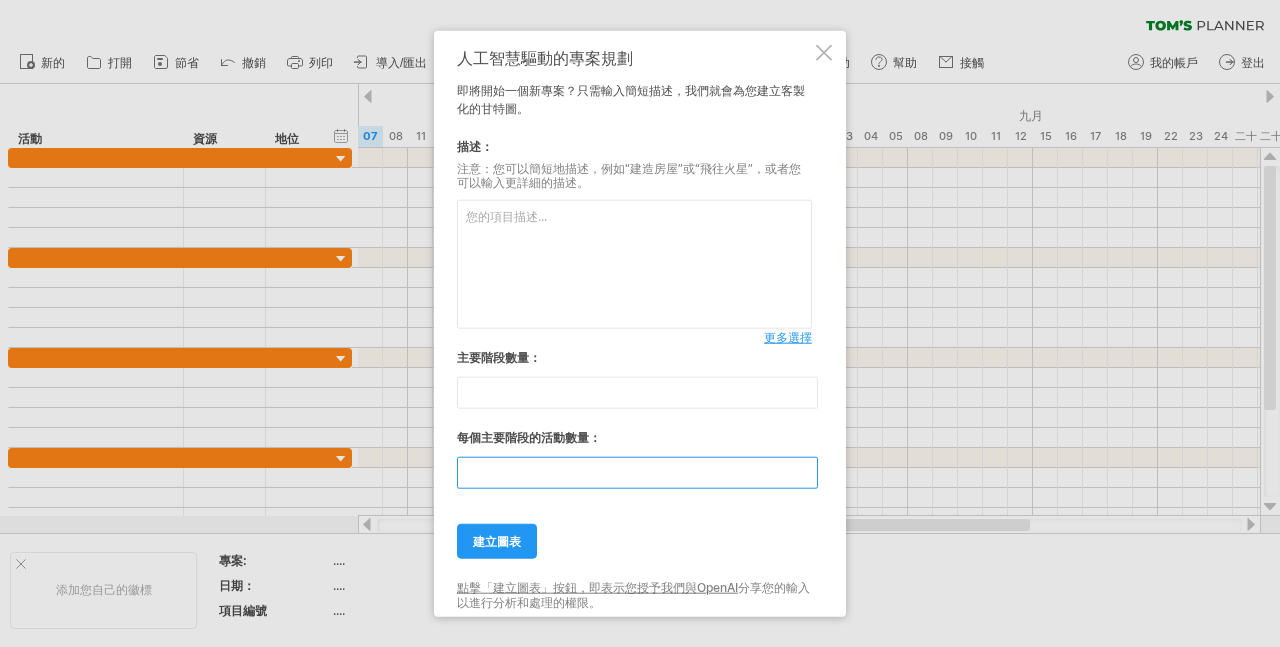 type on "*" 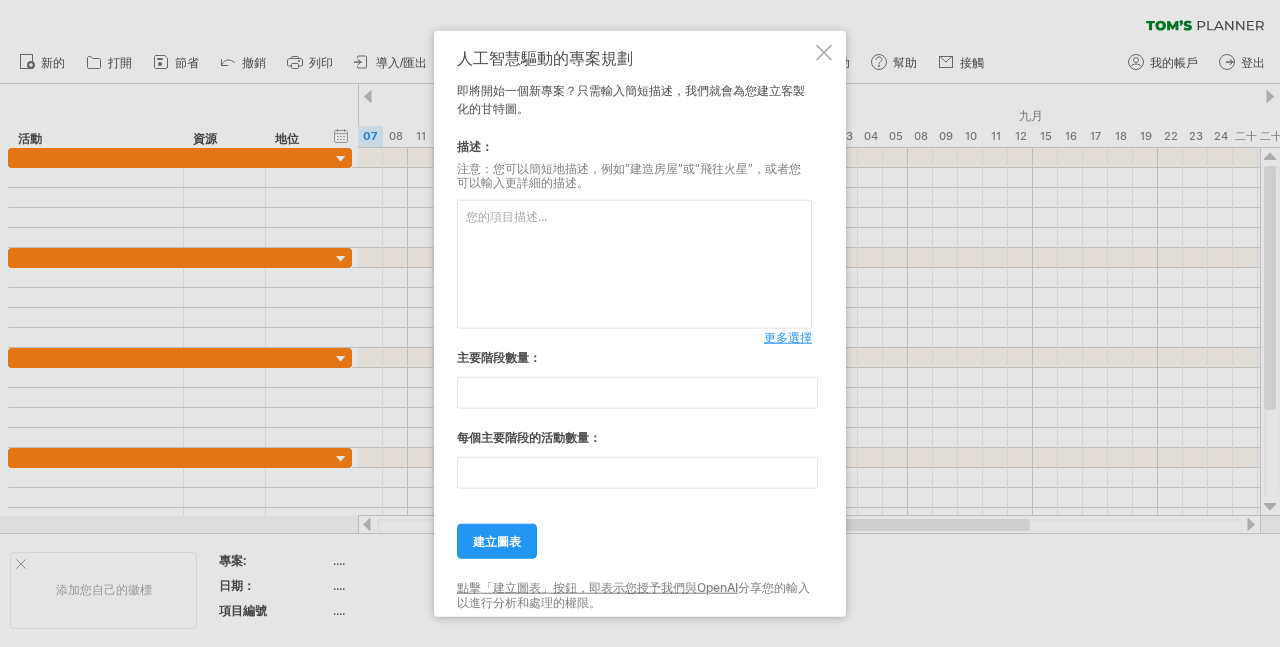 click on "更多選擇" at bounding box center (788, 337) 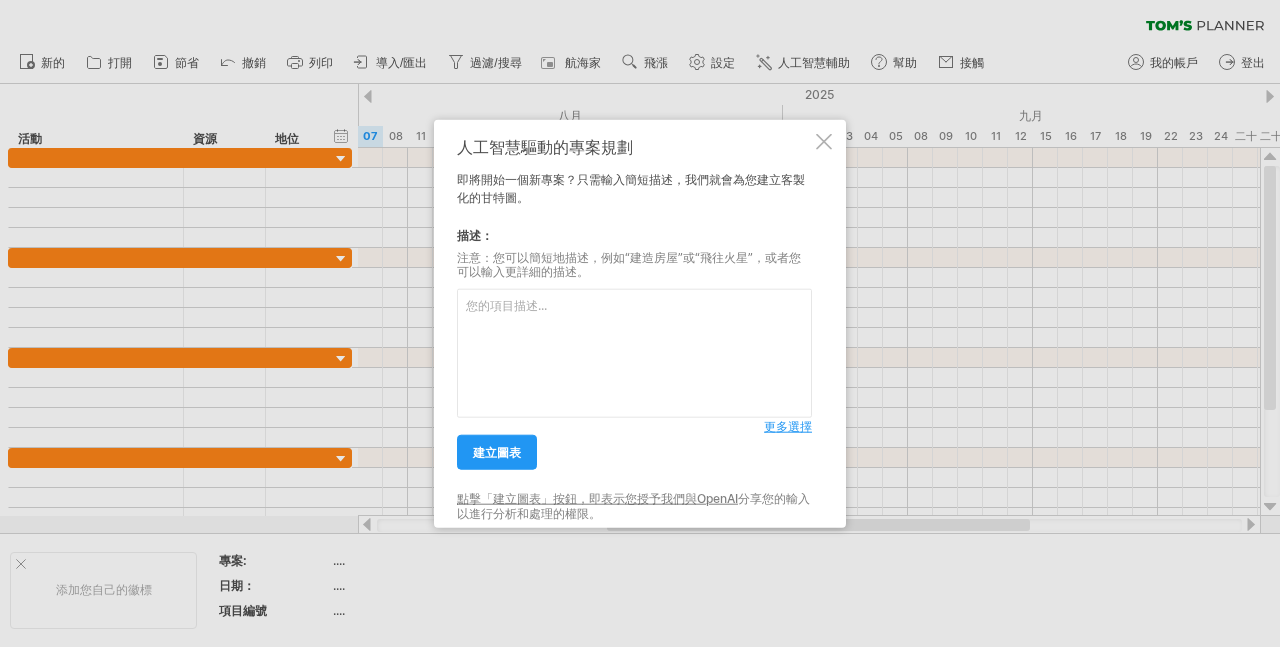 click on "更多選擇" at bounding box center [788, 426] 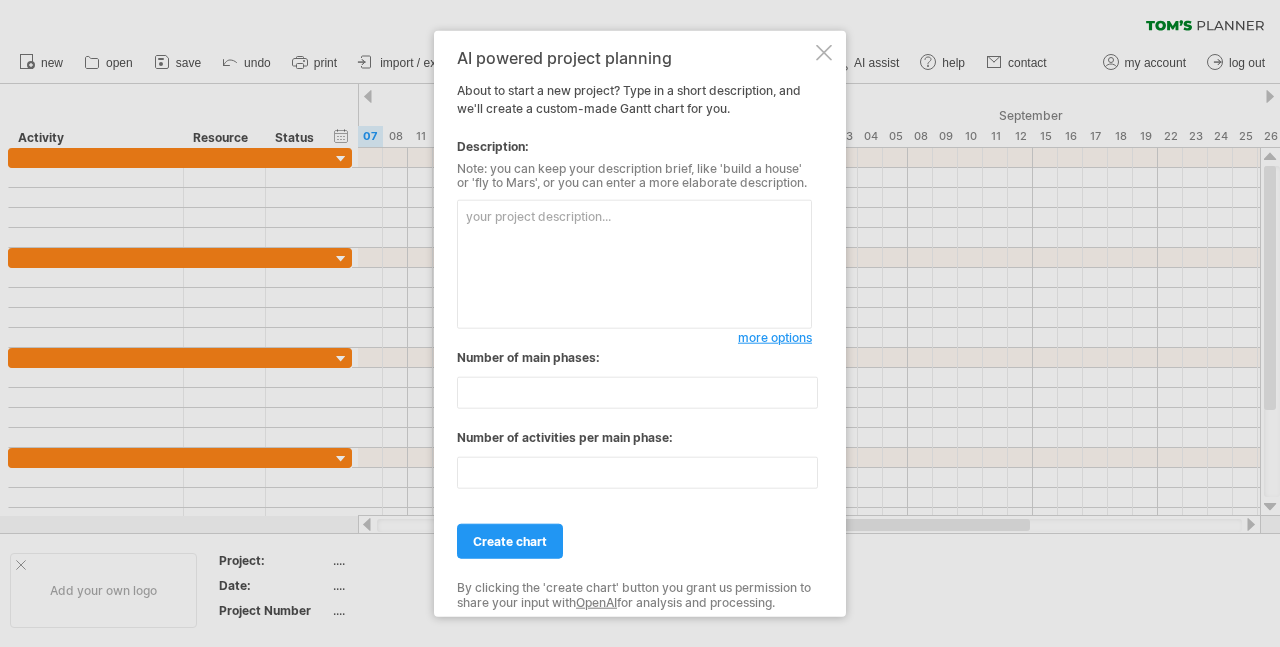 click at bounding box center (634, 264) 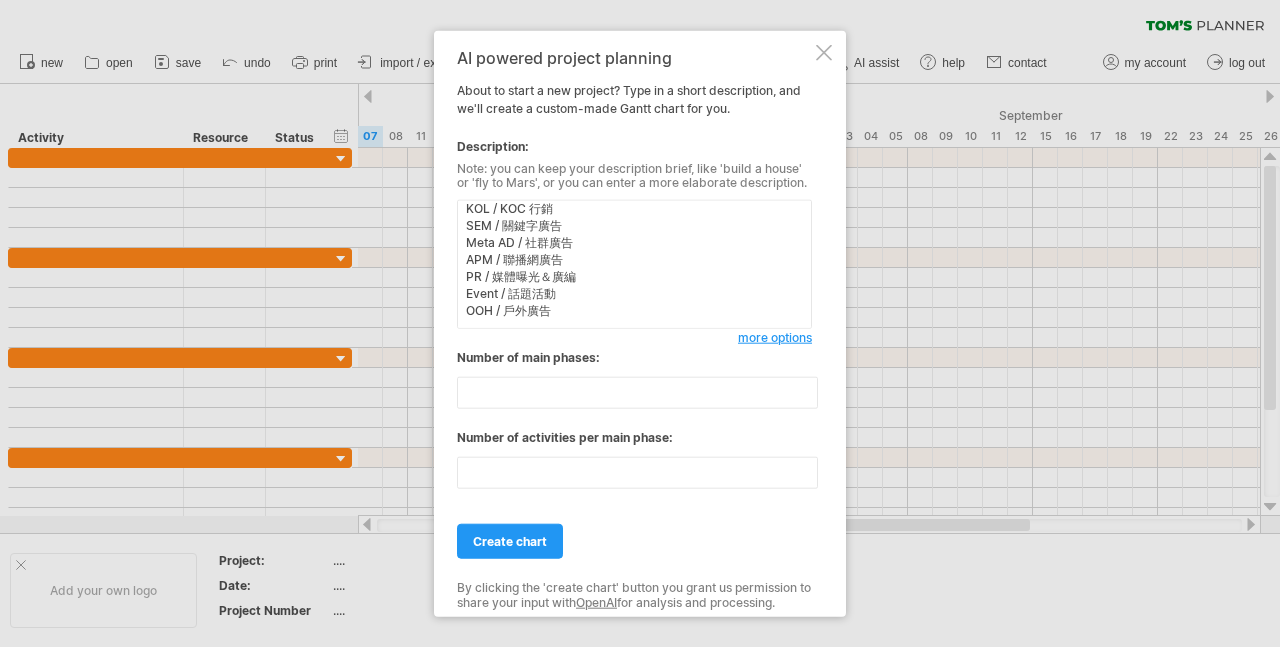 scroll, scrollTop: 0, scrollLeft: 0, axis: both 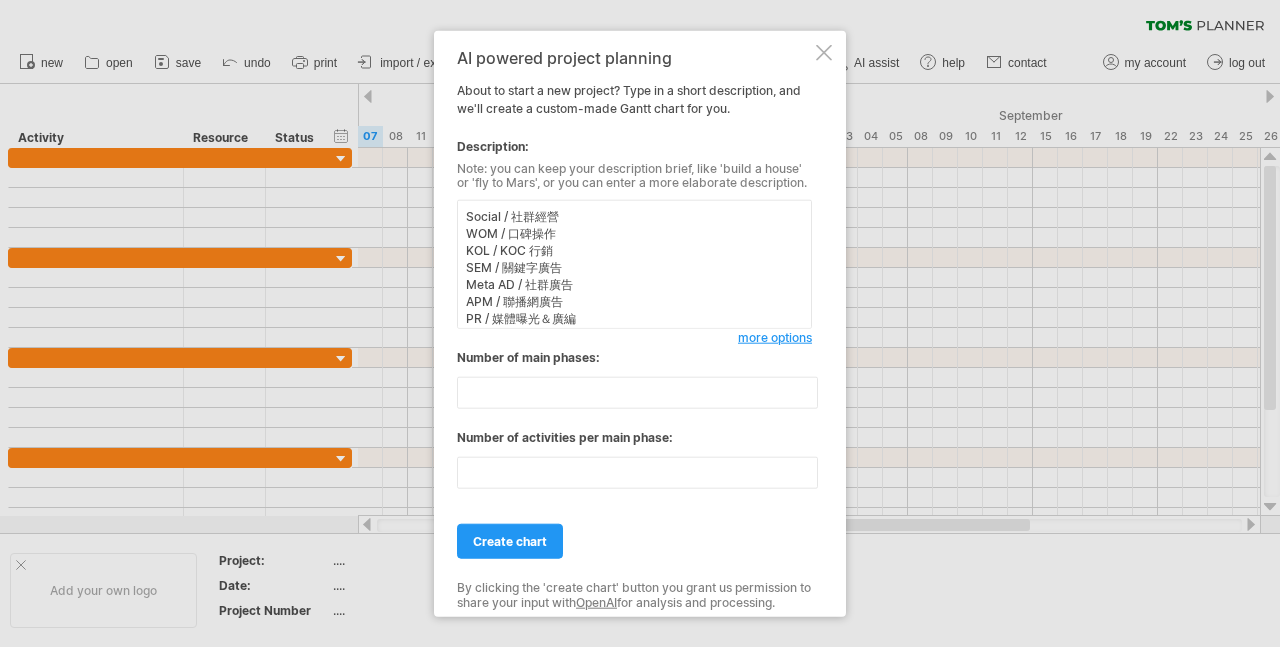 click on "Social / 社群經營
WOM / 口碑操作
KOL / KOC 行銷
SEM / 關鍵字廣告
Meta AD / 社群廣告
APM / 聯播網廣告
PR / 媒體曝光＆廣編
Event / 話題活動
OOH / 戶外廣告" at bounding box center [634, 264] 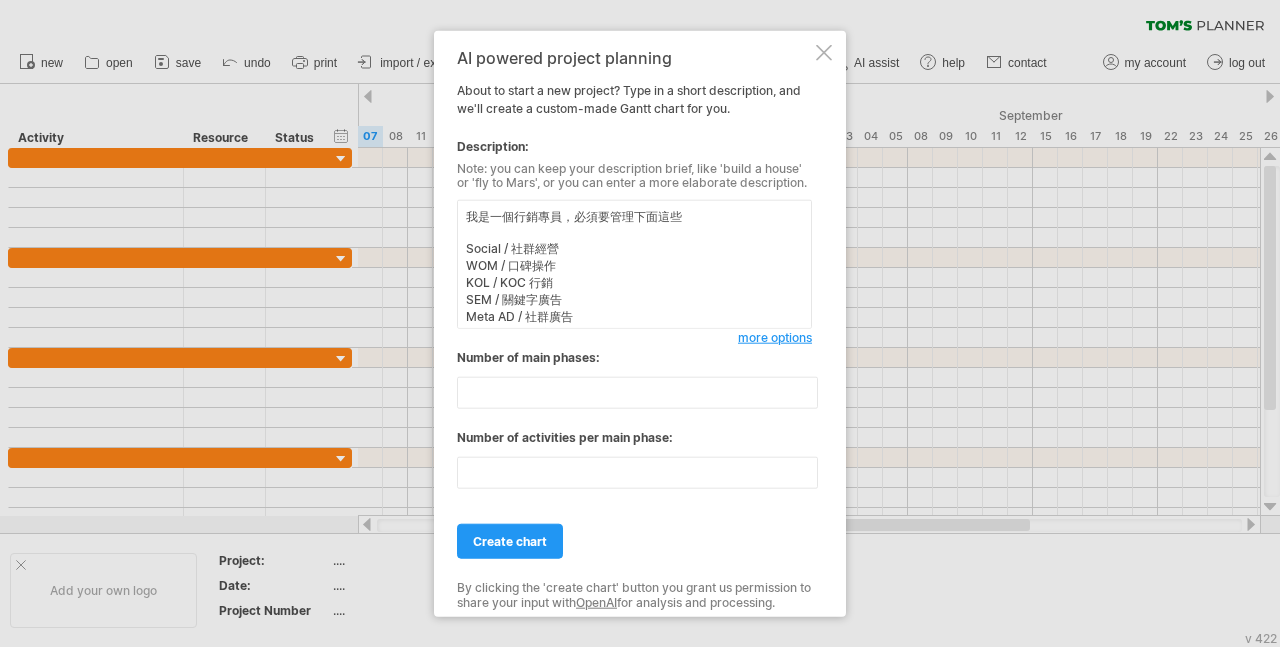type on "我是一個行銷專員，必須要管理下面這些
Social / 社群經營
WOM / 口碑操作
KOL / KOC 行銷
SEM / 關鍵字廣告
Meta AD / 社群廣告
APM / 聯播網廣告
PR / 媒體曝光＆廣編
Event / 話題活動
OOH / 戶外廣告" 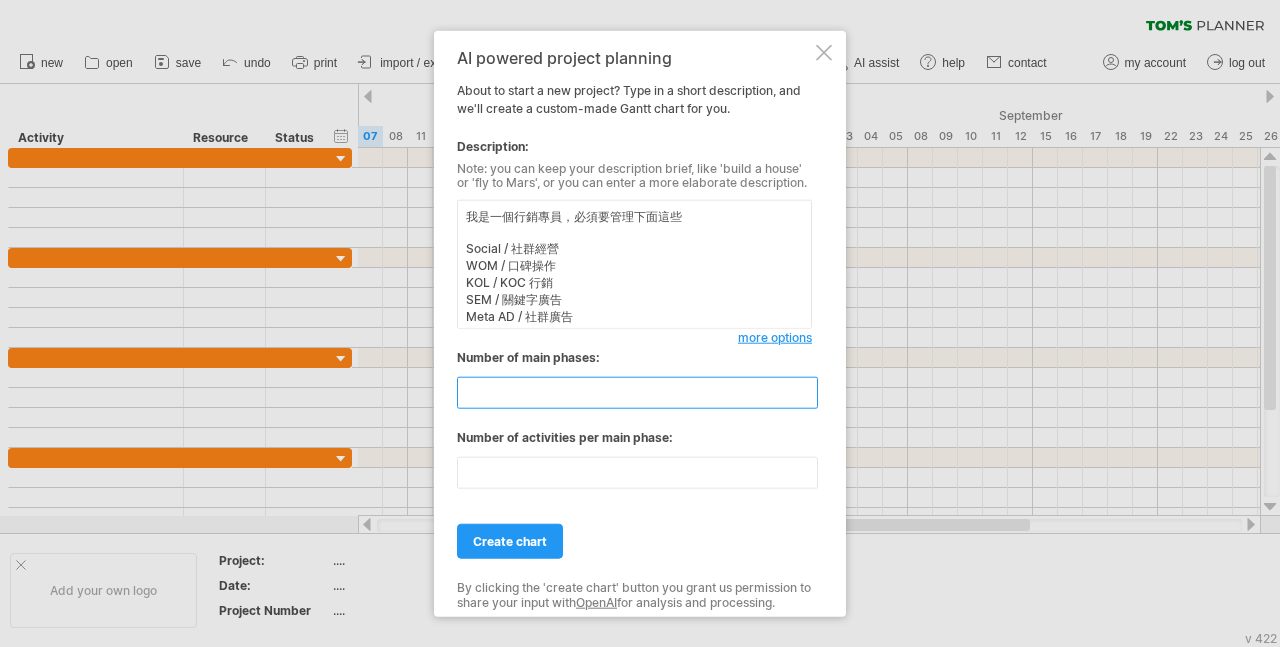 click on "**" at bounding box center [637, 393] 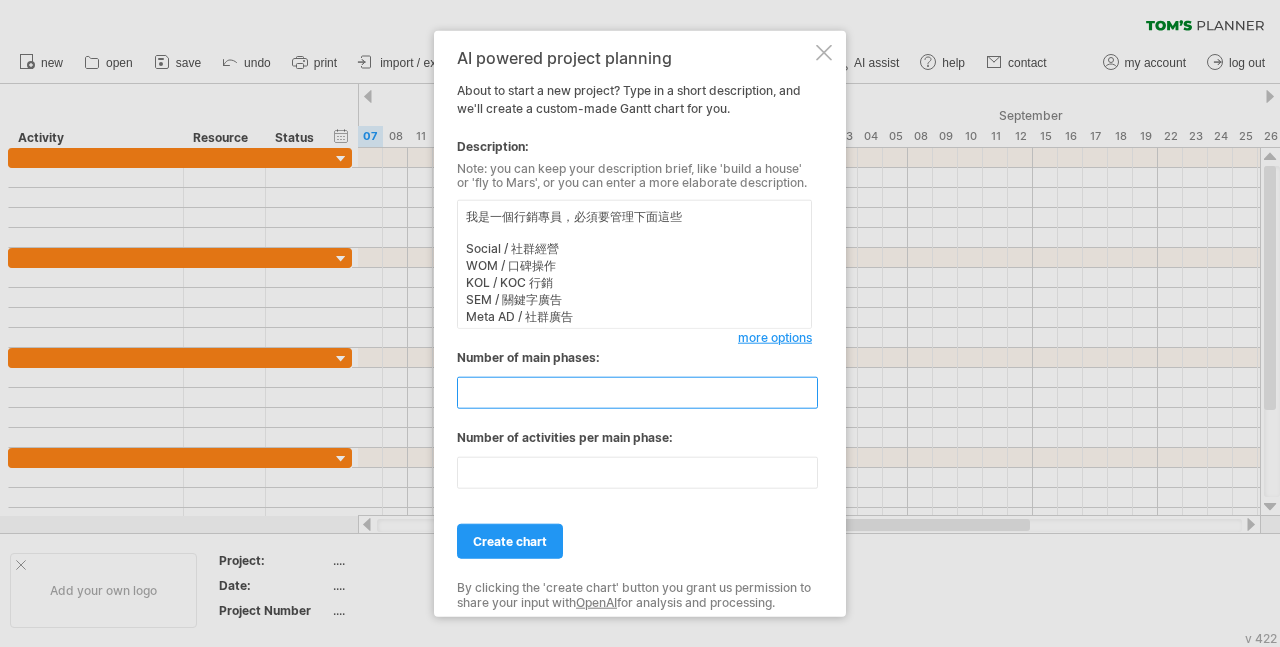 type on "*" 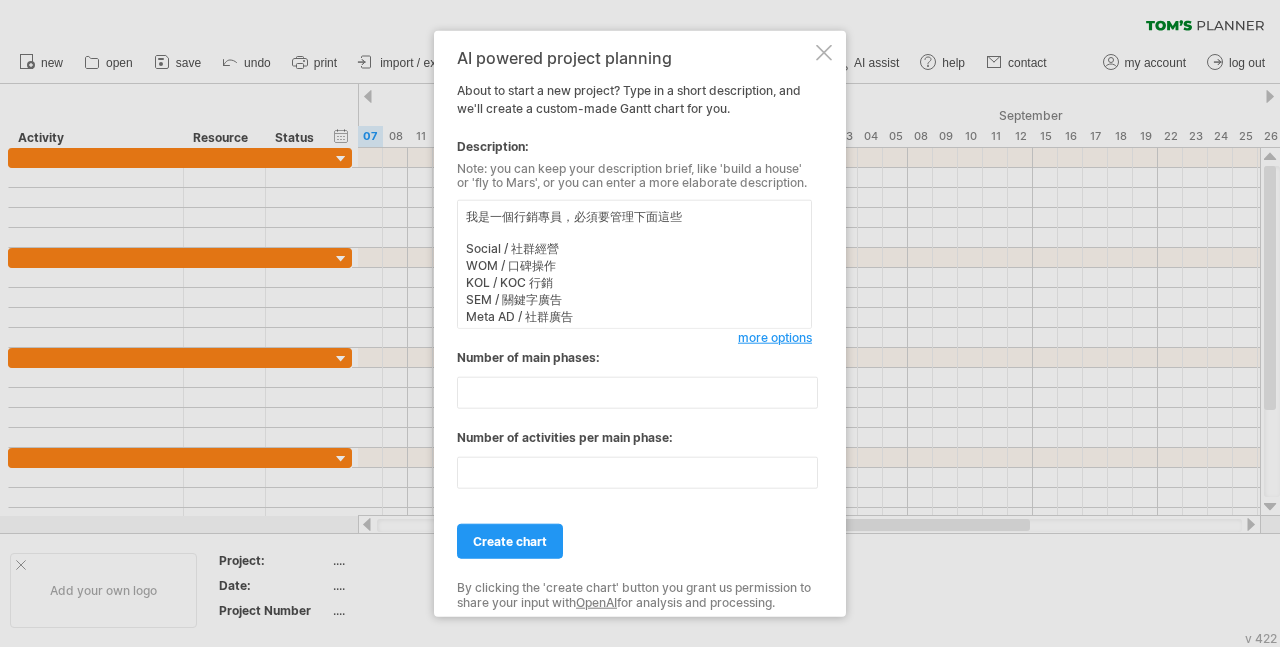 click on "我是一個行銷專員，必須要管理下面這些
Social / 社群經營
WOM / 口碑操作
KOL / KOC 行銷
SEM / 關鍵字廣告
Meta AD / 社群廣告
APM / 聯播網廣告
PR / 媒體曝光＆廣編
Event / 話題活動
OOH / 戶外廣告" at bounding box center (634, 264) 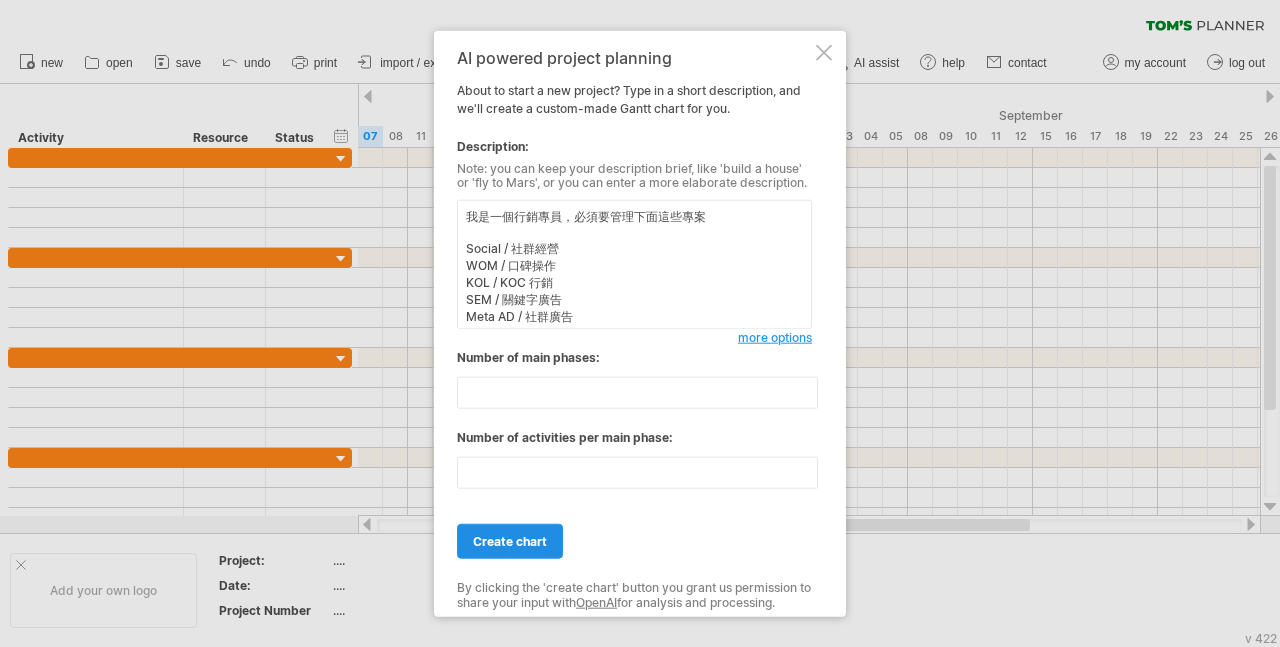type on "我是一個行銷專員，必須要管理下面這些專案
Social / 社群經營
WOM / 口碑操作
KOL / KOC 行銷
SEM / 關鍵字廣告
Meta AD / 社群廣告
APM / 聯播網廣告
PR / 媒體曝光＆廣編
Event / 話題活動
OOH / 戶外廣告" 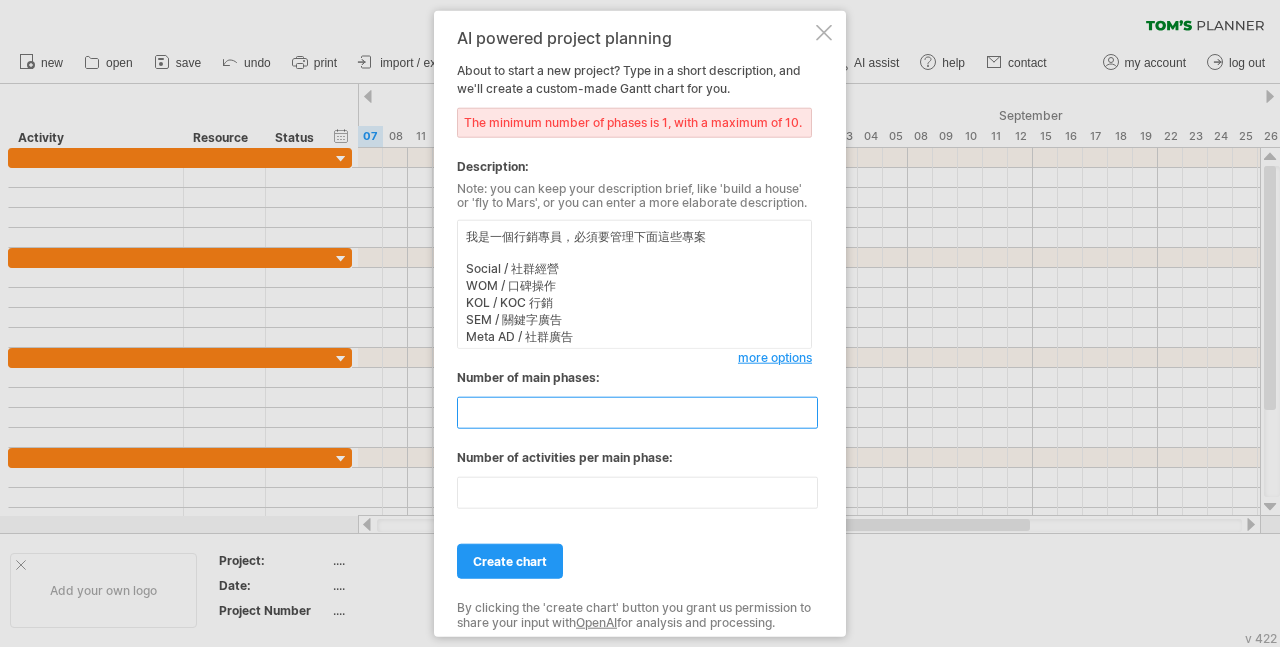 click at bounding box center (637, 413) 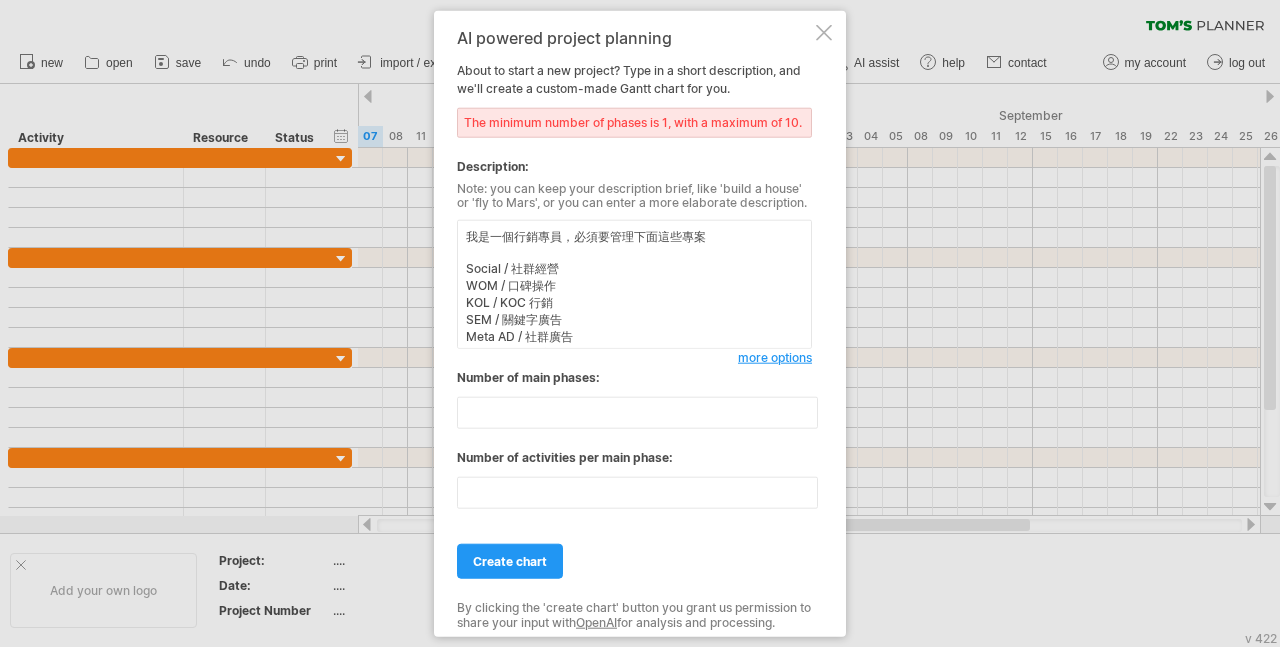 click on "我是一個行銷專員，必須要管理下面這些專案
Social / 社群經營
WOM / 口碑操作
KOL / KOC 行銷
SEM / 關鍵字廣告
Meta AD / 社群廣告
APM / 聯播網廣告
PR / 媒體曝光＆廣編
Event / 話題活動
OOH / 戶外廣告" at bounding box center [634, 284] 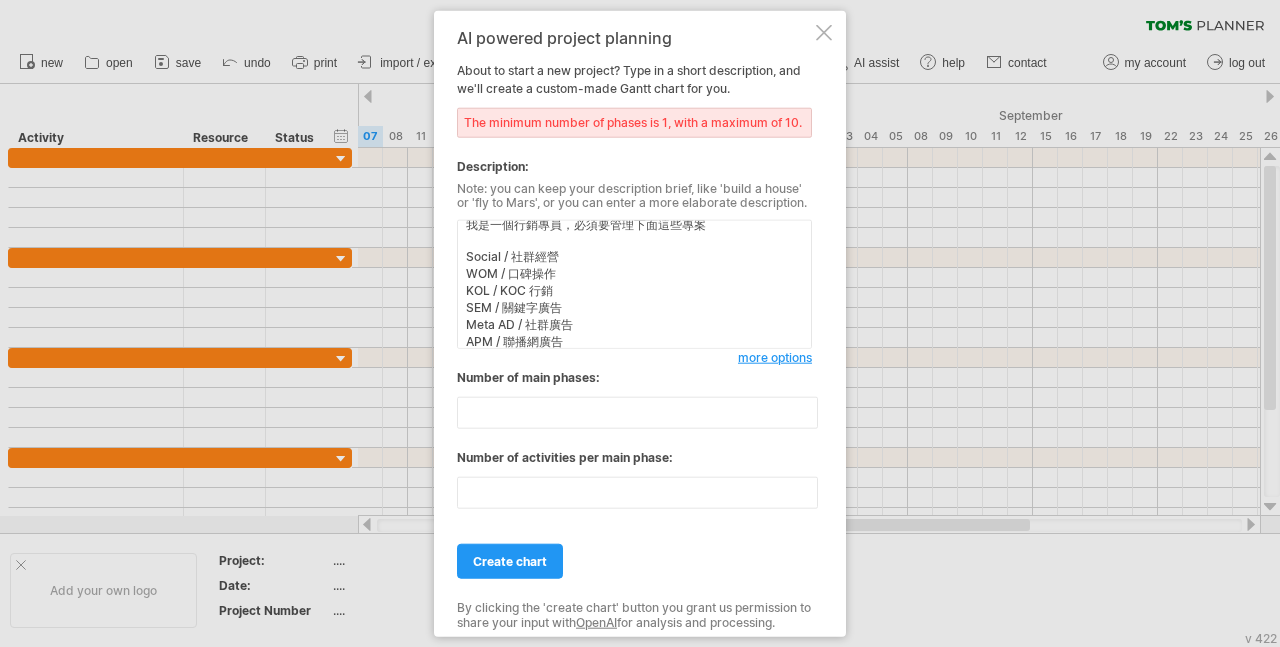 scroll, scrollTop: 85, scrollLeft: 0, axis: vertical 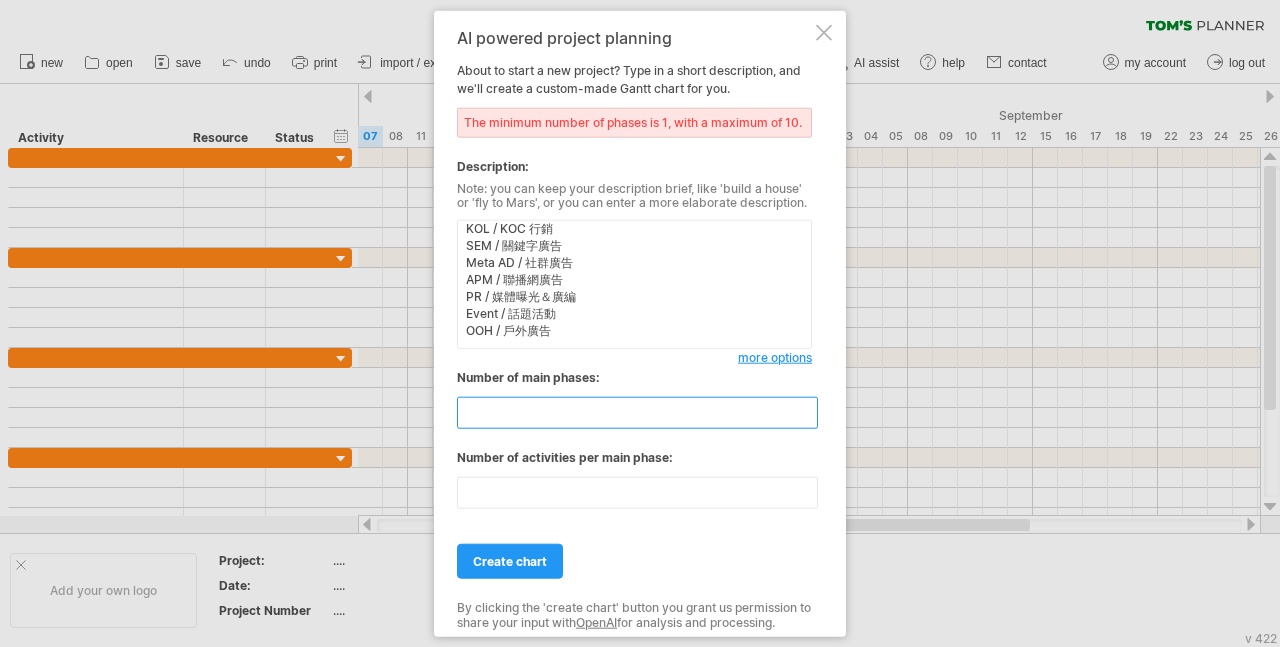 click at bounding box center (637, 413) 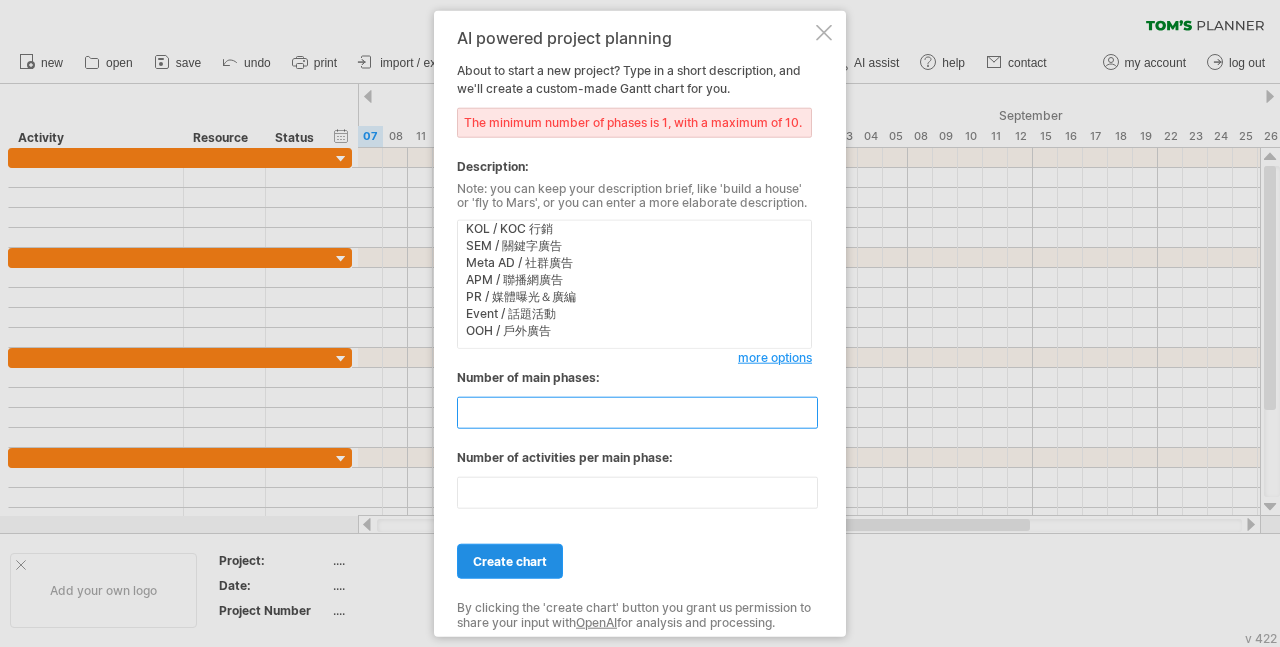 type on "**" 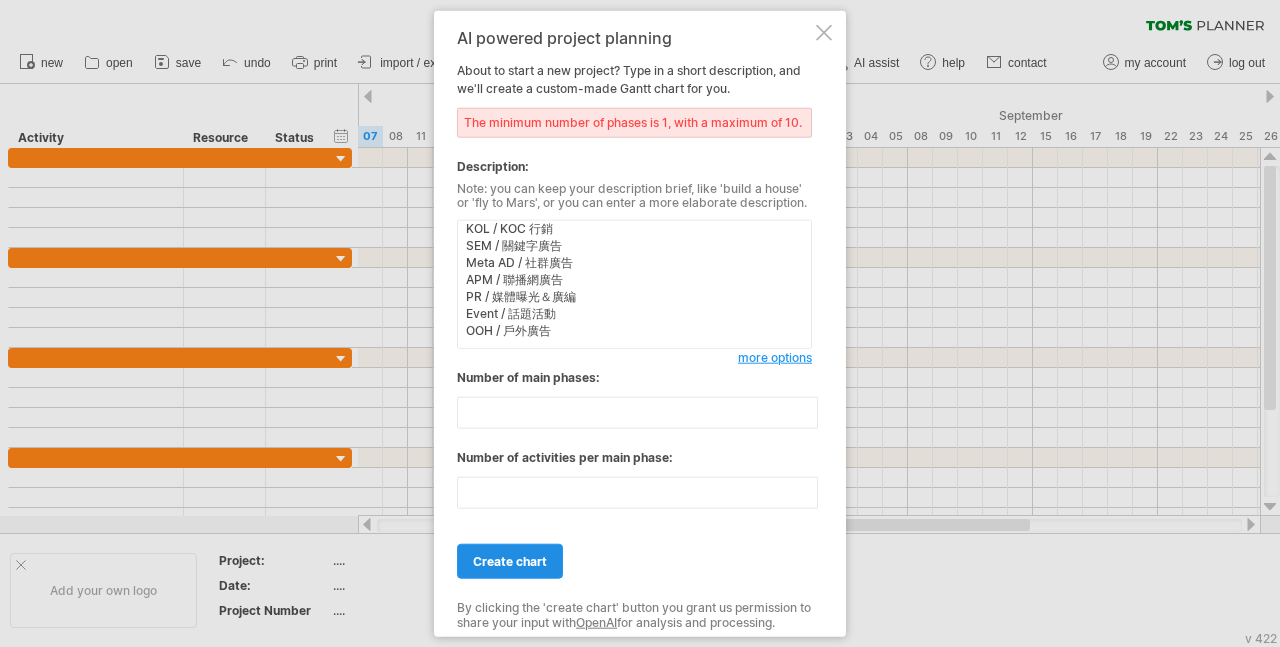 click on "create chart" at bounding box center (510, 561) 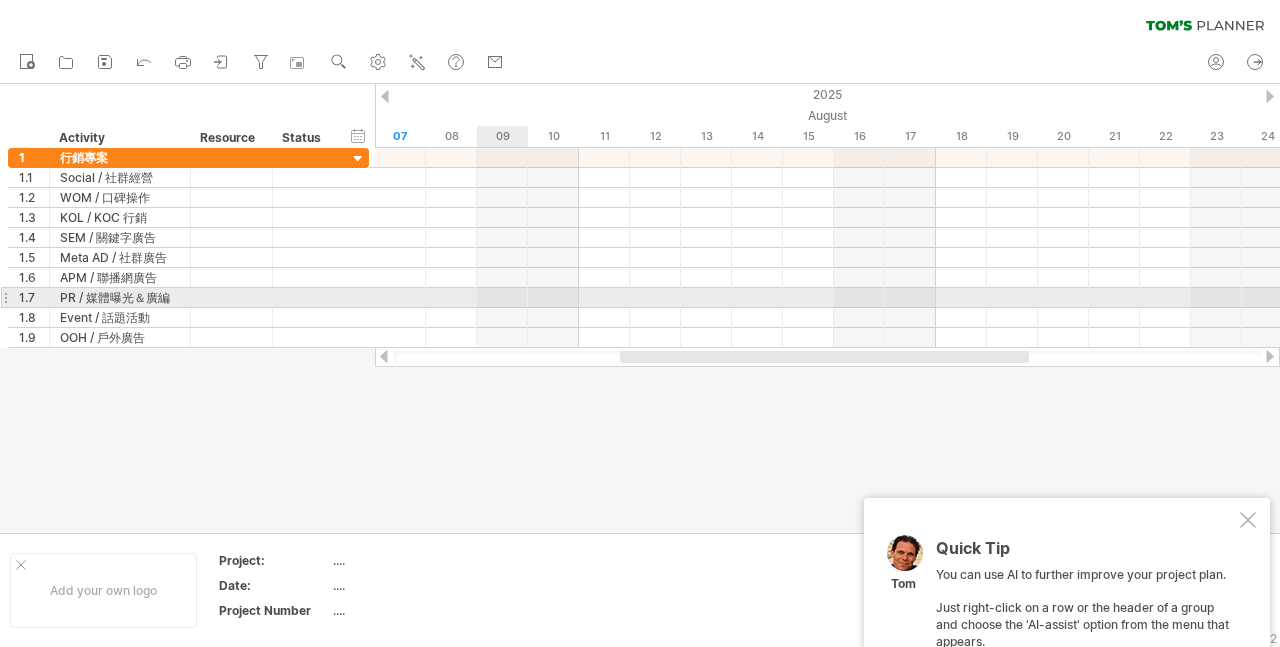 click at bounding box center (827, 298) 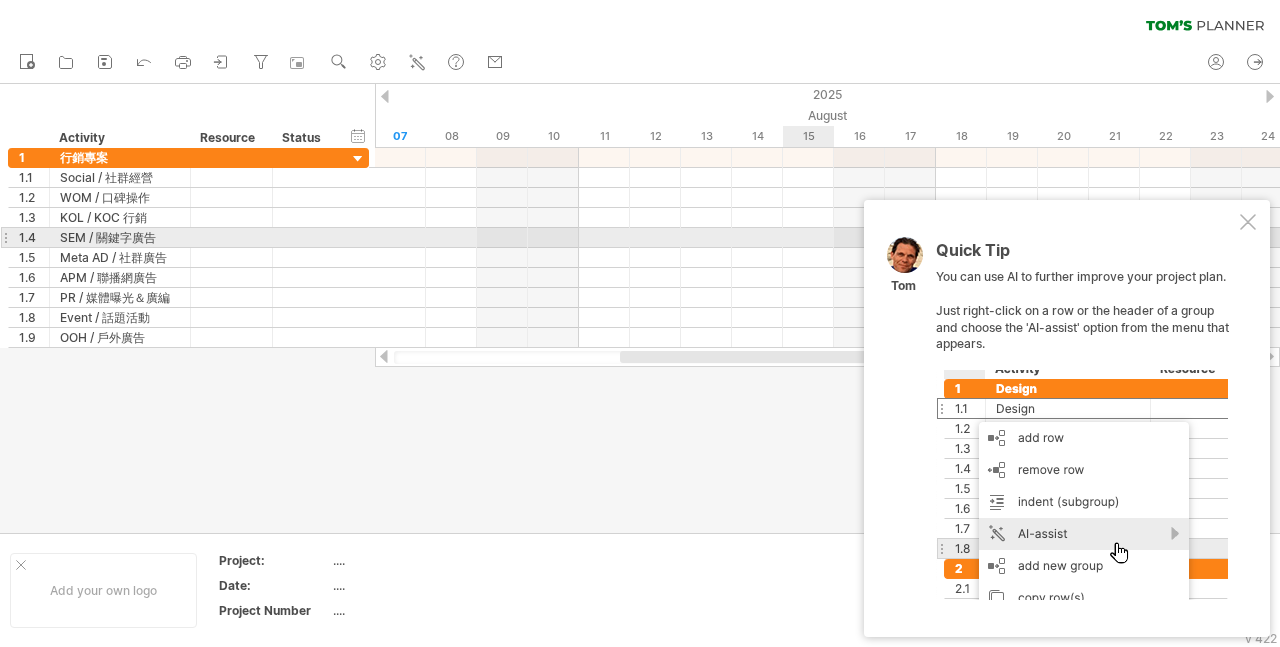 click at bounding box center [1248, 222] 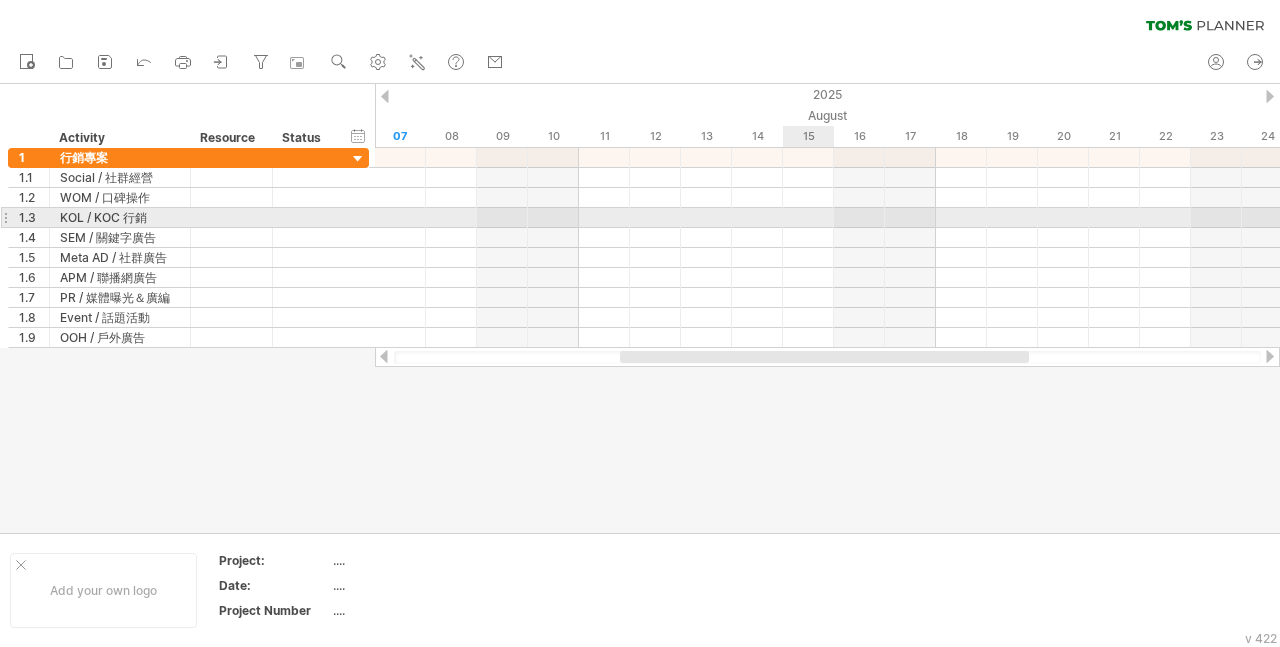 click at bounding box center [827, 218] 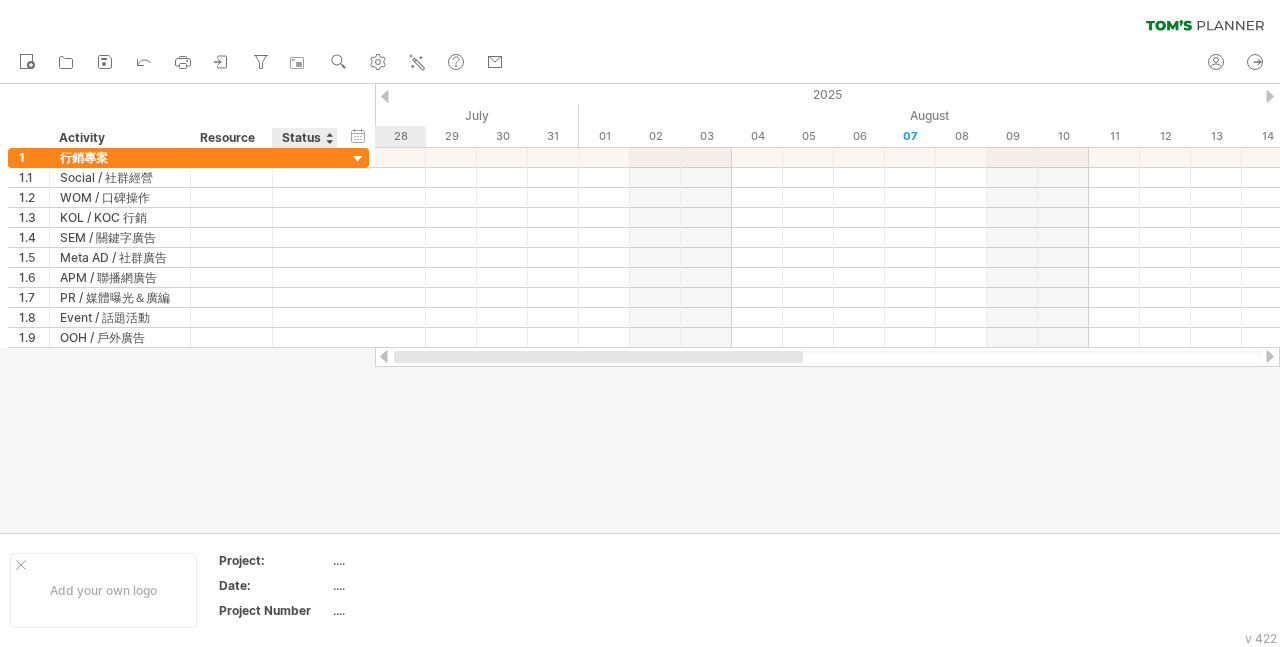 drag, startPoint x: 651, startPoint y: 354, endPoint x: 315, endPoint y: 368, distance: 336.29153 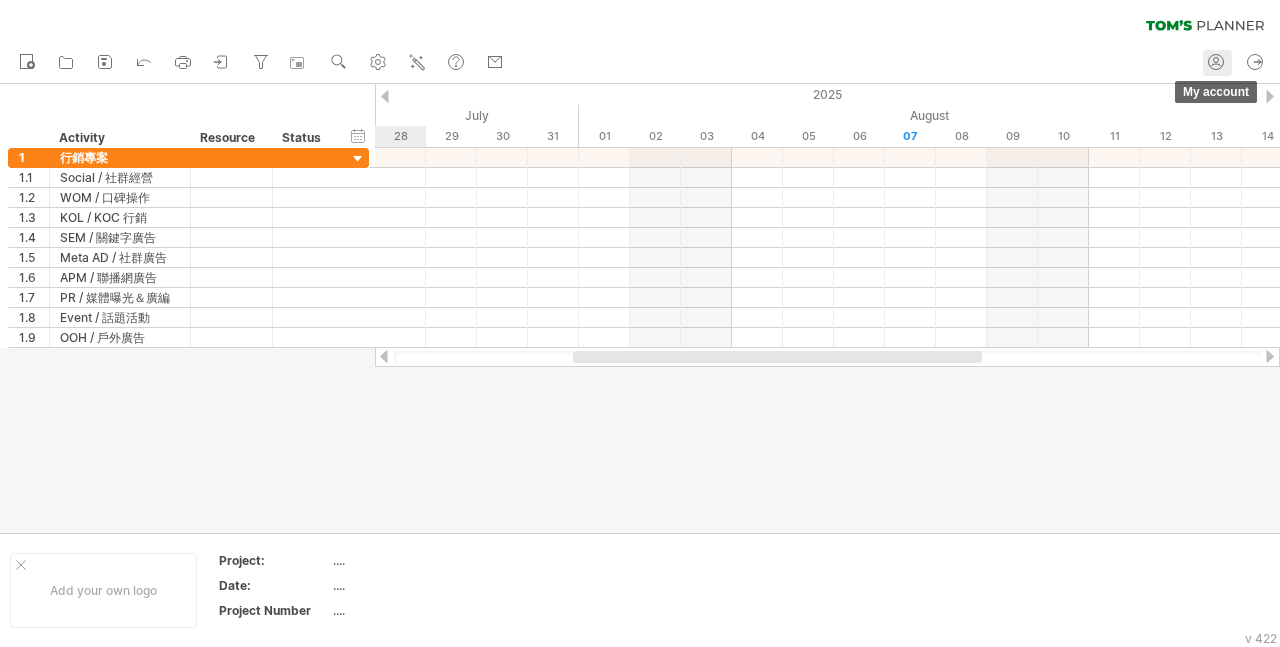 click 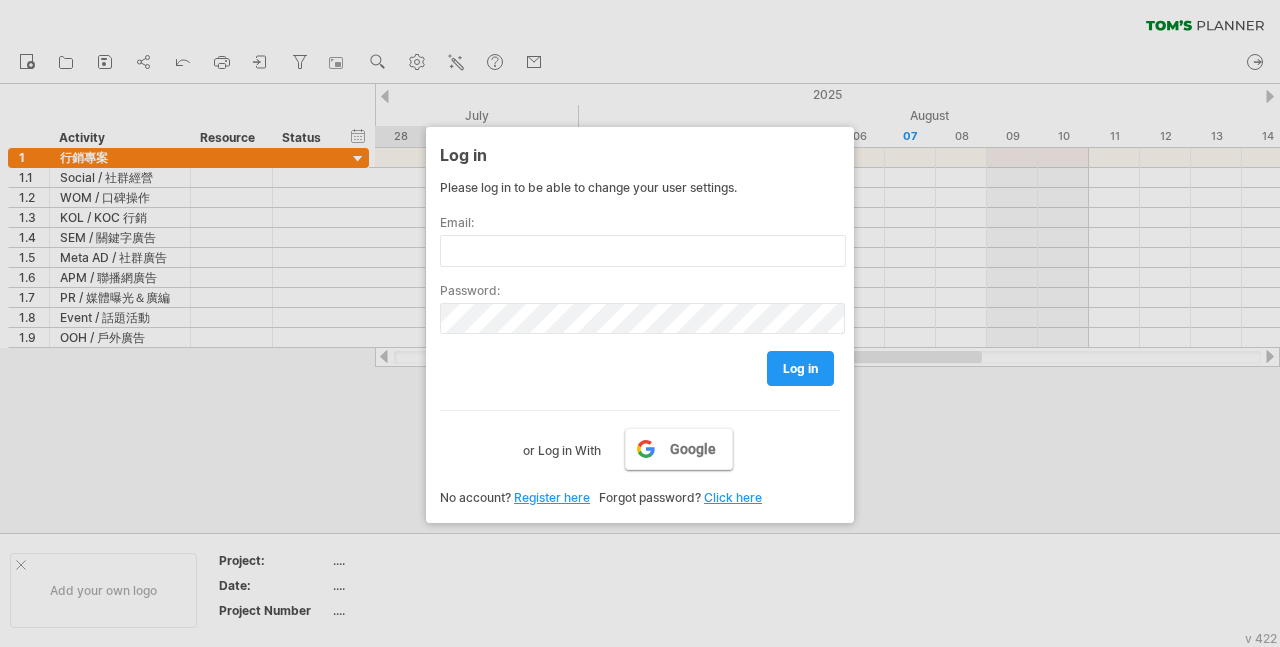 click on "Google" at bounding box center (693, 449) 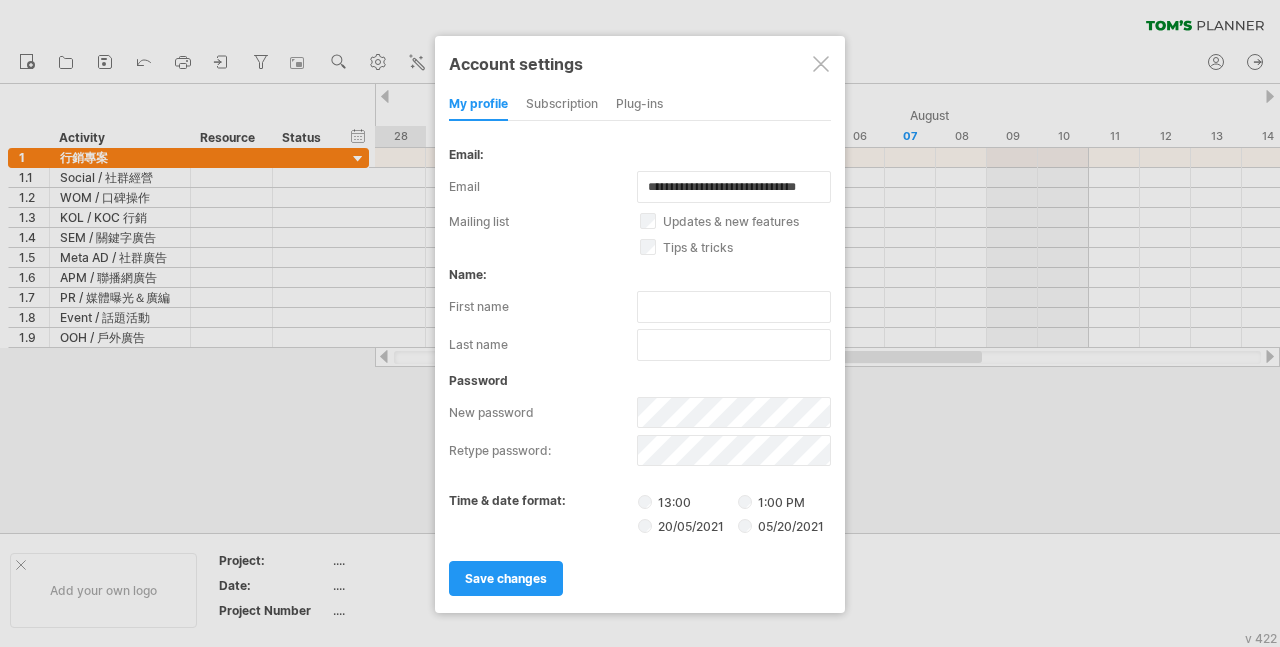 click on "13:00" at bounding box center [686, 501] 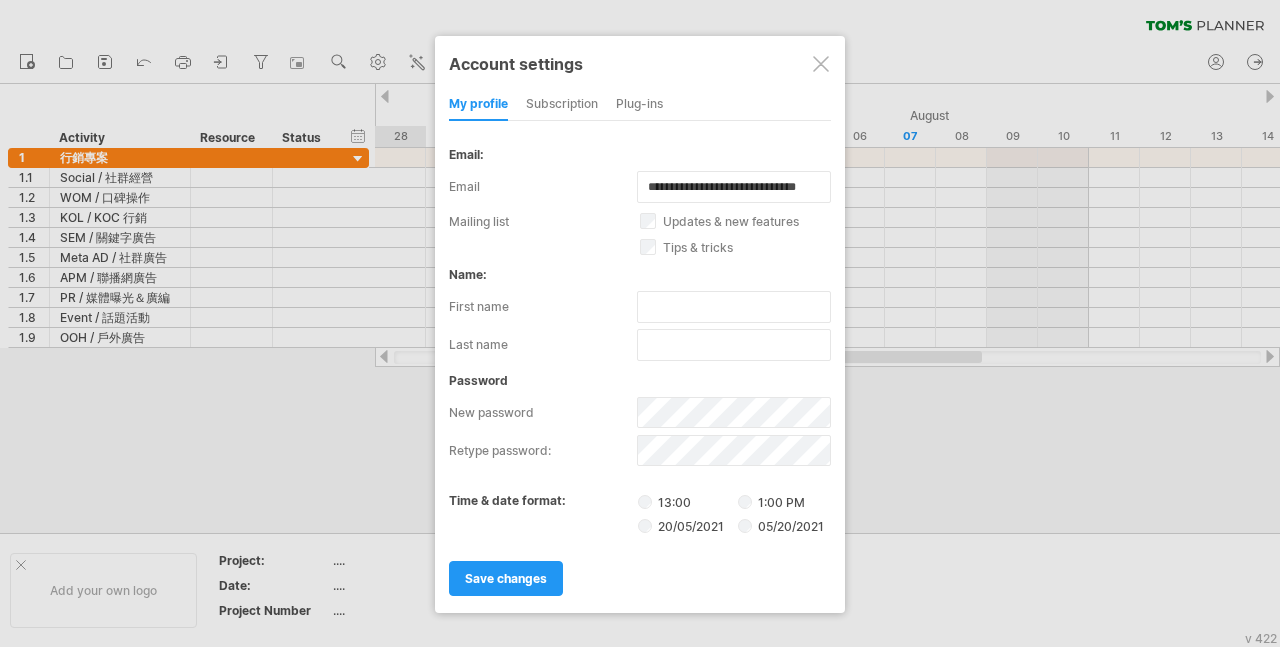 click on "save changes" at bounding box center (506, 578) 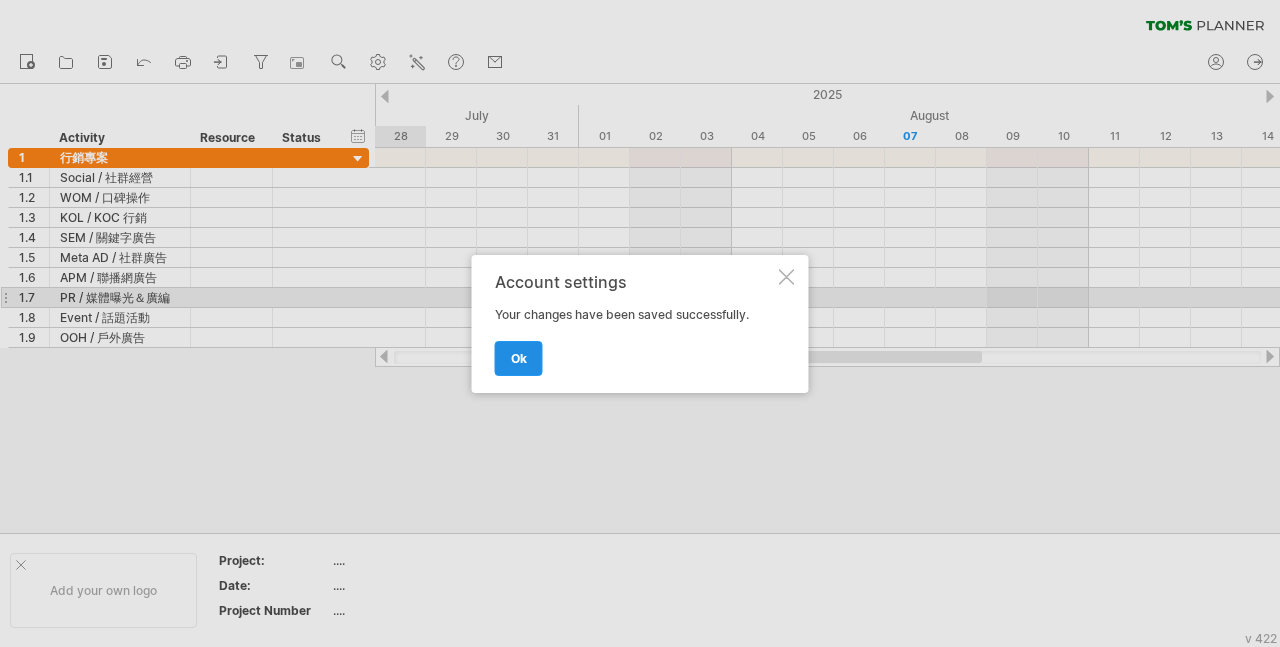 click on "ok" at bounding box center (519, 358) 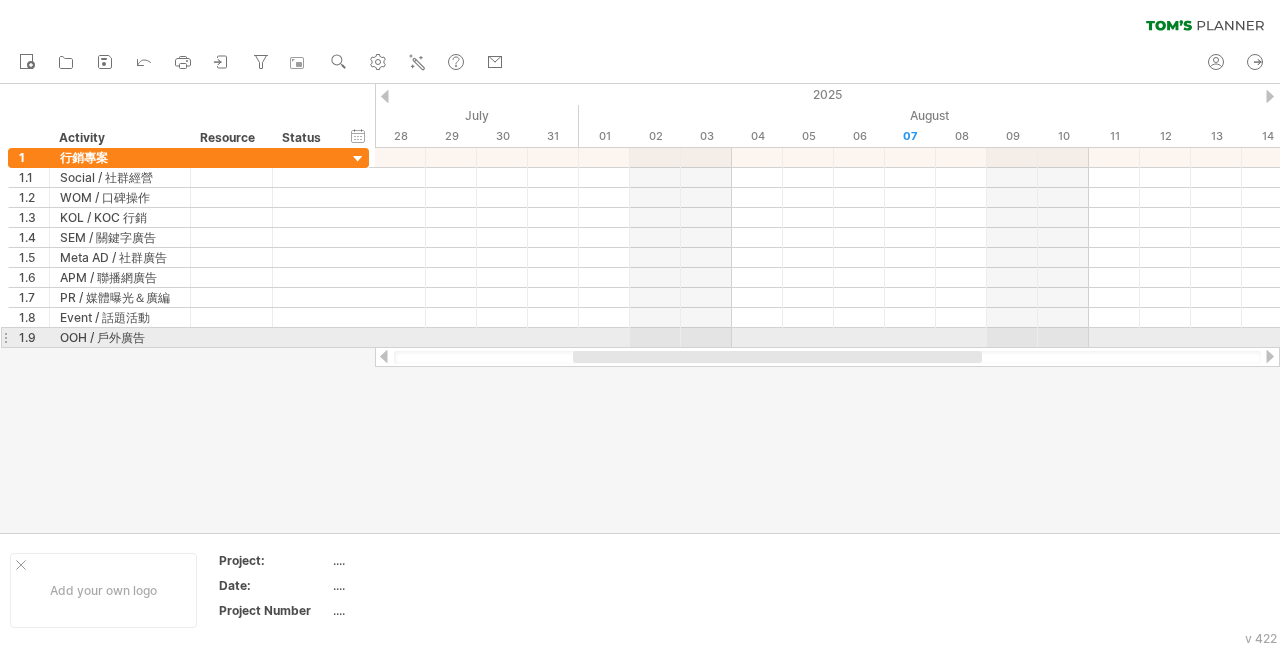 click on "**********" at bounding box center (188, 338) 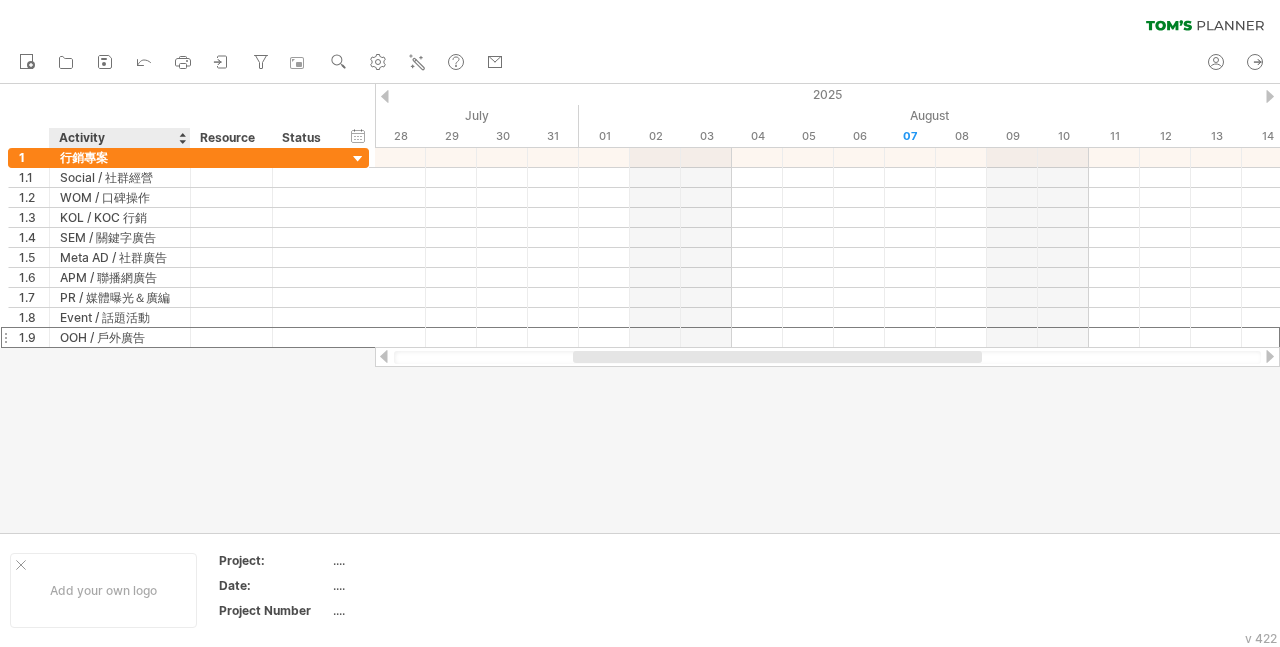 click on "hide start/end/duration show start/end/duration
******** Activity ******** Resource ****** Status" at bounding box center (187, 116) 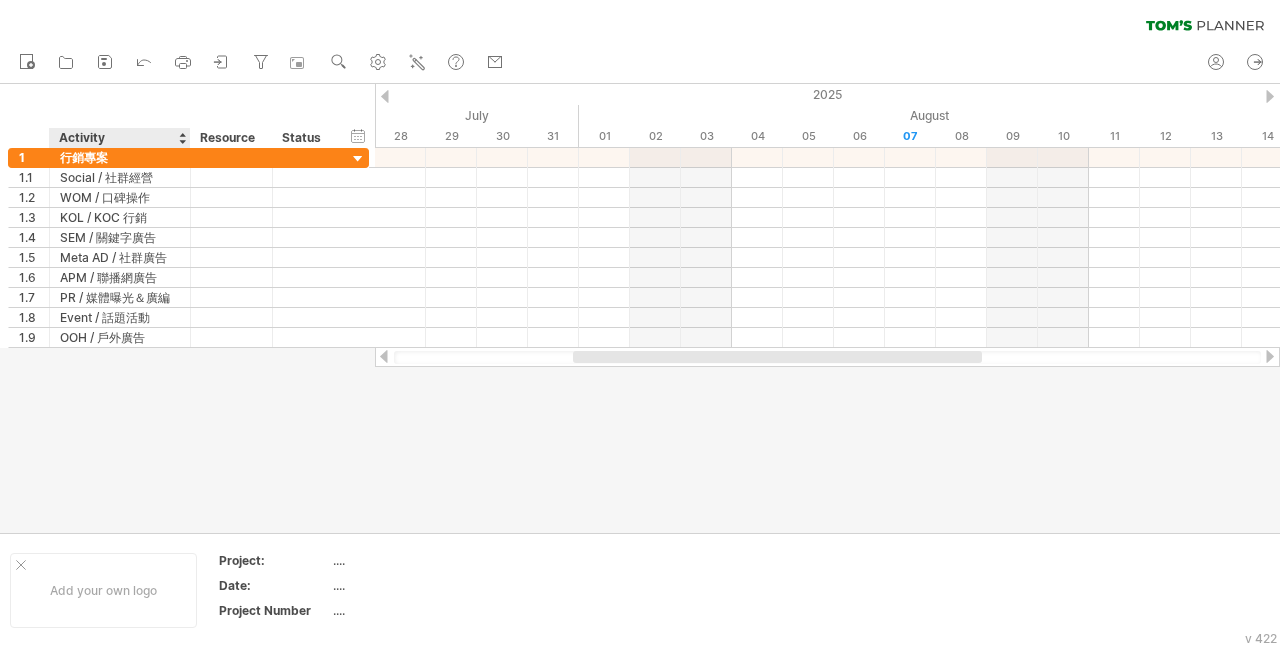 click on "Activity" at bounding box center [119, 138] 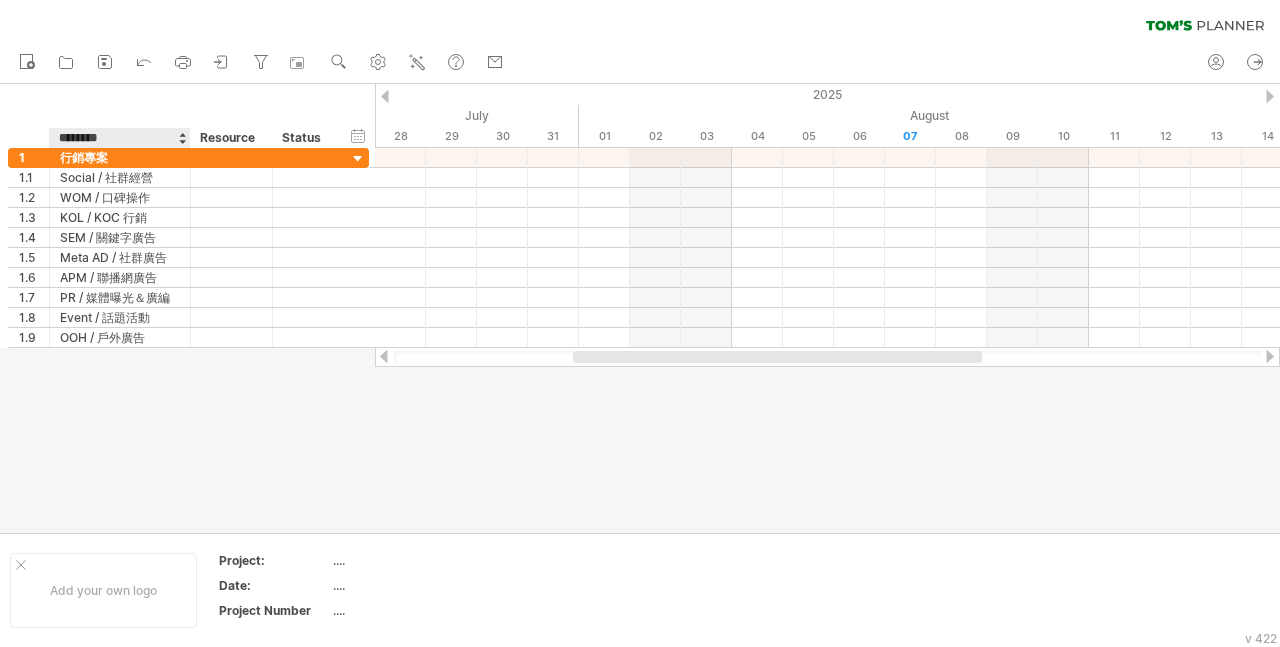 click at bounding box center [189, 138] 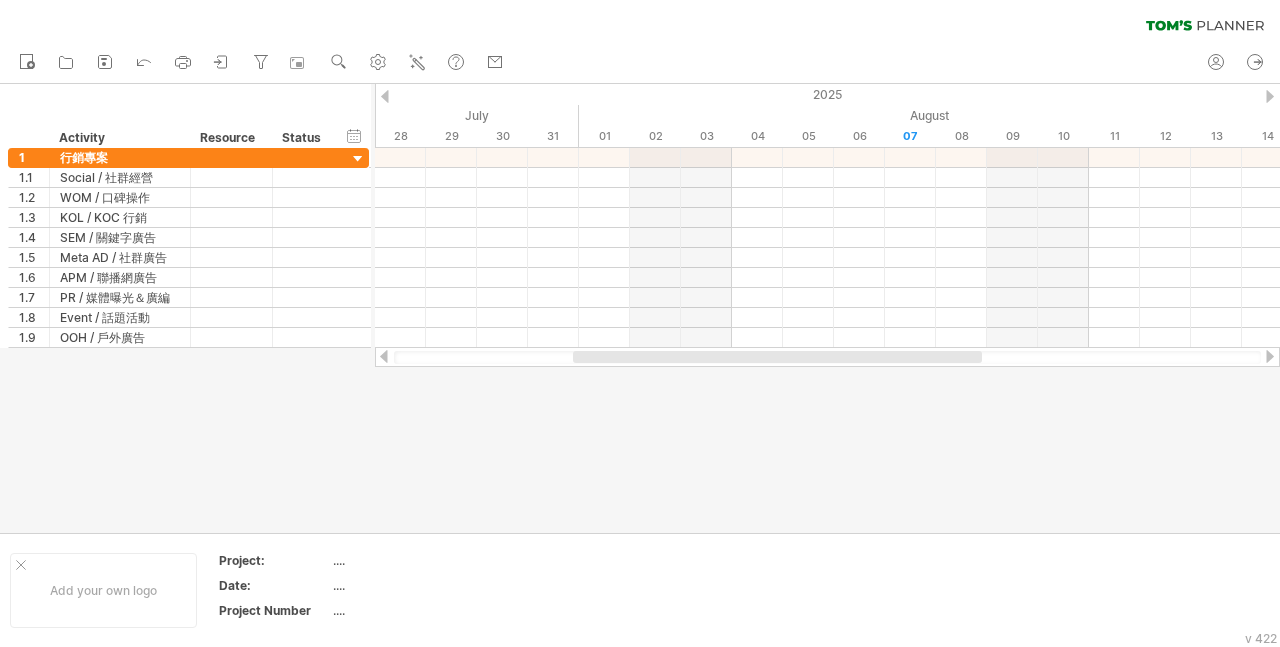 click on "******** Activity" at bounding box center (119, 138) 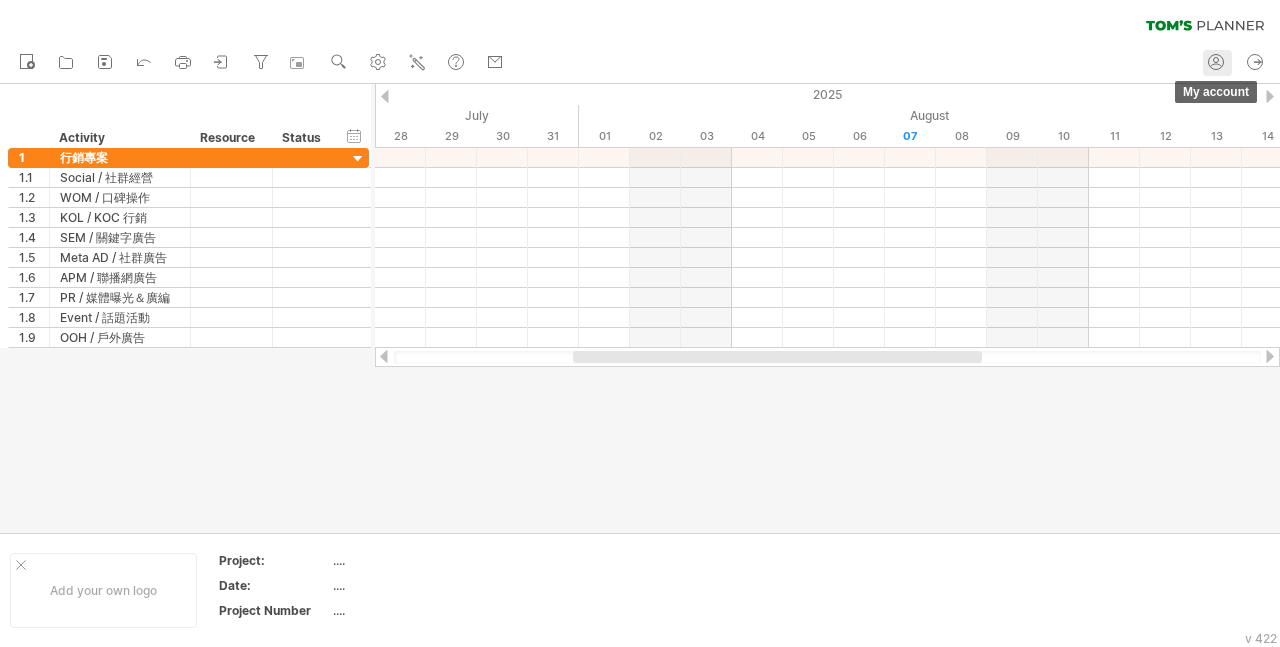 click 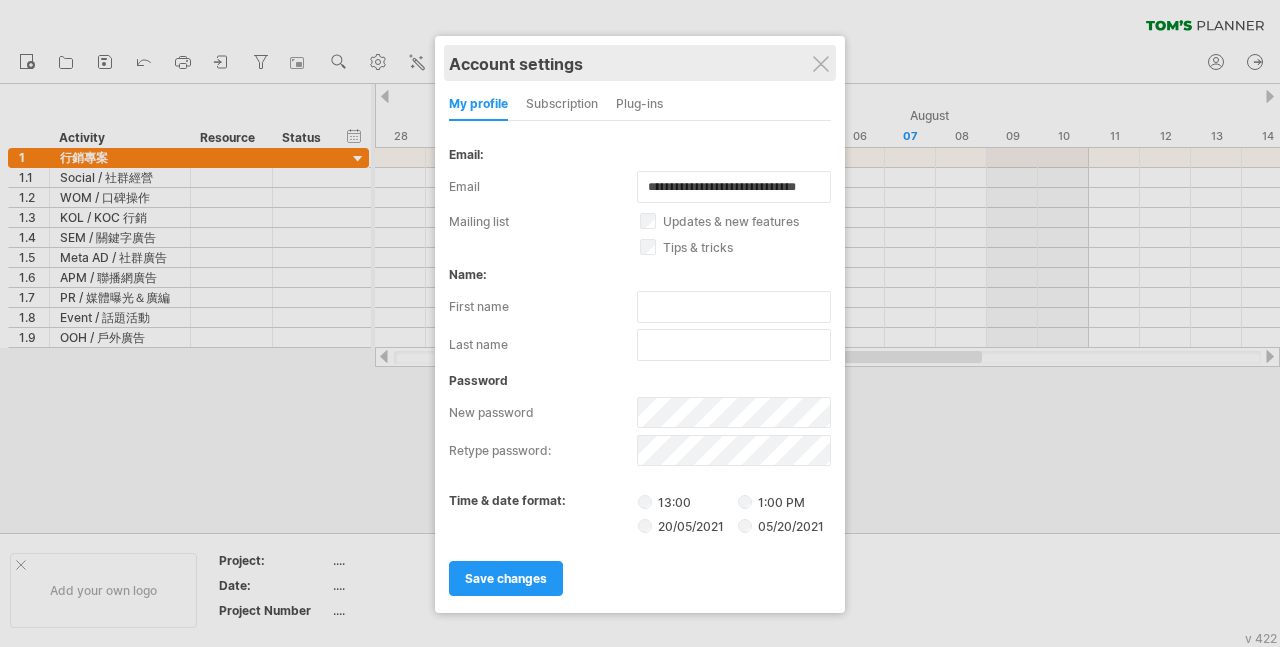 click on "Account settings" at bounding box center [640, 63] 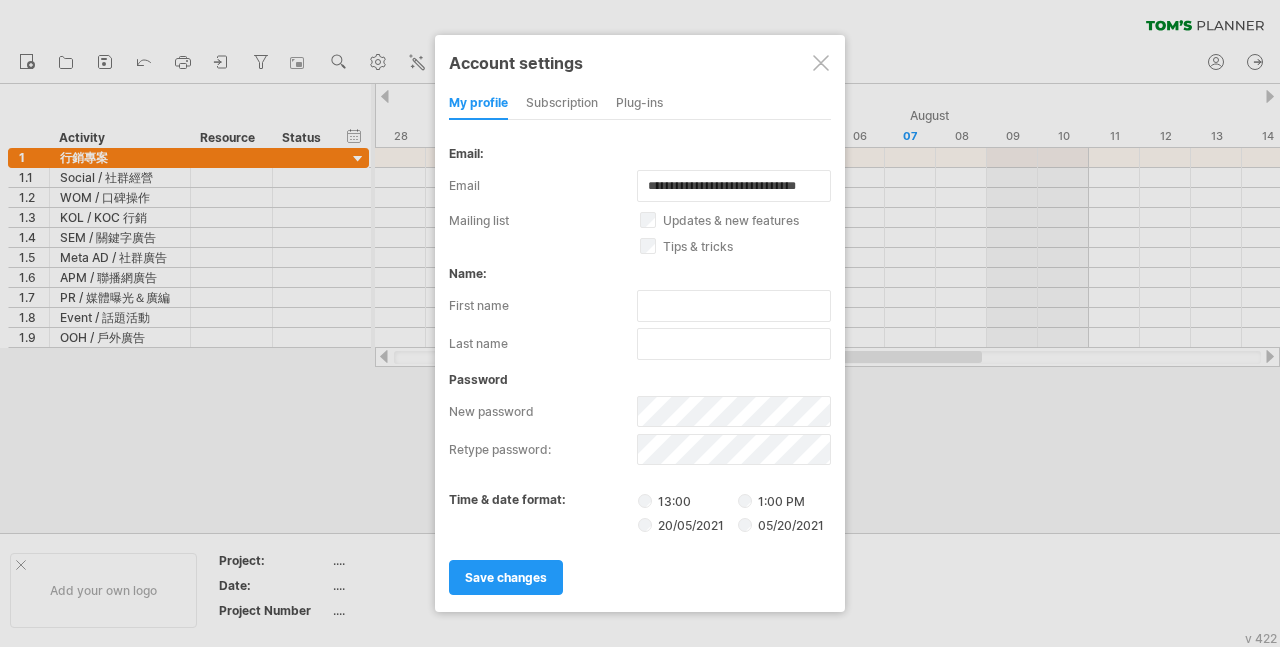 click at bounding box center (821, 63) 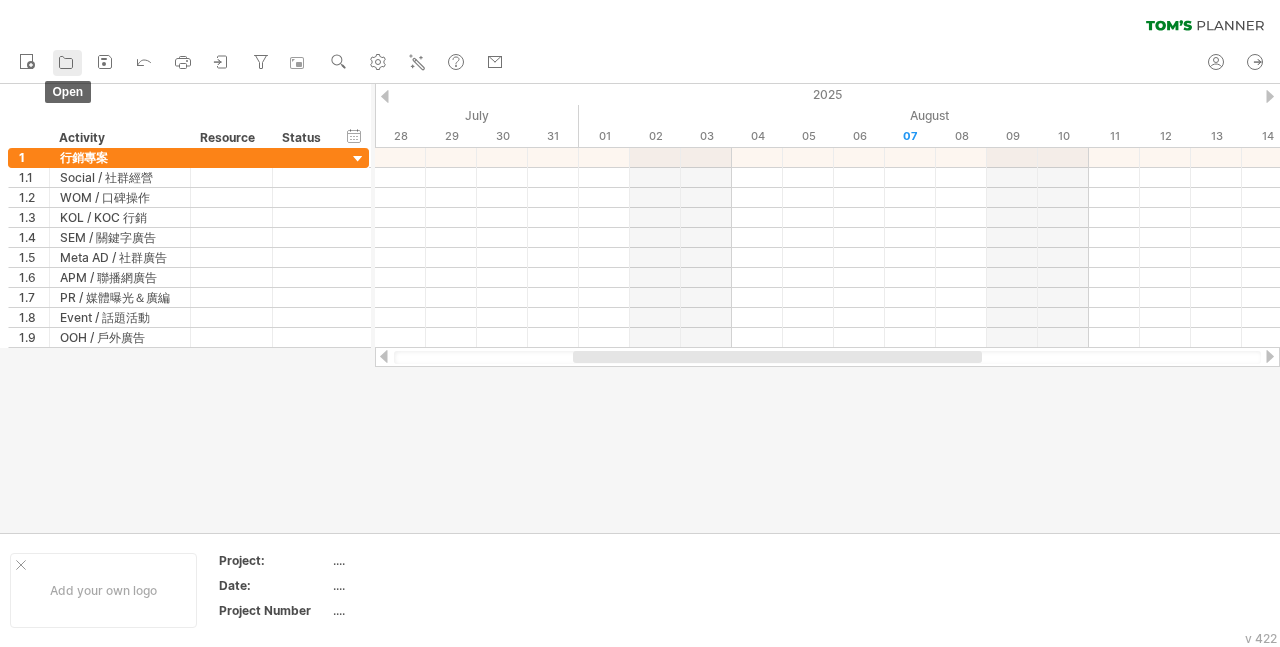 click 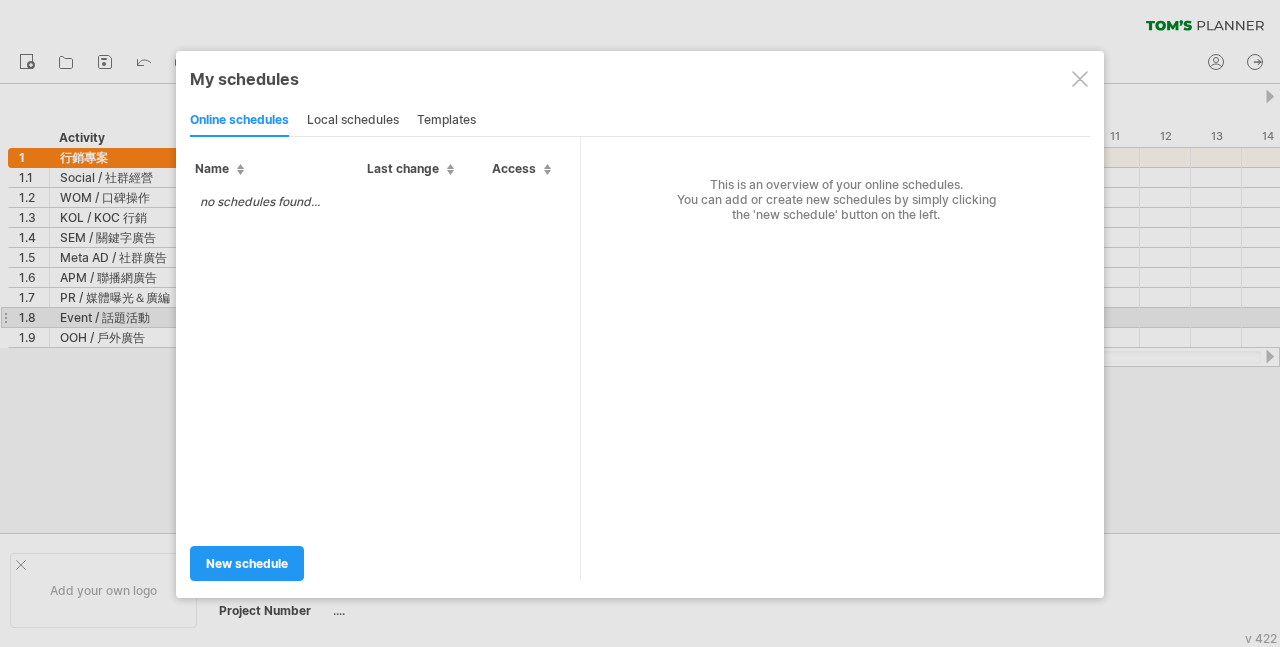 click on "no schedules found..." at bounding box center (260, 201) 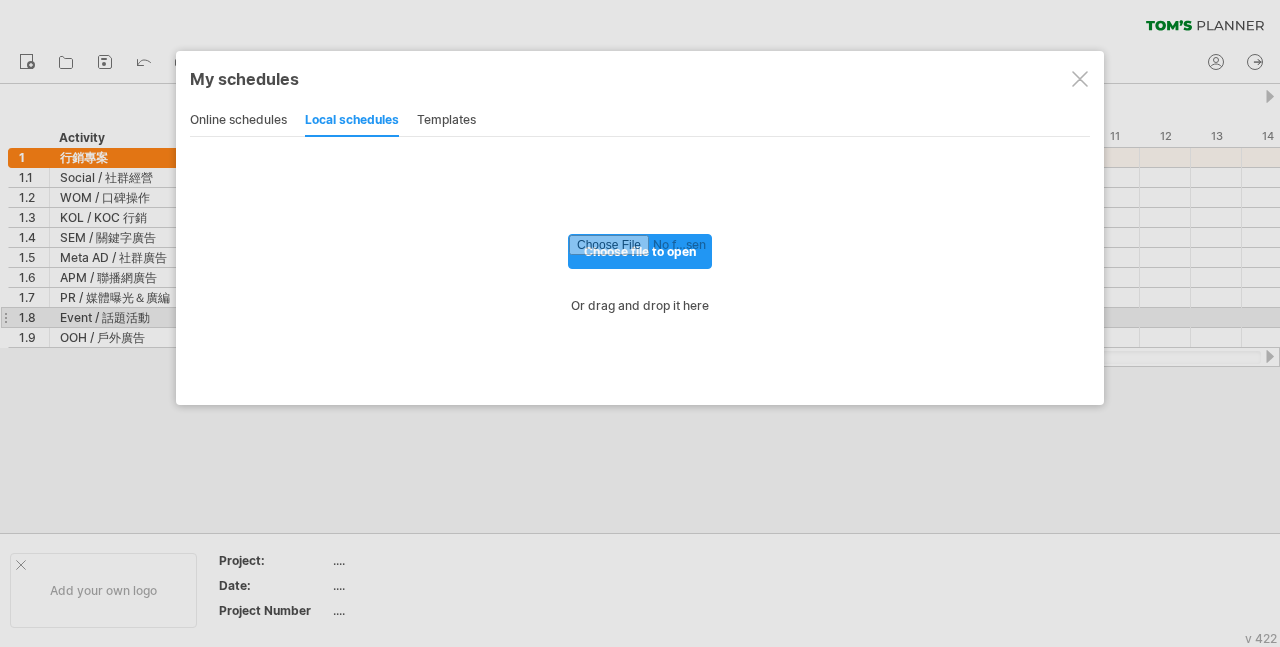 click on "online schedules
local schedules
templates" at bounding box center [640, 120] 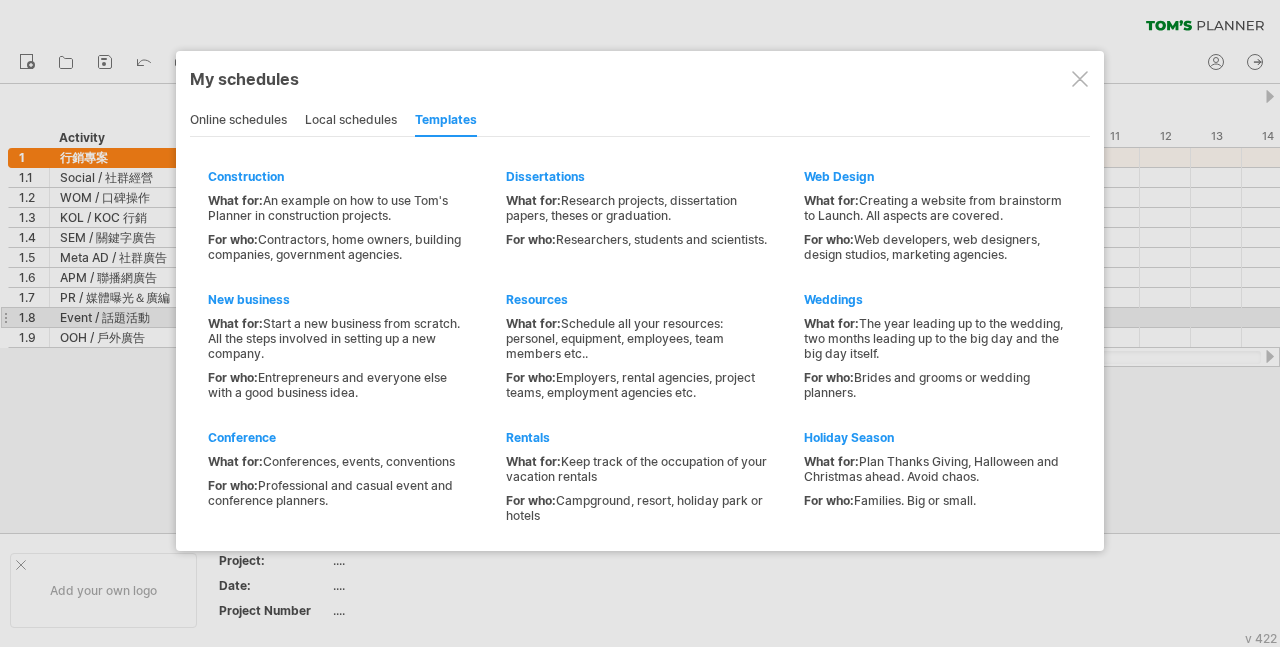 click at bounding box center [1080, 79] 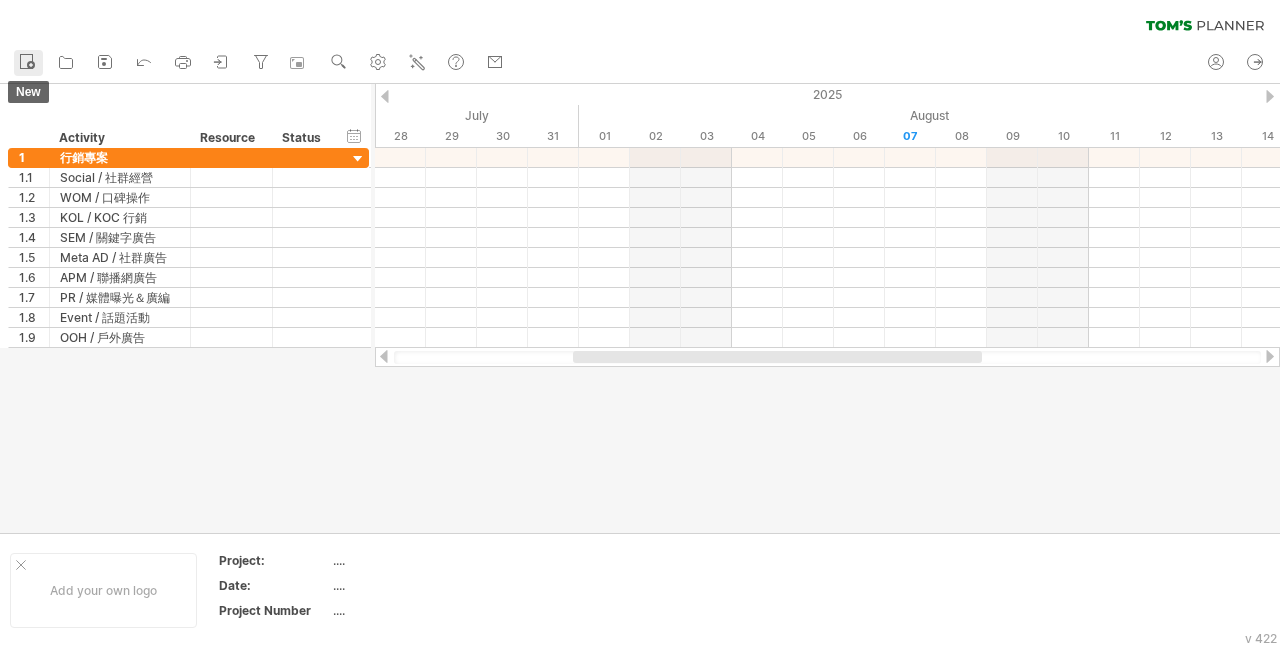 click 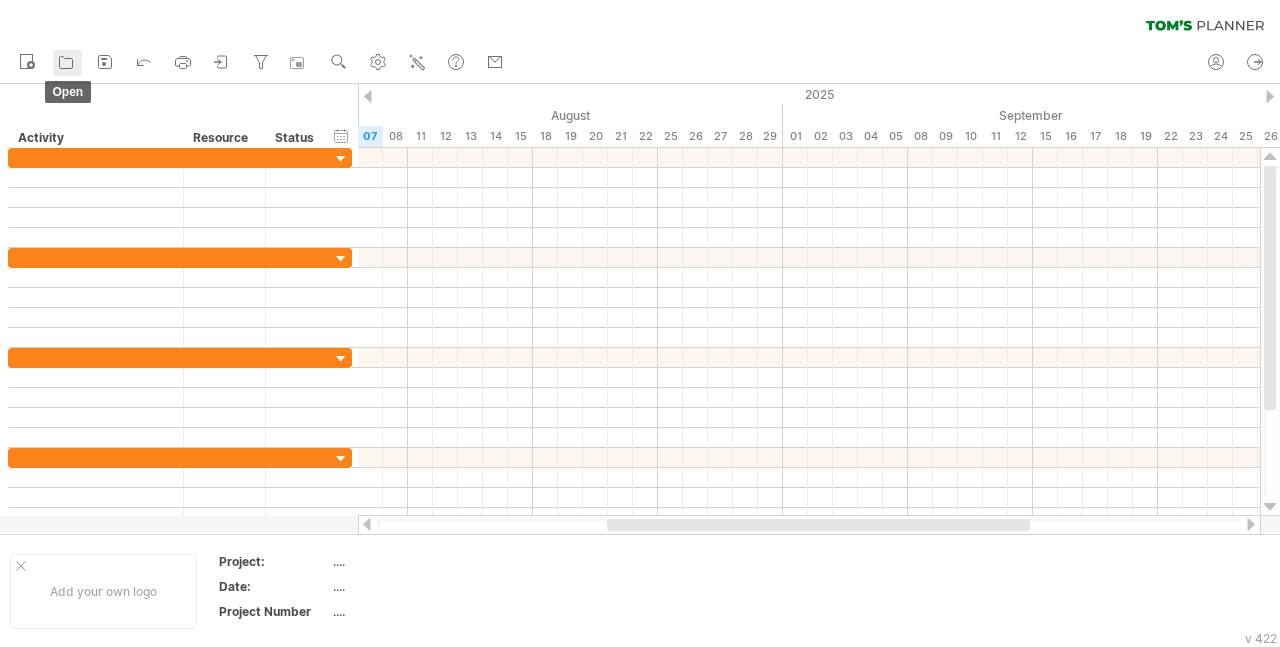click 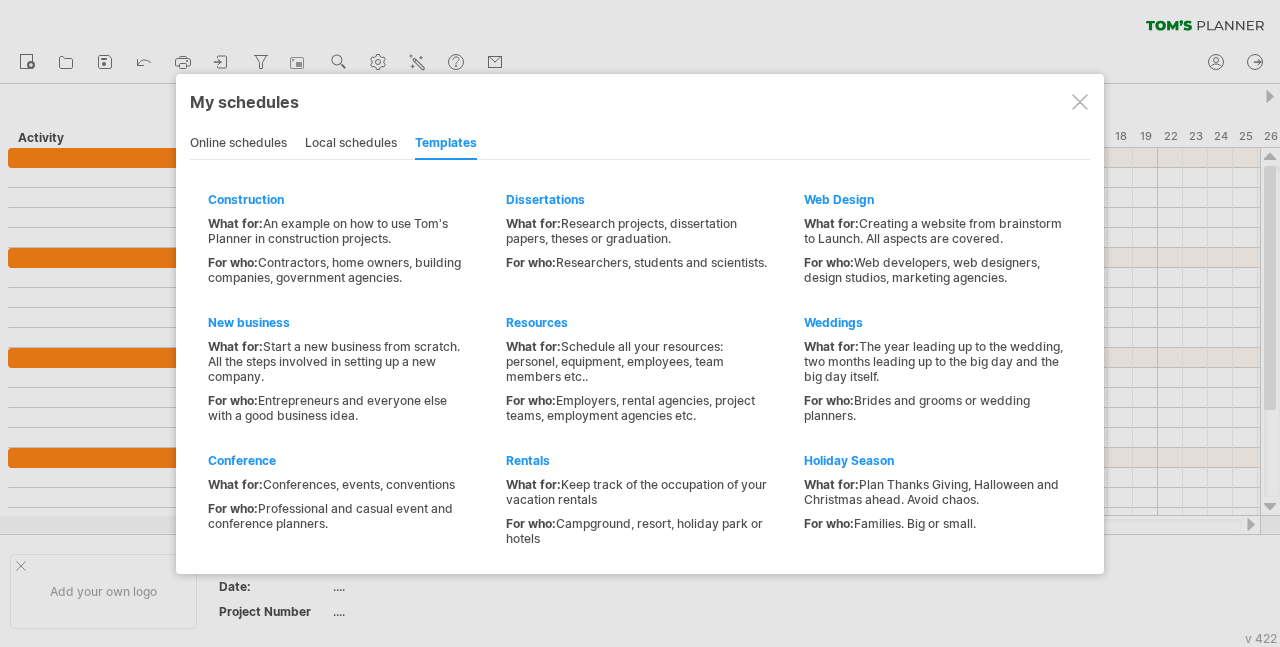 click at bounding box center [1080, 102] 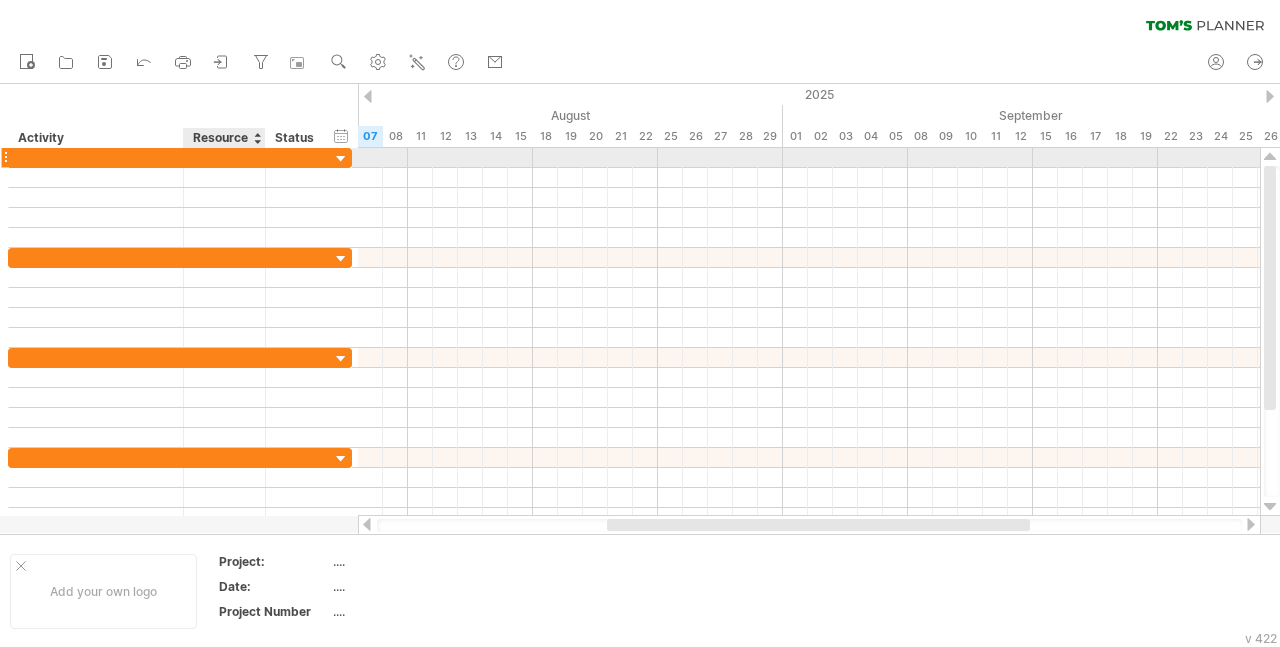 click at bounding box center (224, 157) 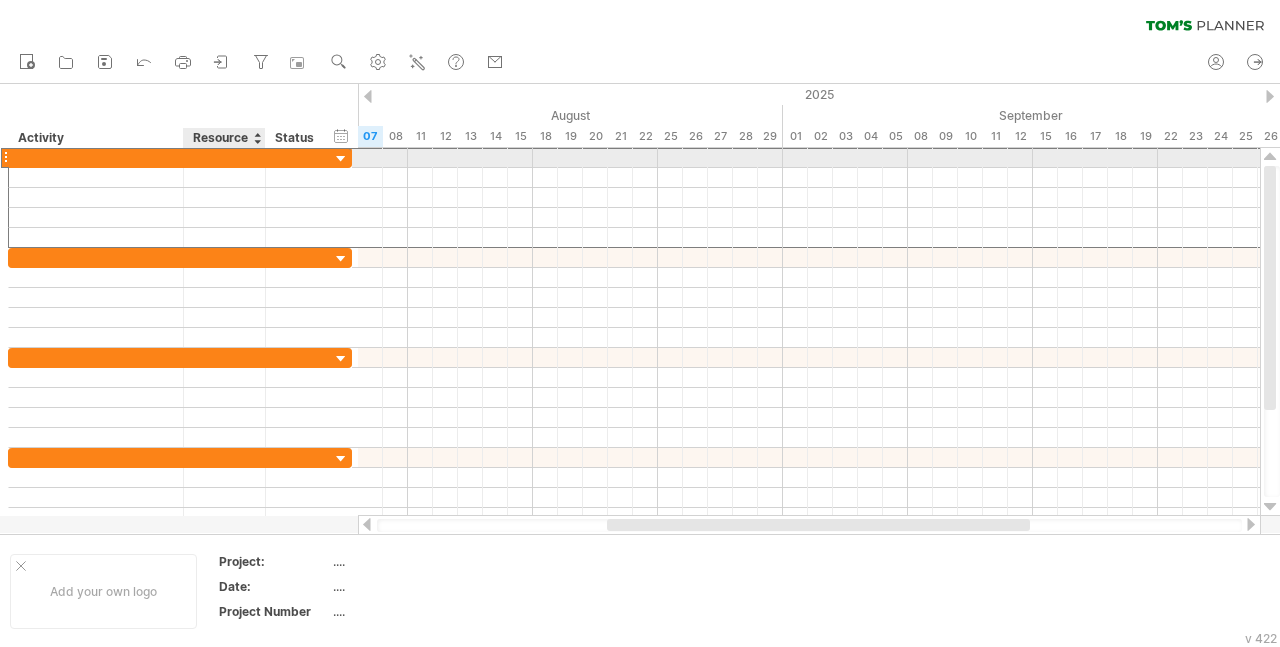 click at bounding box center (225, 157) 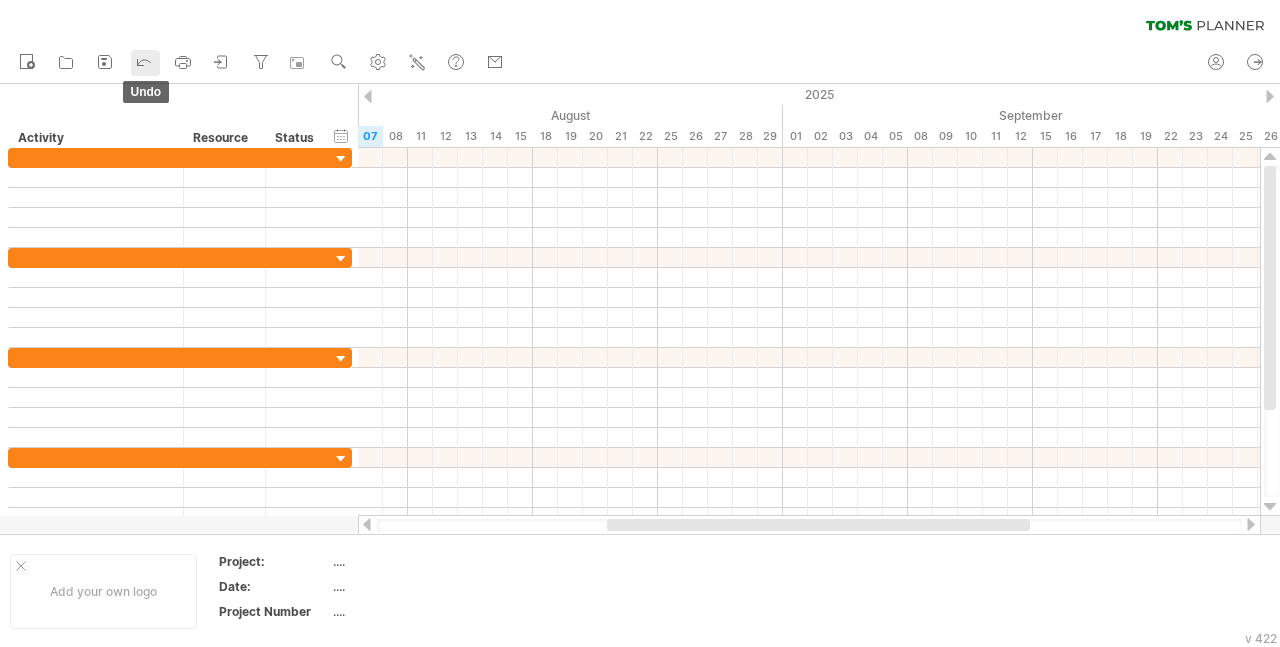 click 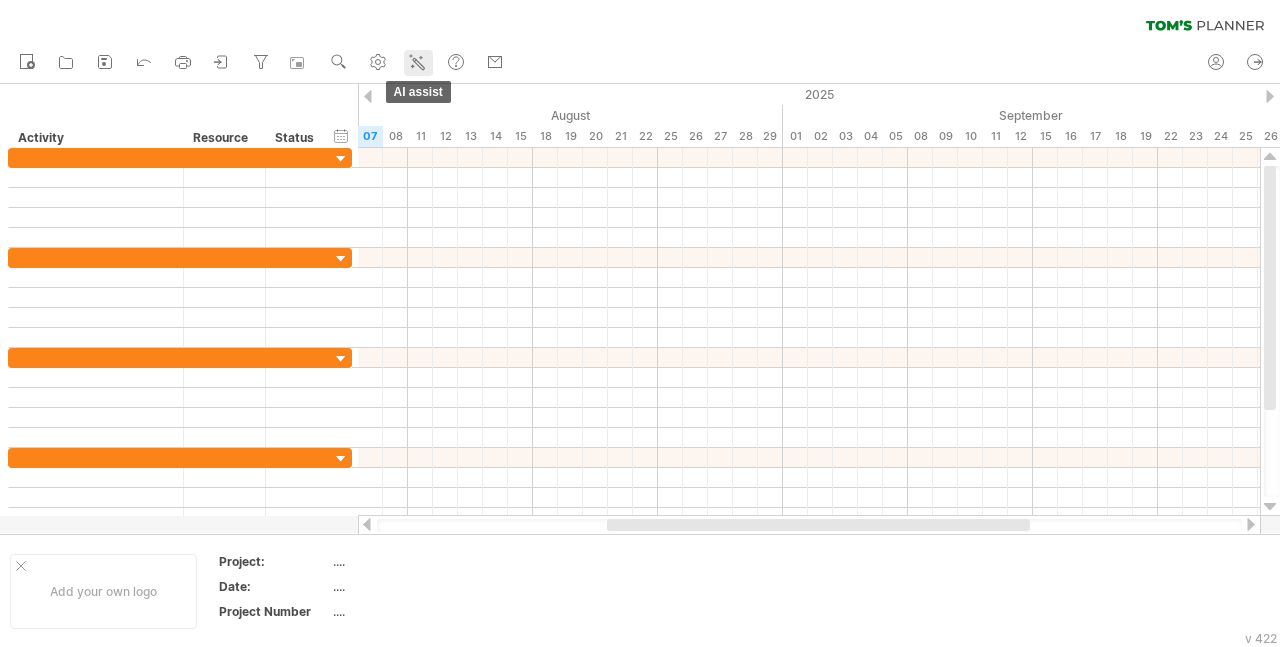 click 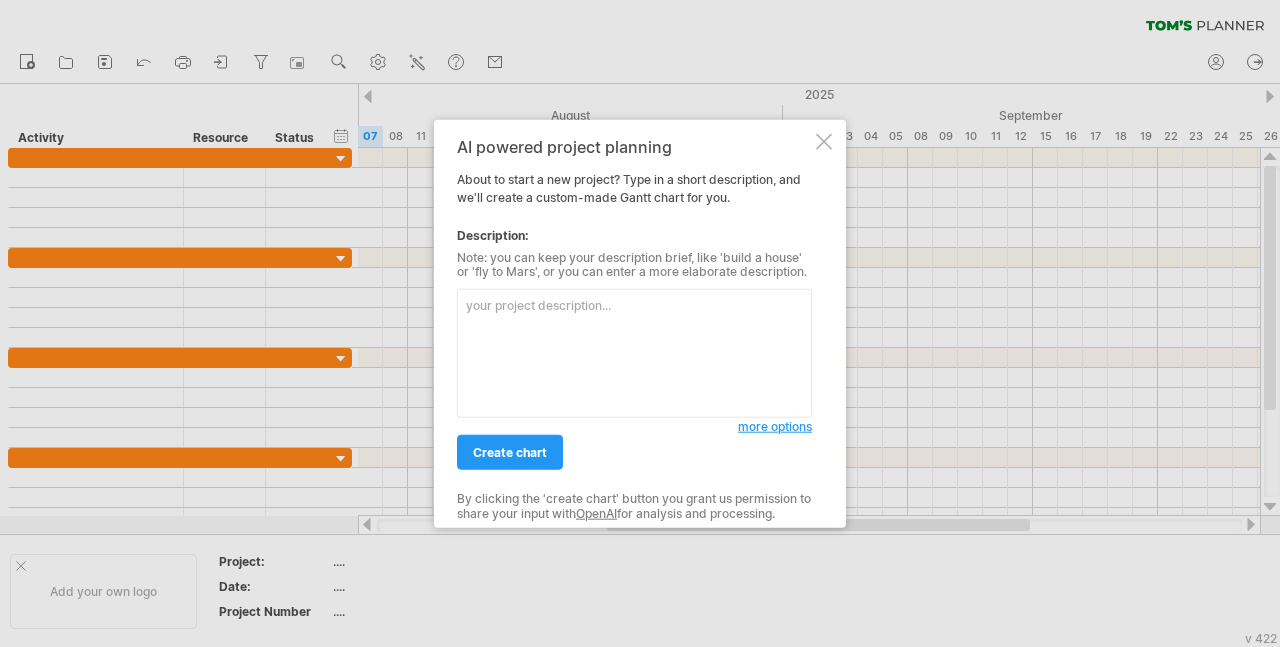 click at bounding box center (634, 353) 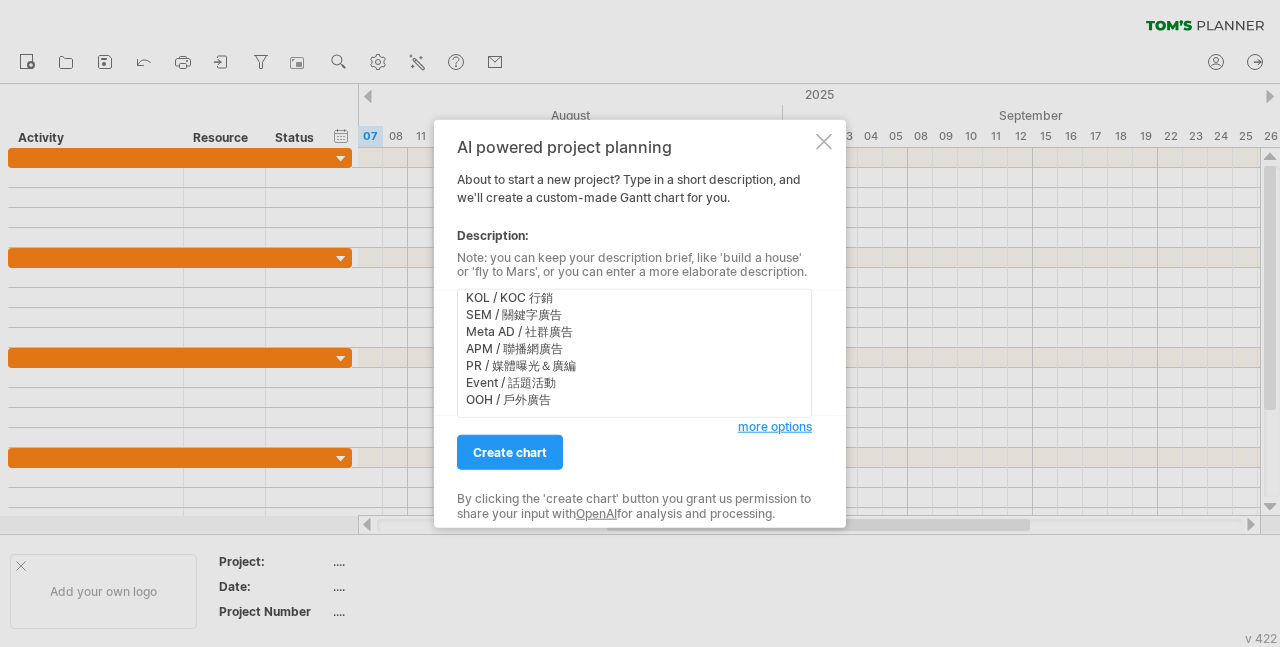 scroll, scrollTop: 0, scrollLeft: 0, axis: both 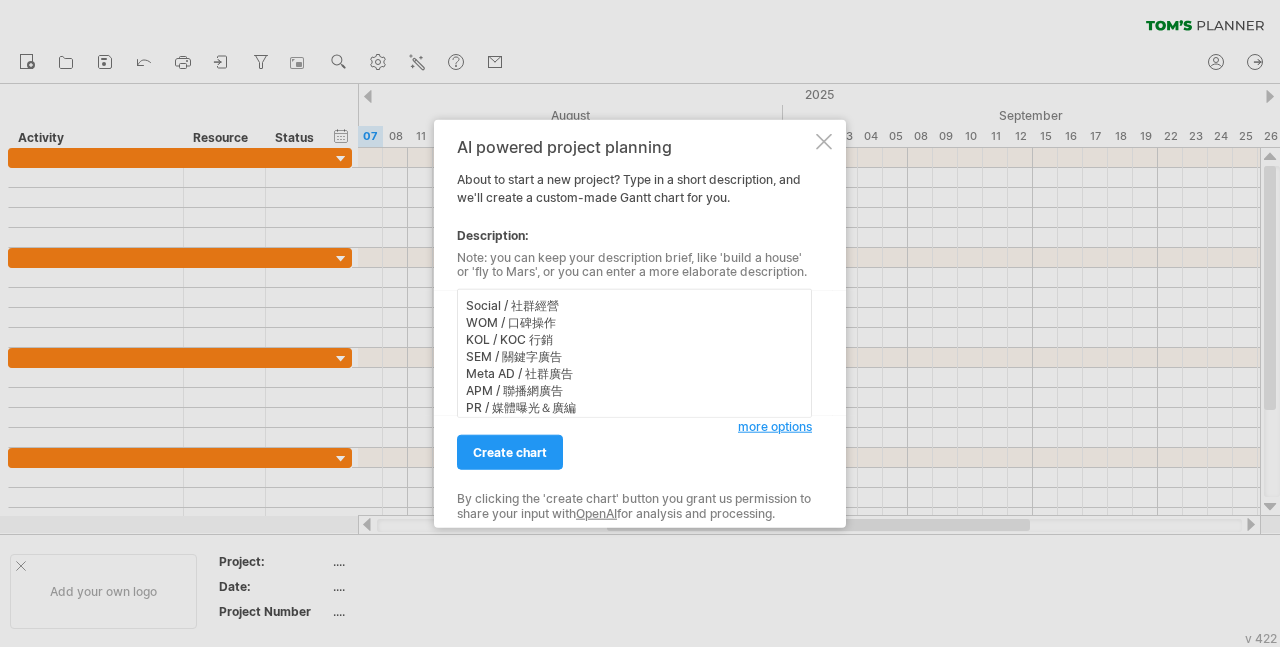 click on "Social / 社群經營
WOM / 口碑操作
KOL / KOC 行銷
SEM / 關鍵字廣告
Meta AD / 社群廣告
APM / 聯播網廣告
PR / 媒體曝光＆廣編
Event / 話題活動
OOH / 戶外廣告" at bounding box center (634, 353) 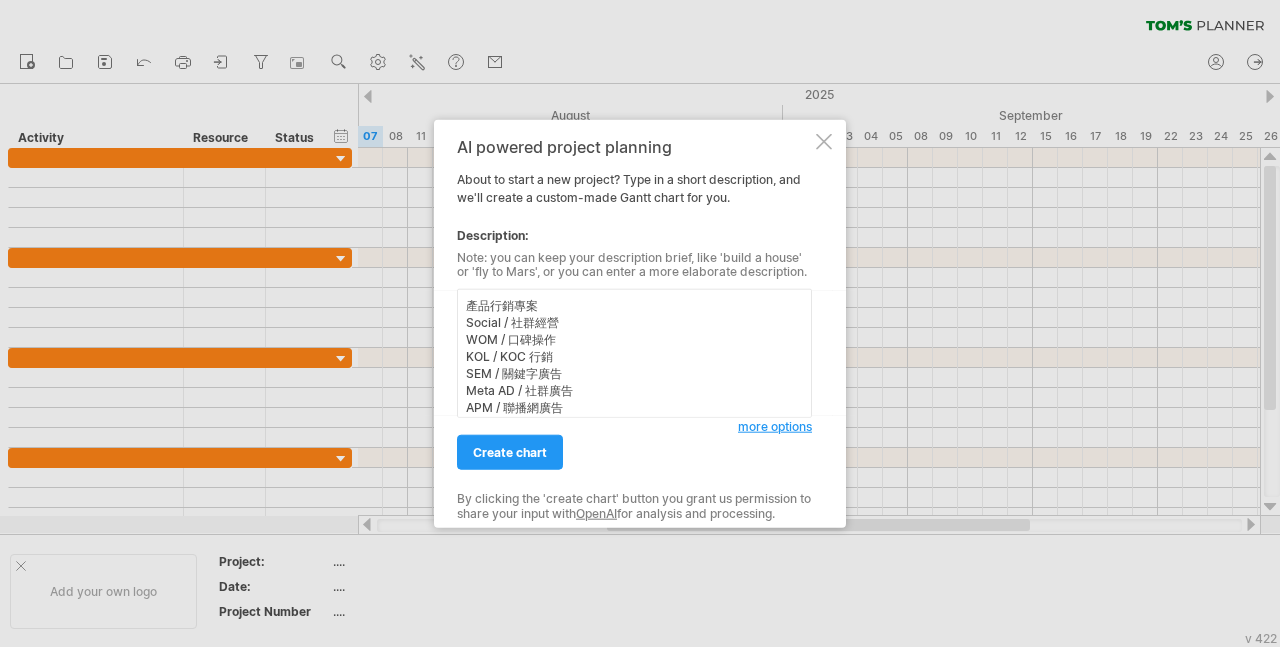 scroll, scrollTop: 71, scrollLeft: 0, axis: vertical 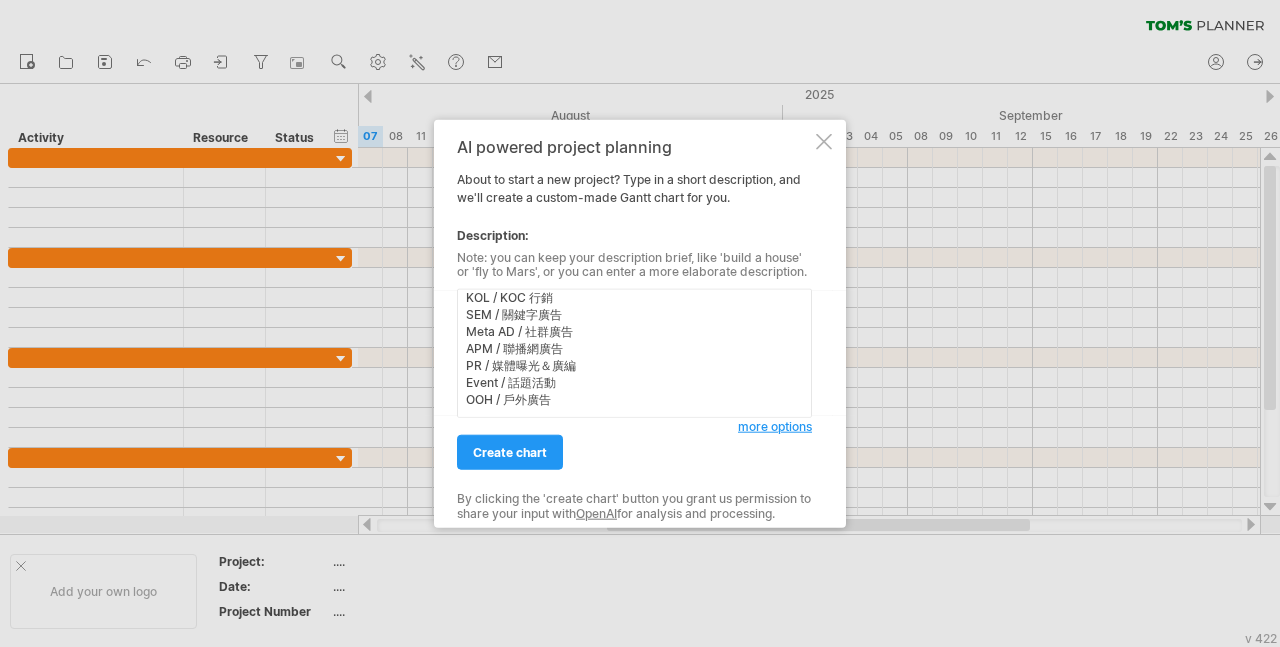 type on "產品行銷專案
Social / 社群經營
WOM / 口碑操作
KOL / KOC 行銷
SEM / 關鍵字廣告
Meta AD / 社群廣告
APM / 聯播網廣告
PR / 媒體曝光＆廣編
Event / 話題活動
OOH / 戶外廣告" 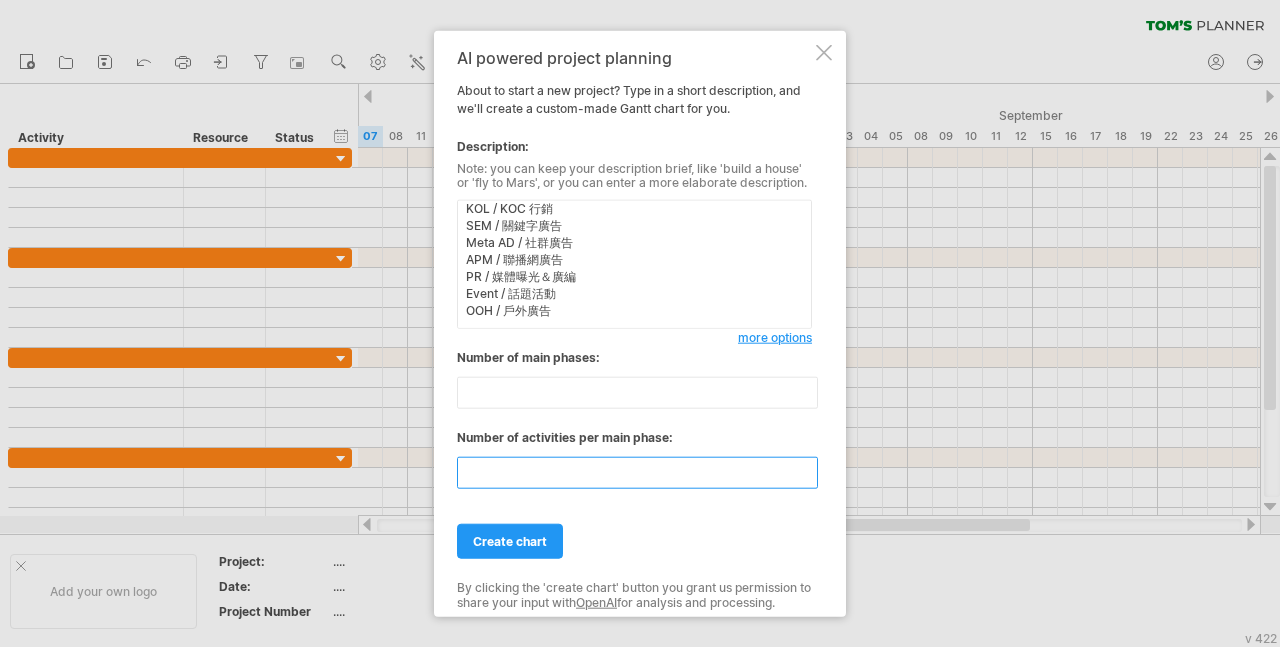 click on "**" at bounding box center (637, 473) 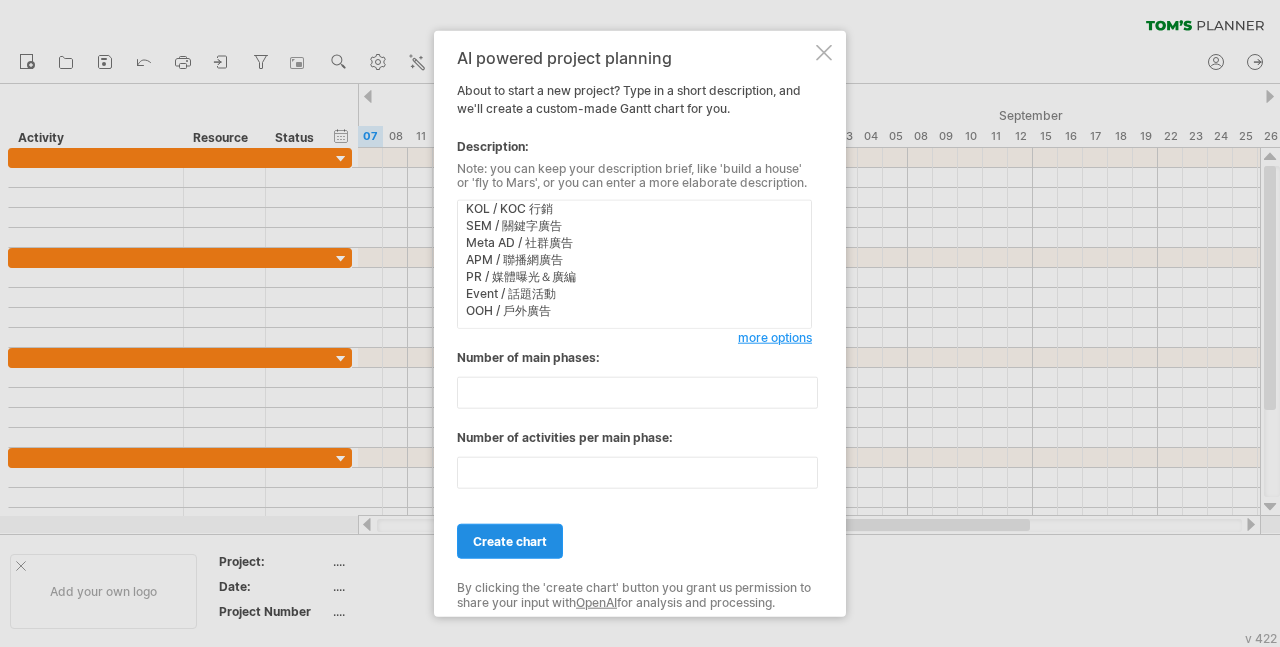 click on "create chart" at bounding box center [510, 541] 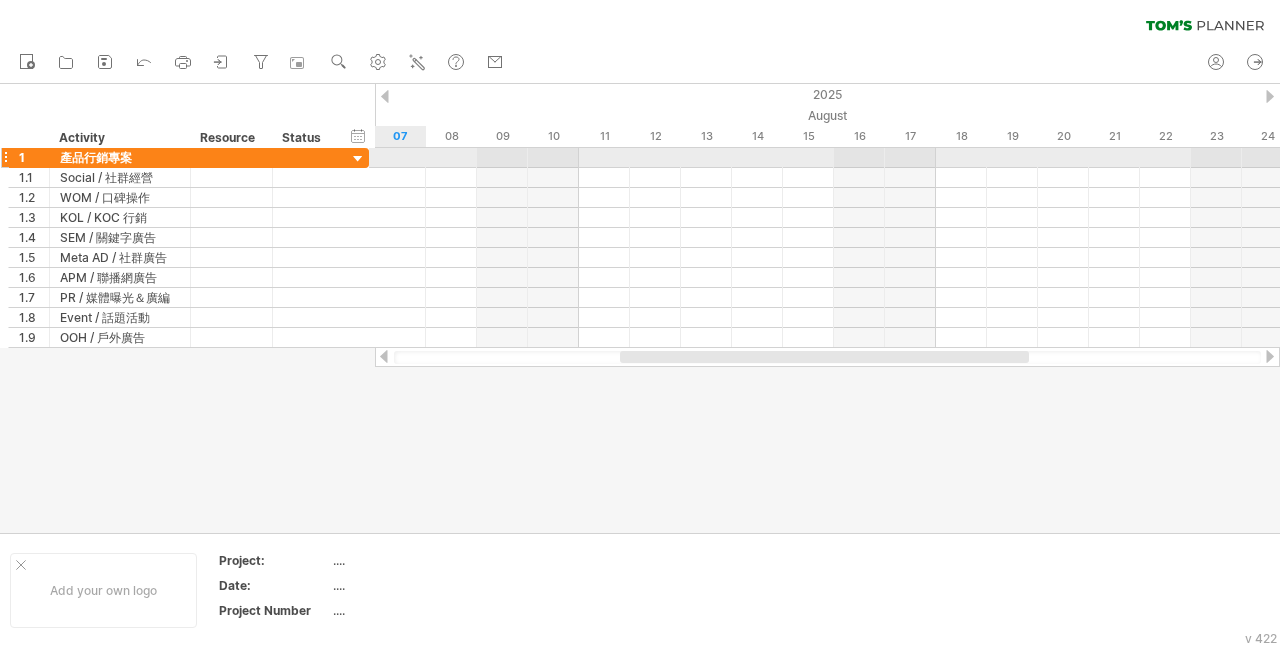 click at bounding box center (358, 159) 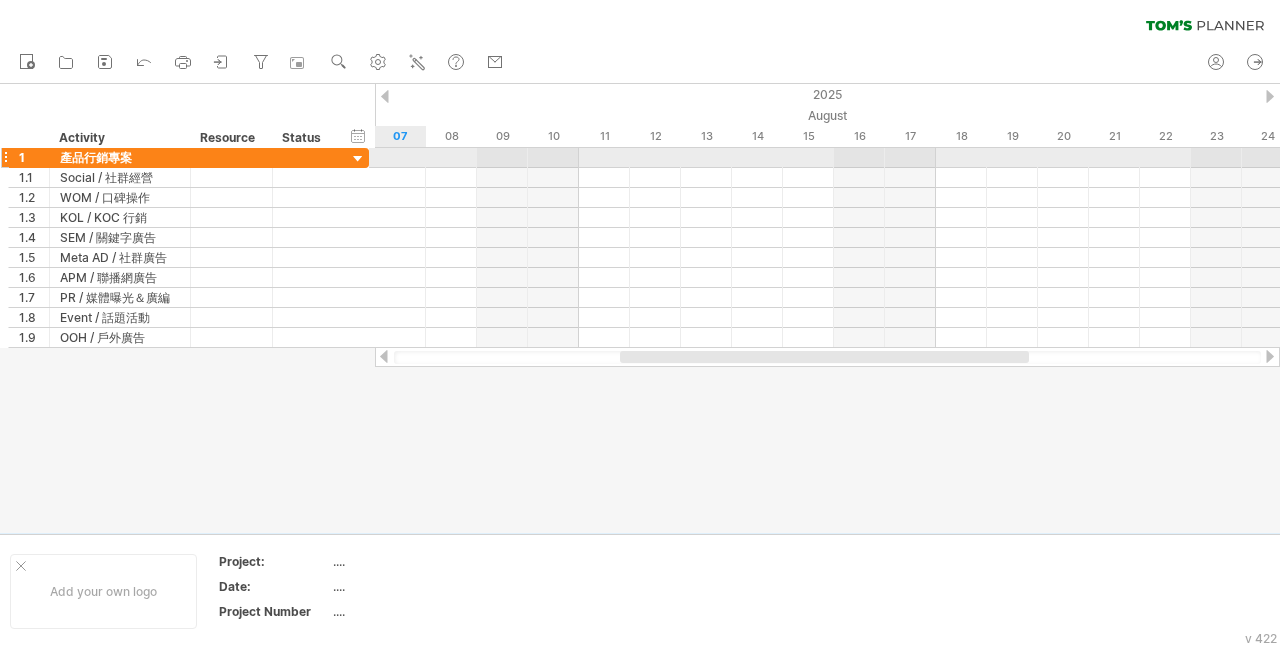 click at bounding box center [358, 159] 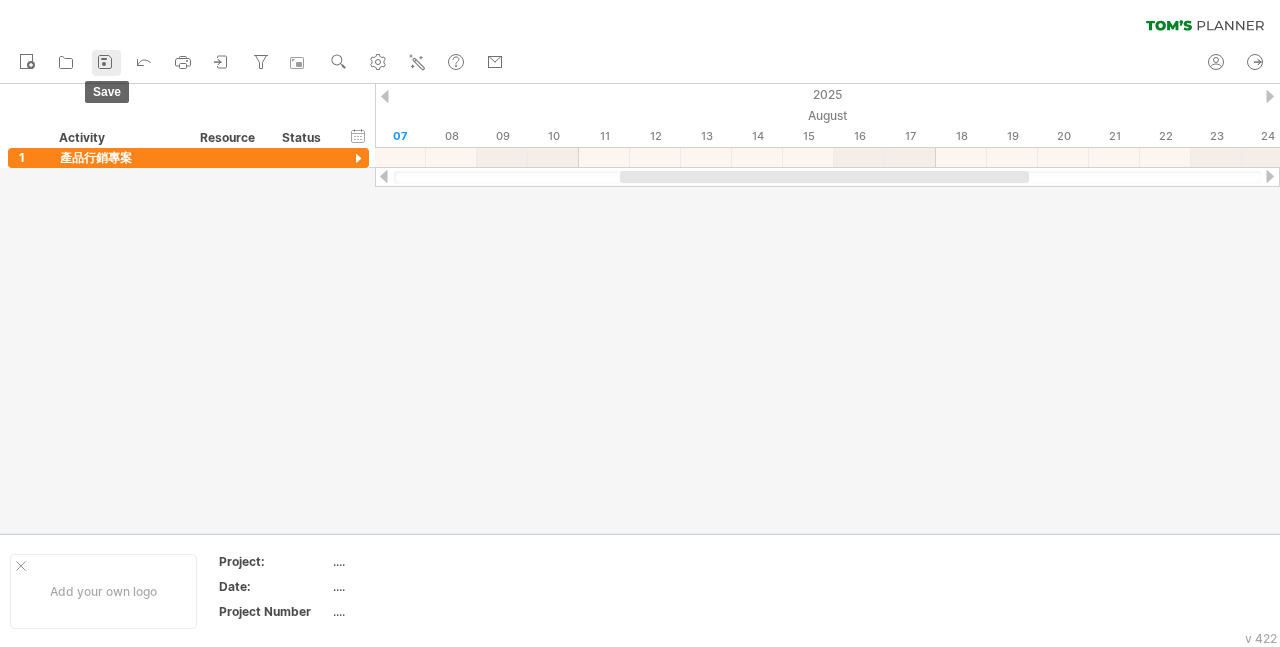 click on "save" at bounding box center (106, 63) 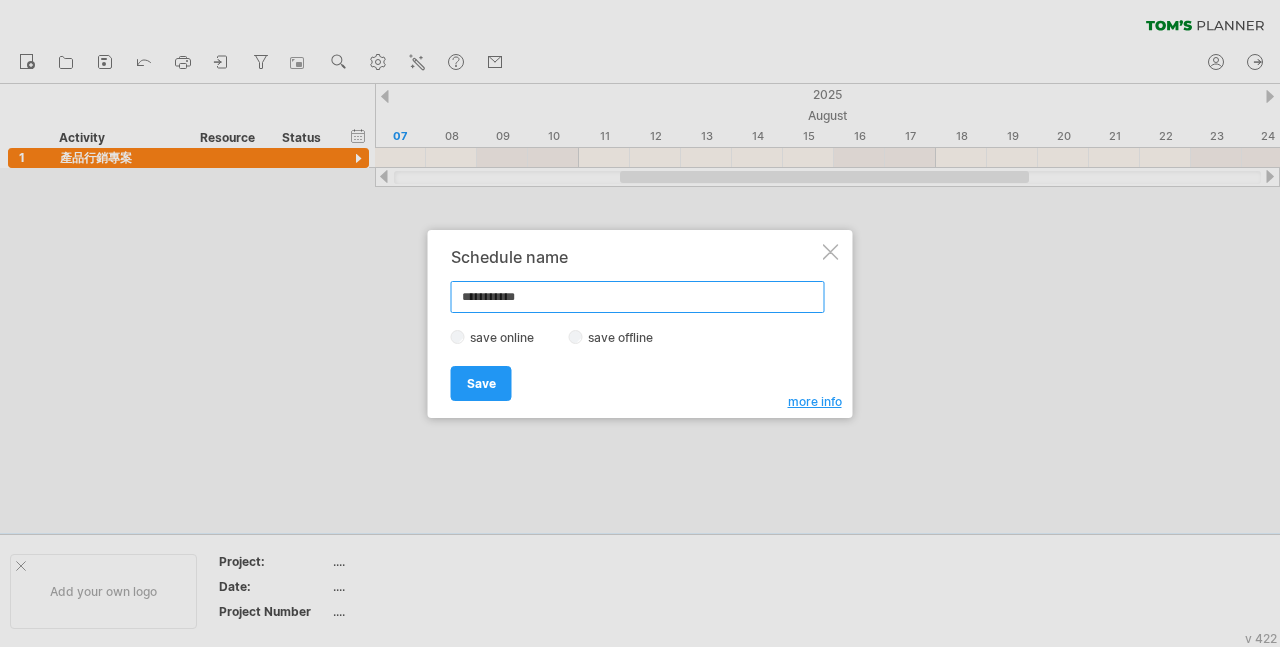 drag, startPoint x: 541, startPoint y: 304, endPoint x: 437, endPoint y: 294, distance: 104.47966 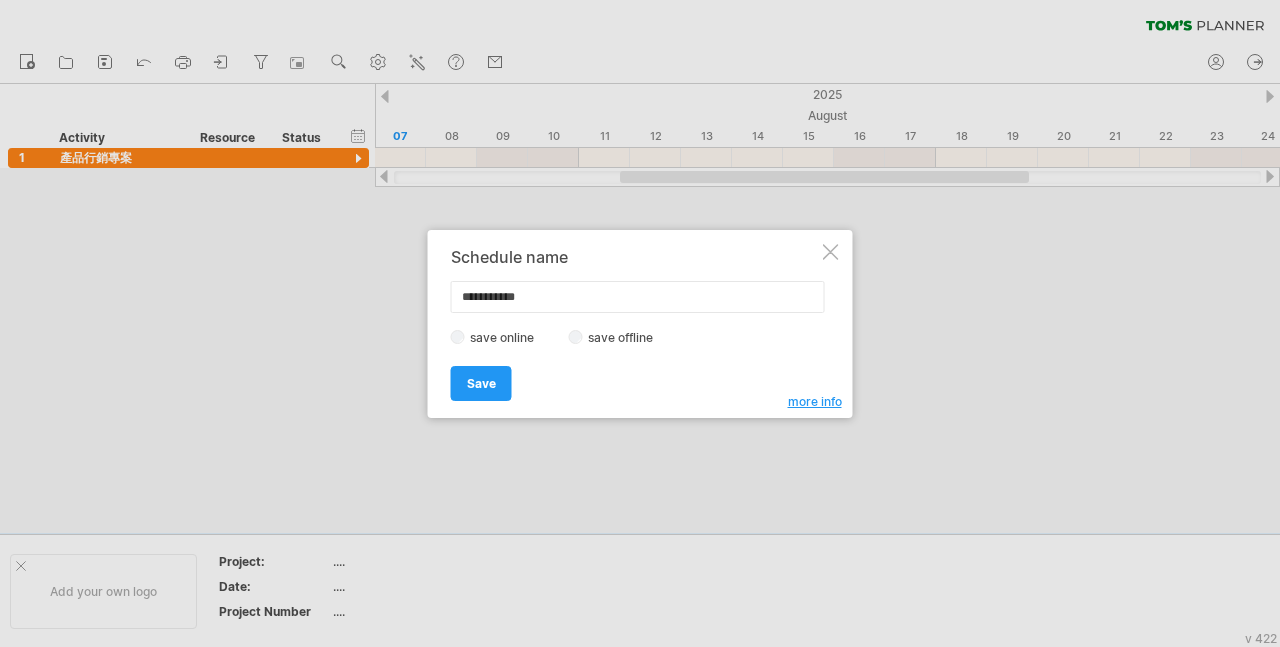 click on "Trying to reach plan.tomsplanner.com
Connected again...
0%
clear filter
new 1" at bounding box center (640, 323) 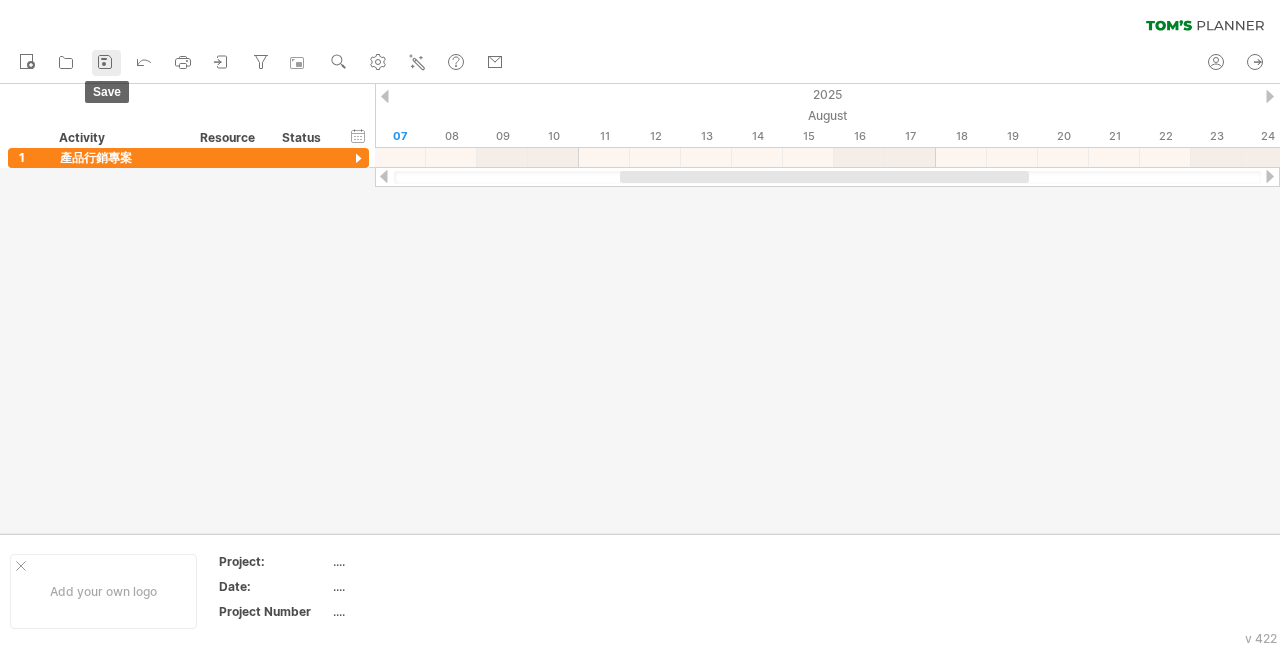 click 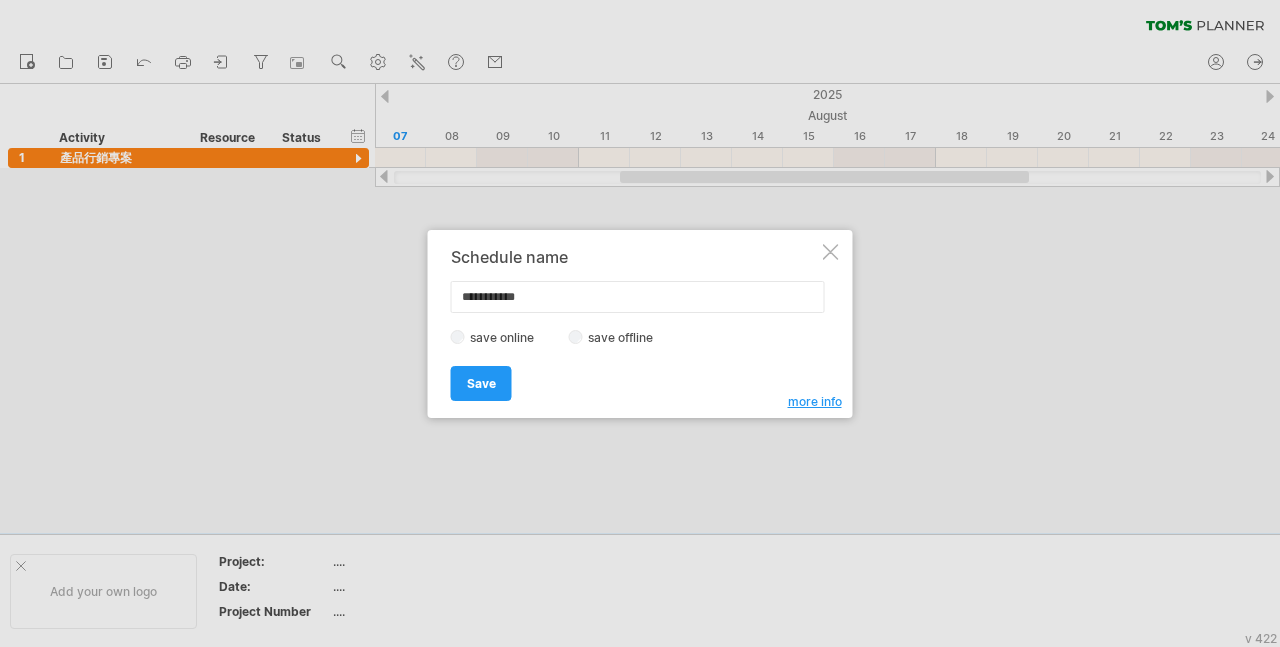 drag, startPoint x: 580, startPoint y: 302, endPoint x: 519, endPoint y: 301, distance: 61.008198 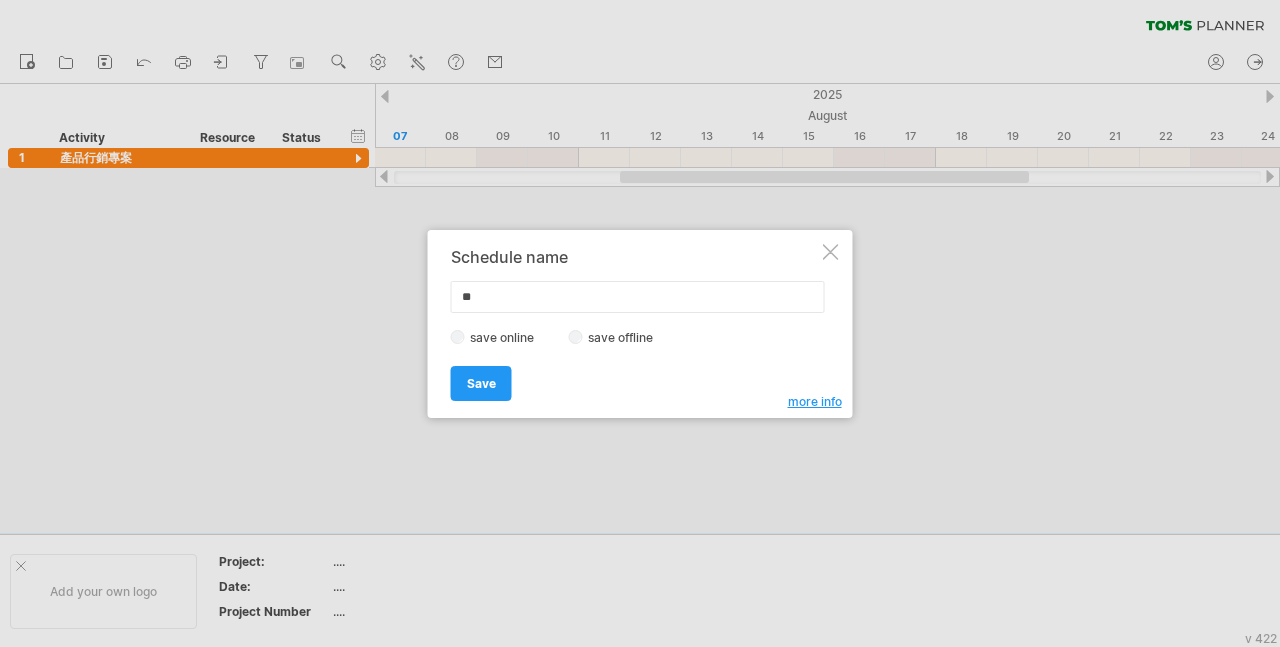 type on "*" 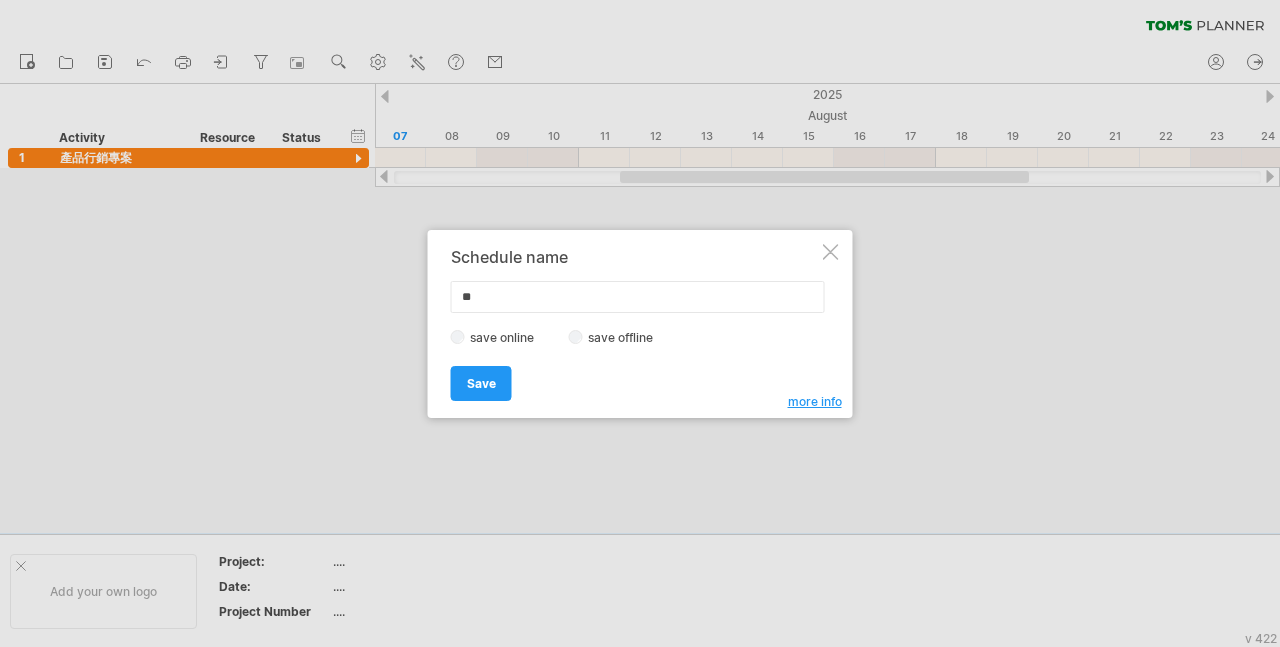 type on "*" 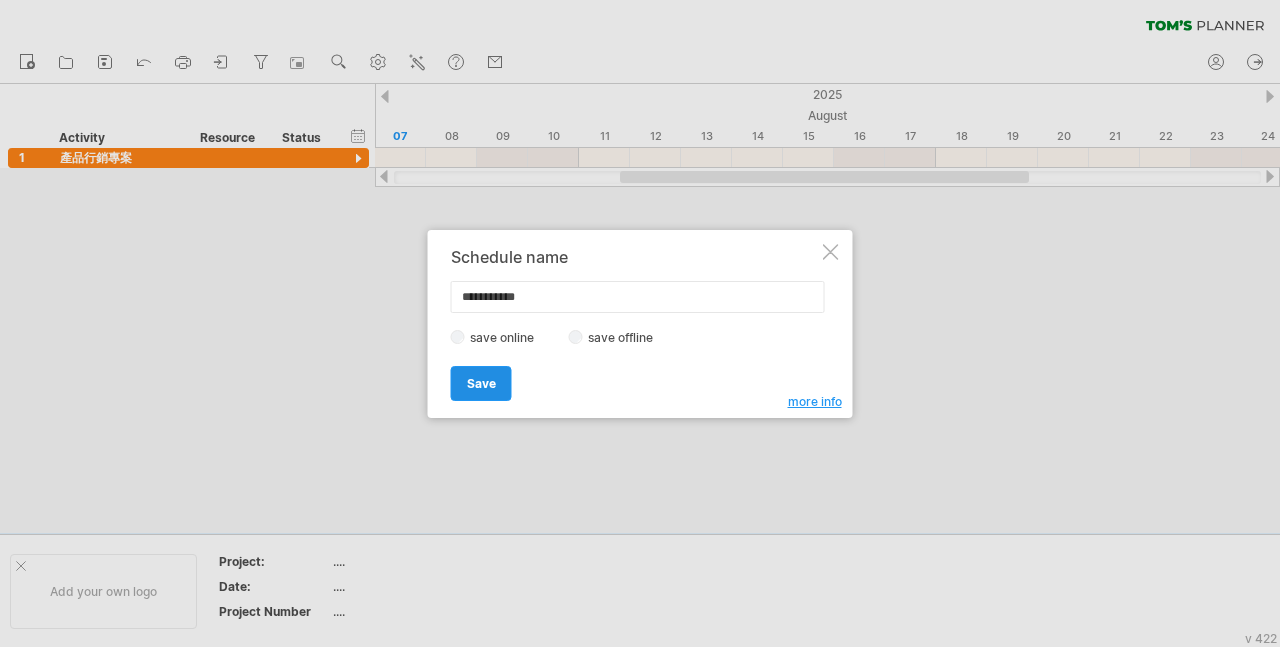 type on "**********" 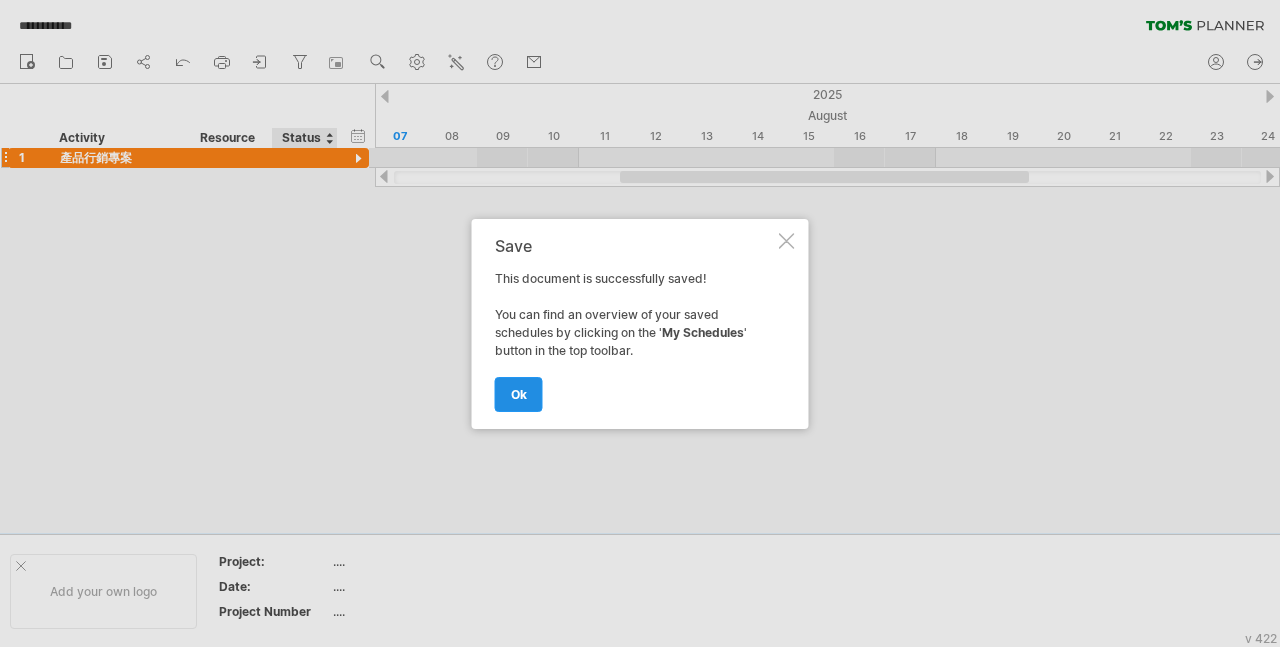 click on "ok" at bounding box center [519, 394] 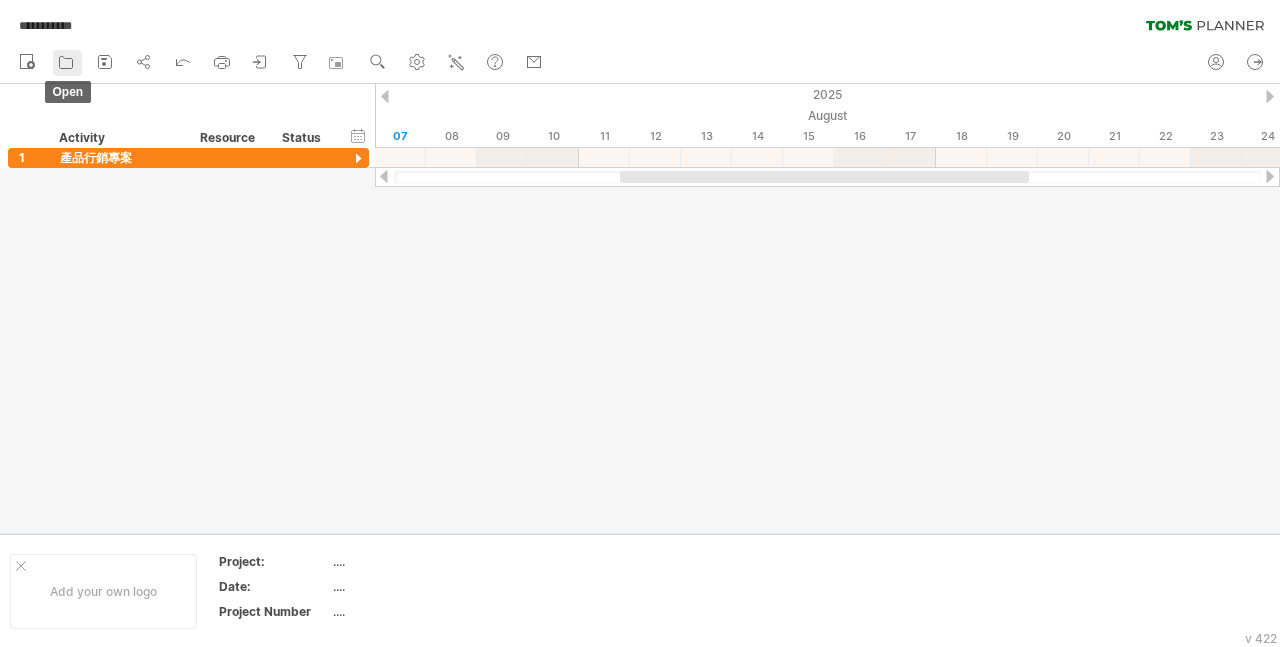 click 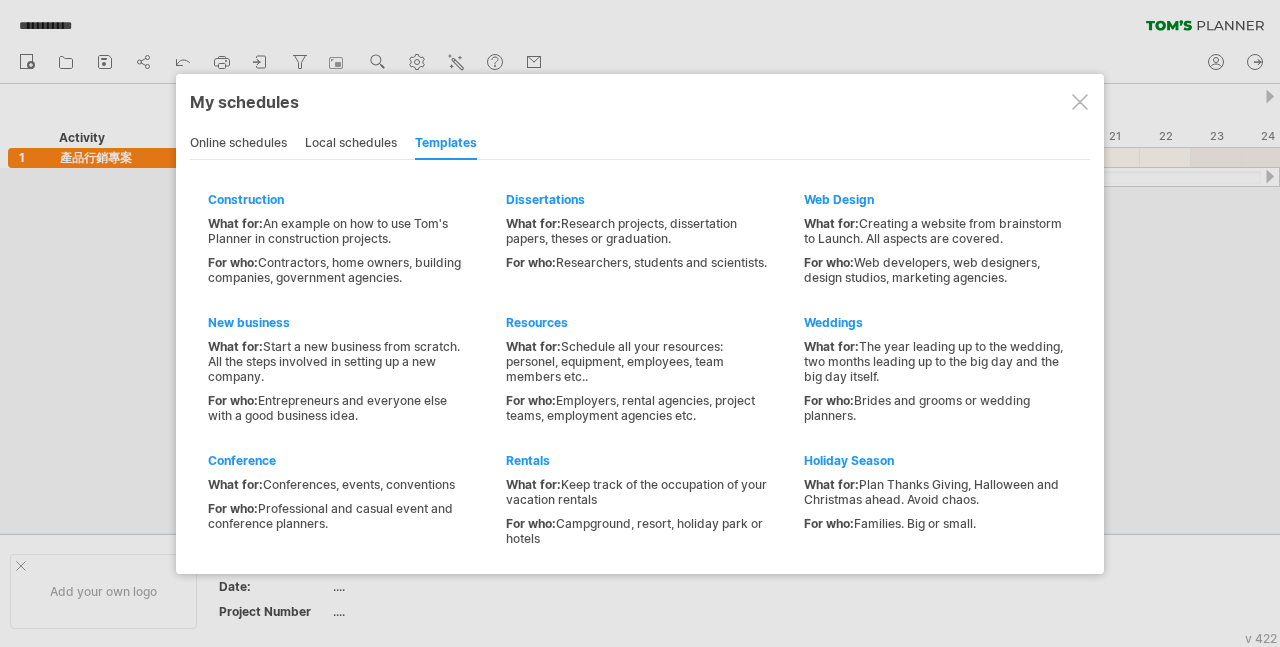 type on "**********" 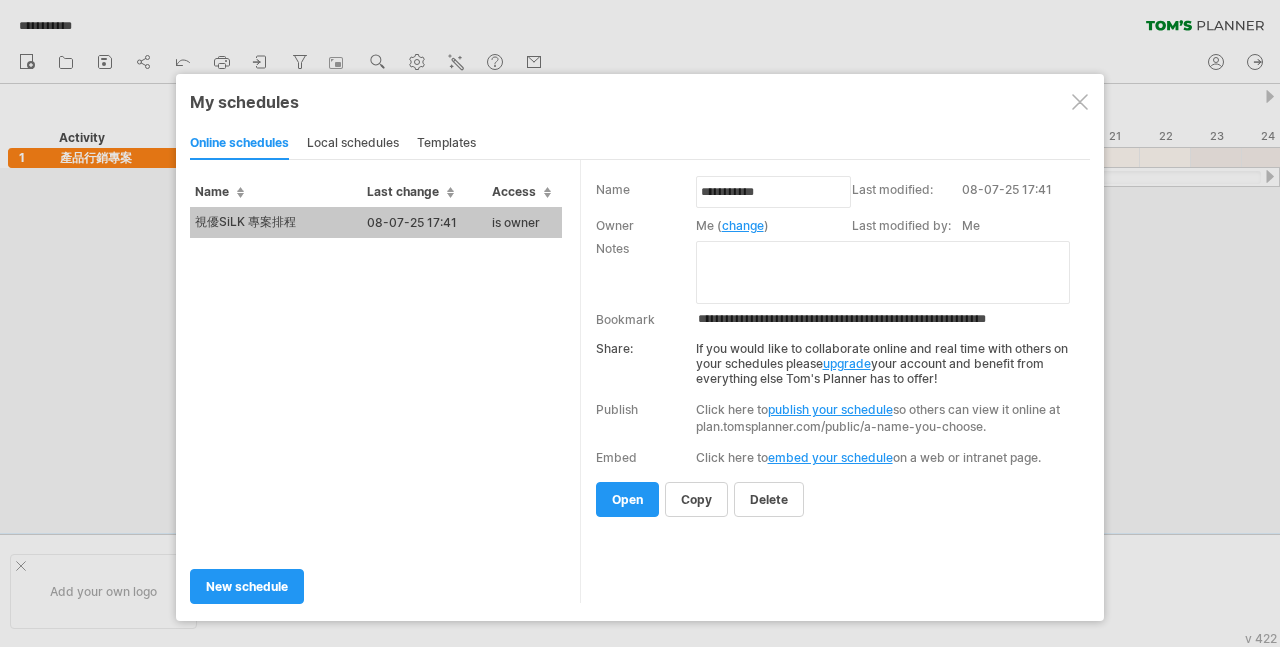 click at bounding box center [640, 323] 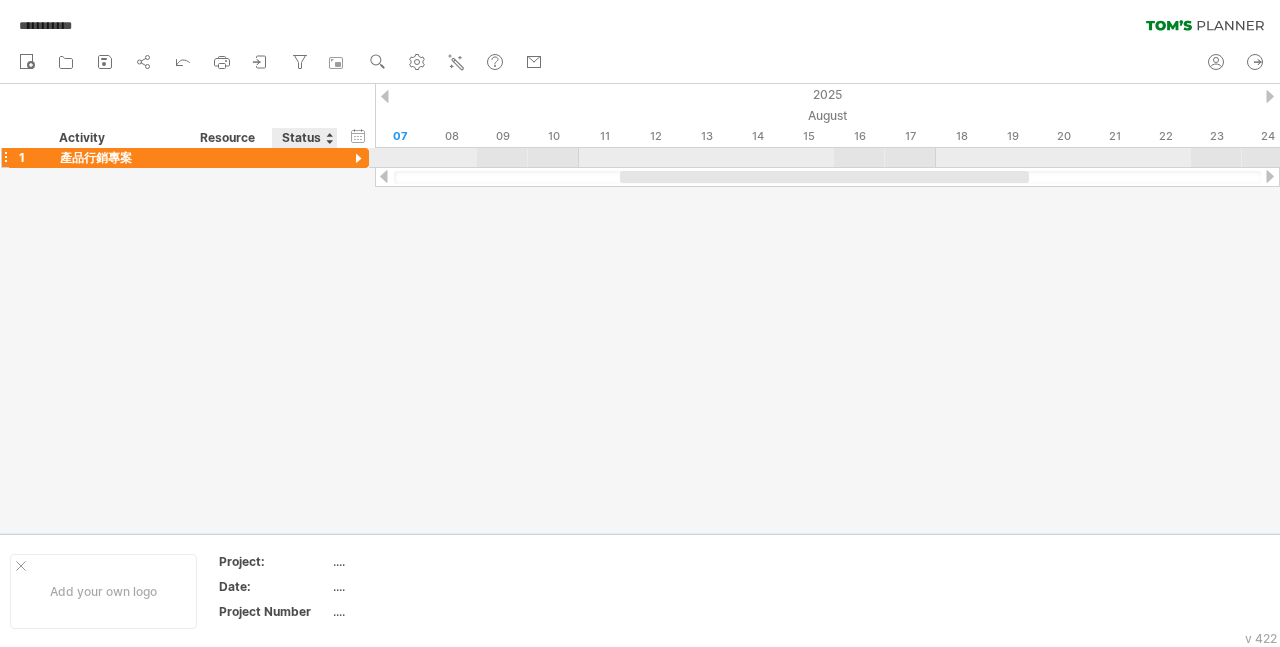 click at bounding box center [358, 159] 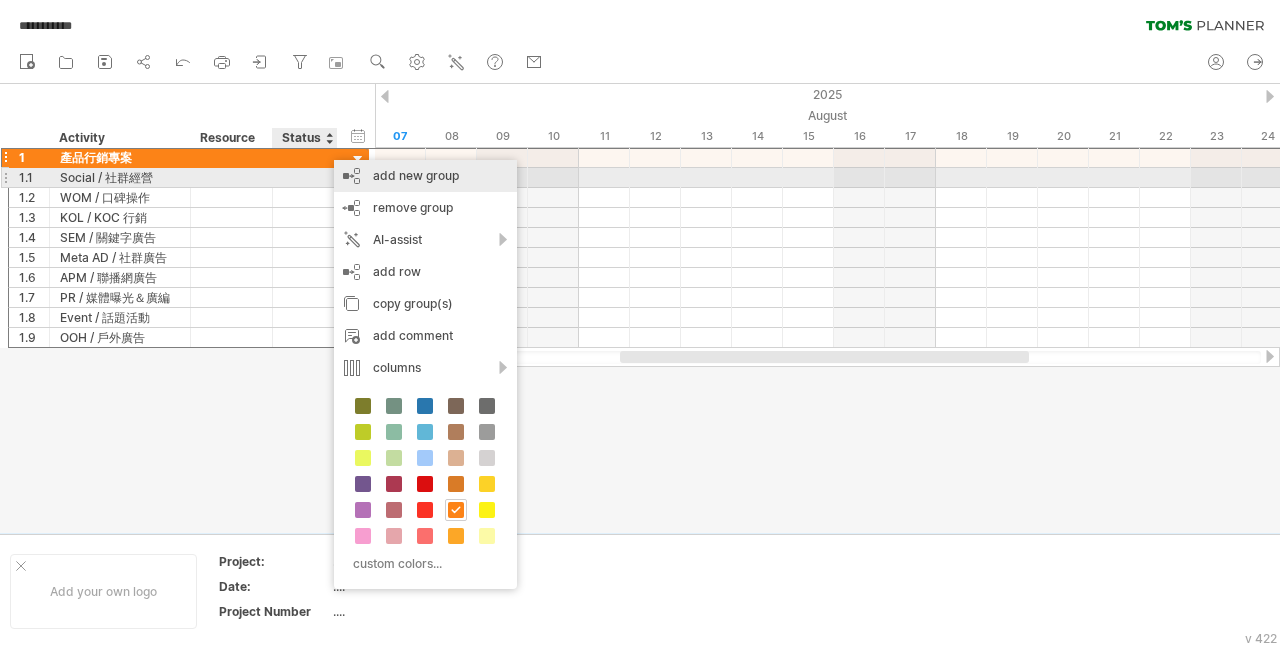 click on "add new group" at bounding box center (425, 176) 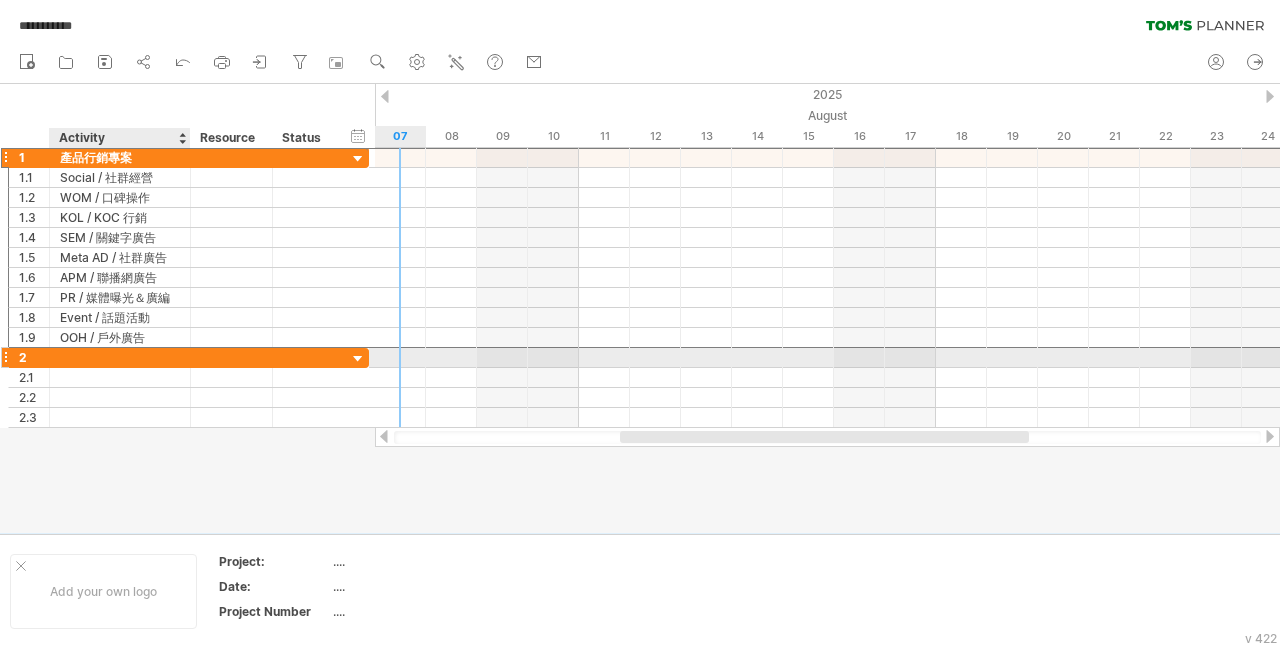 click at bounding box center (120, 357) 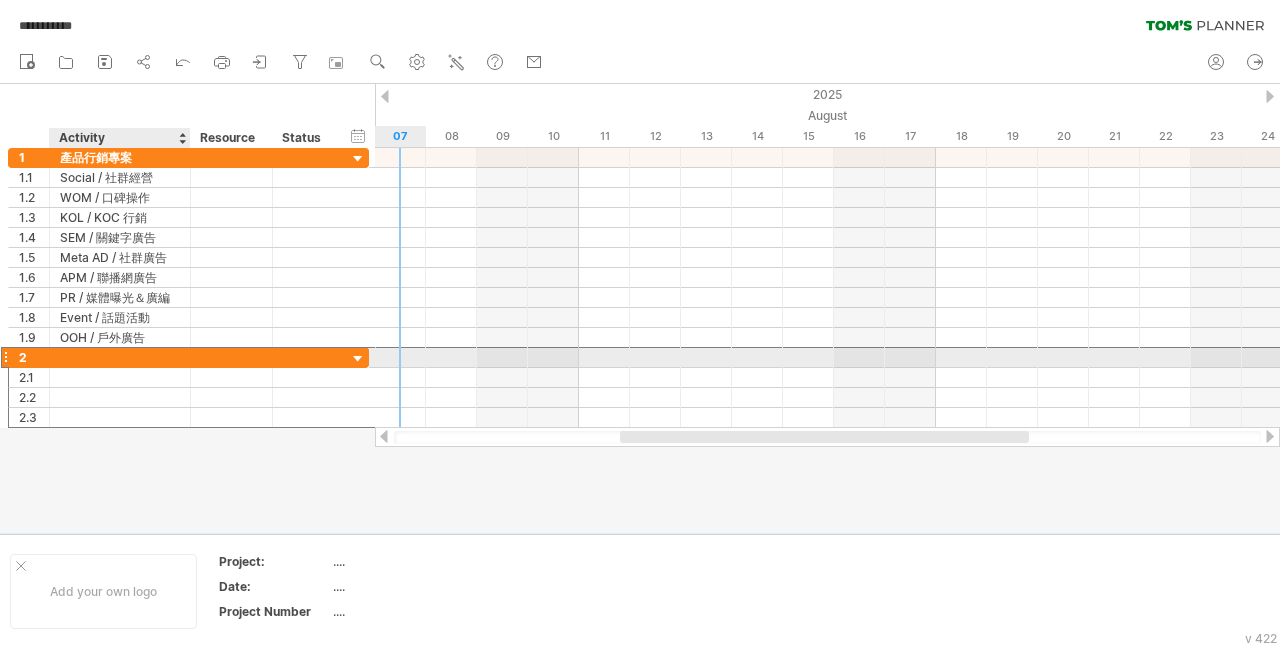 click at bounding box center (120, 357) 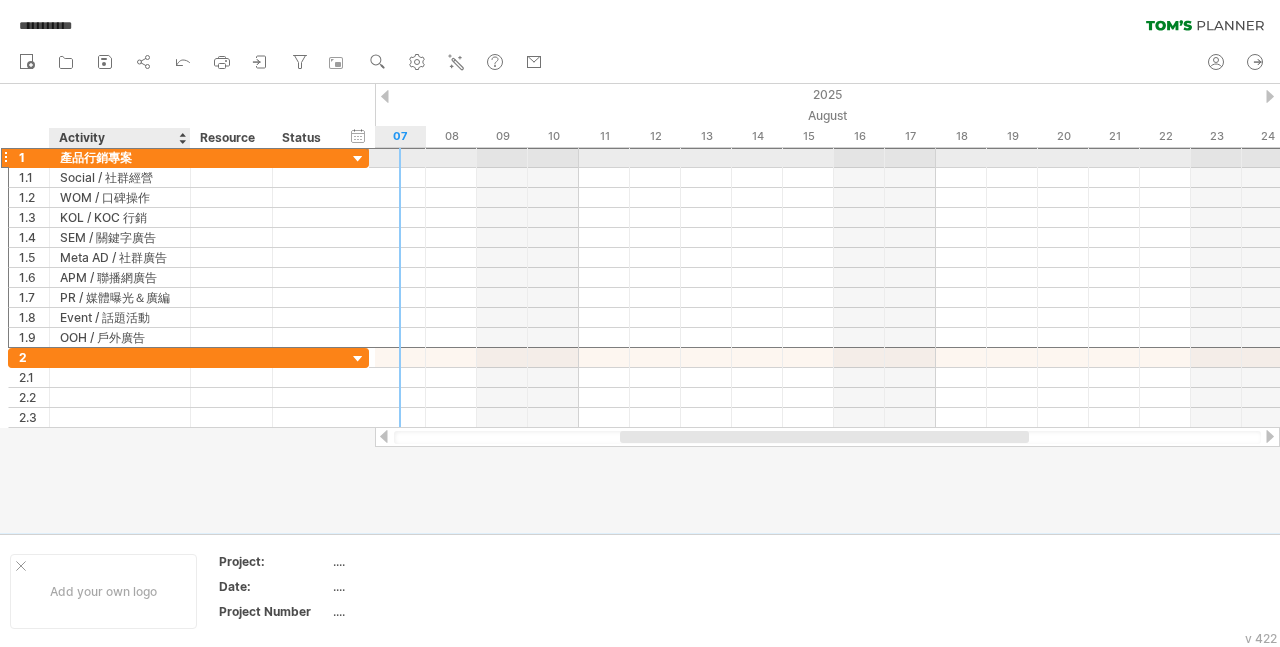 click on "產品行銷專案" at bounding box center [120, 157] 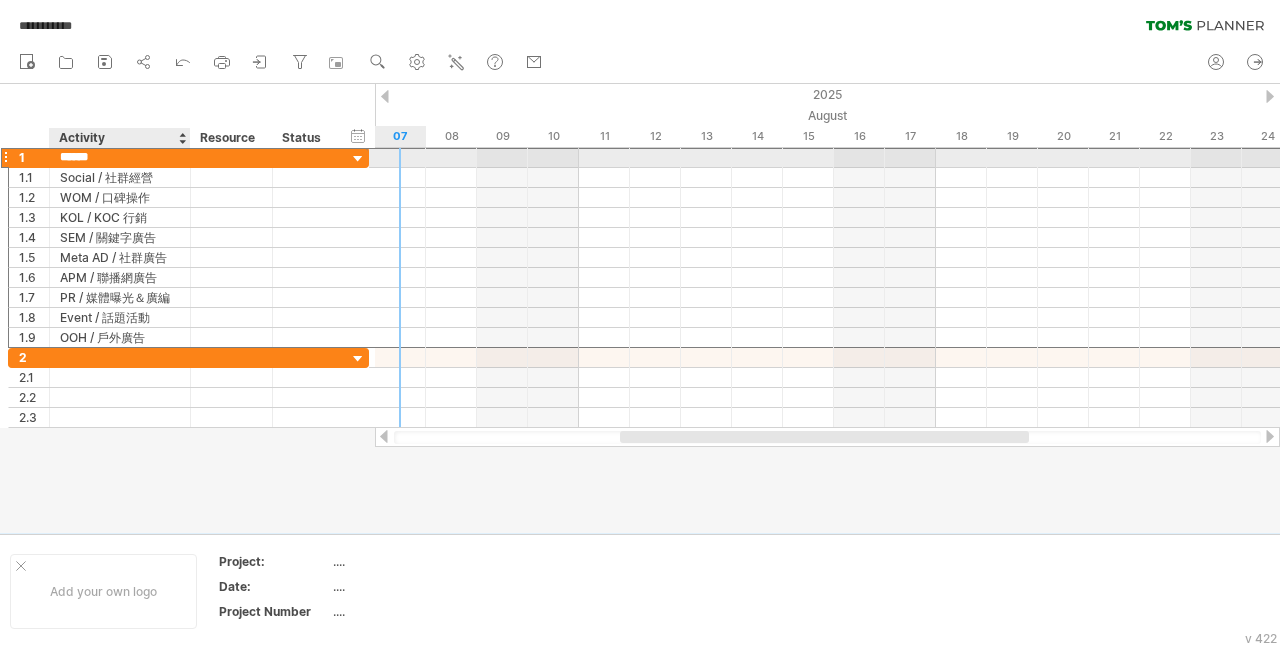 click on "******" at bounding box center (120, 157) 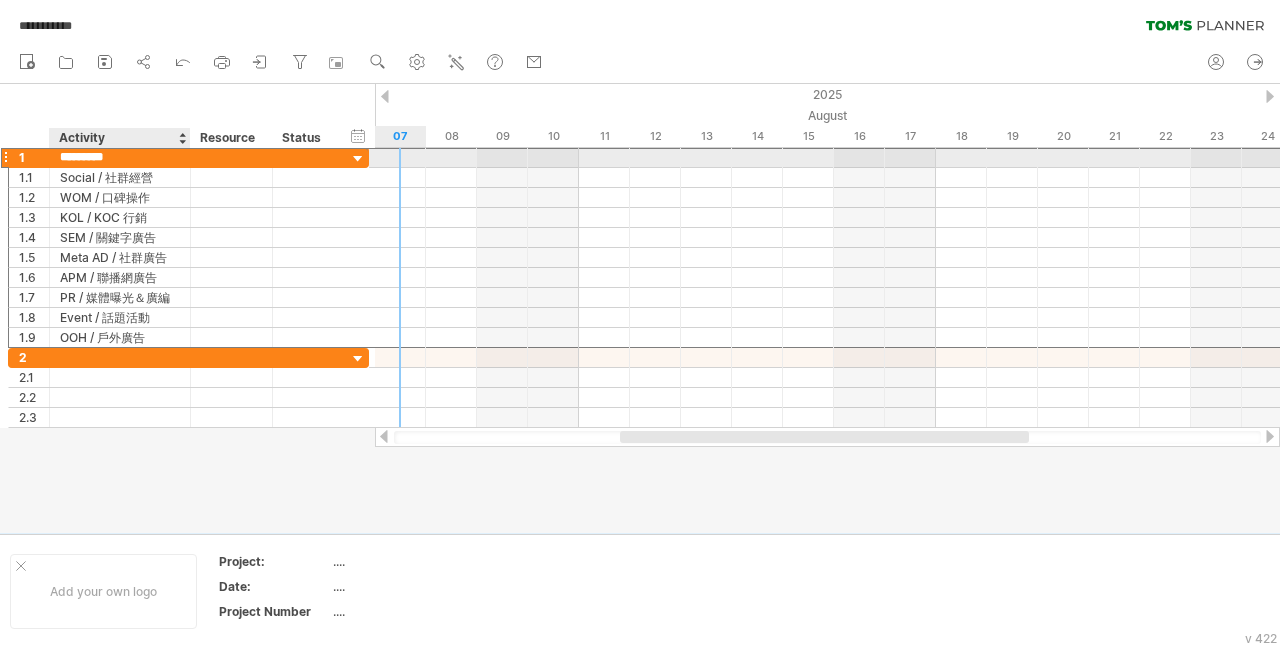 type on "********" 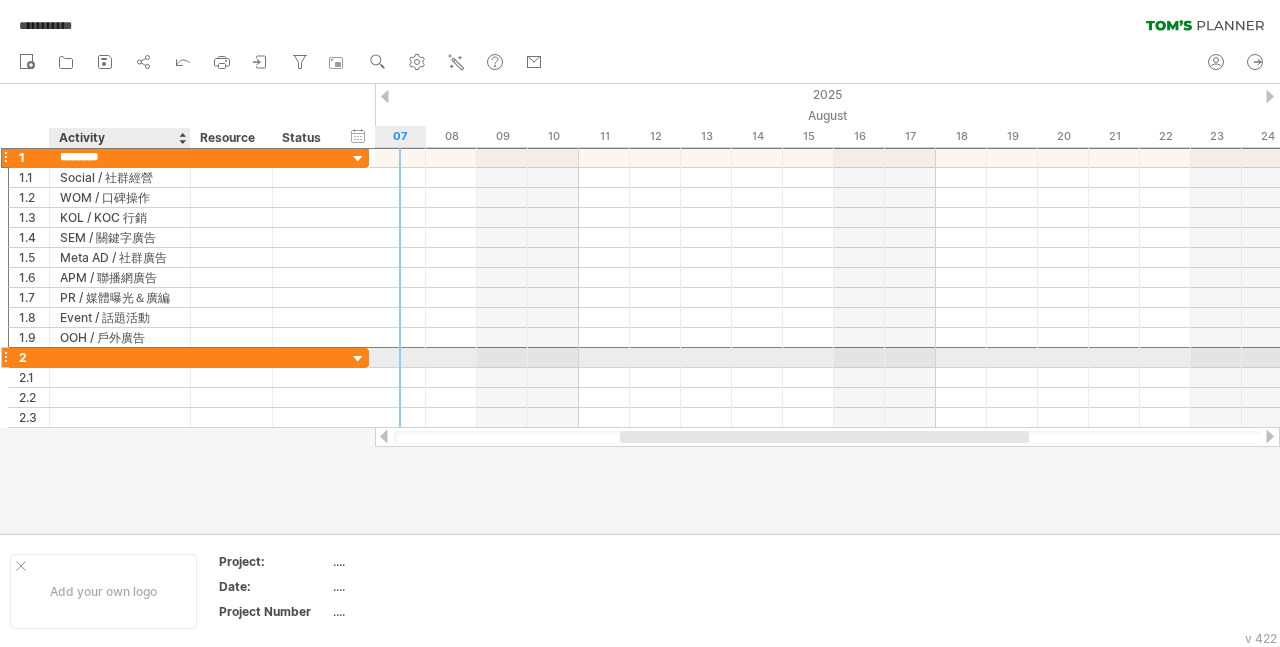click at bounding box center (120, 357) 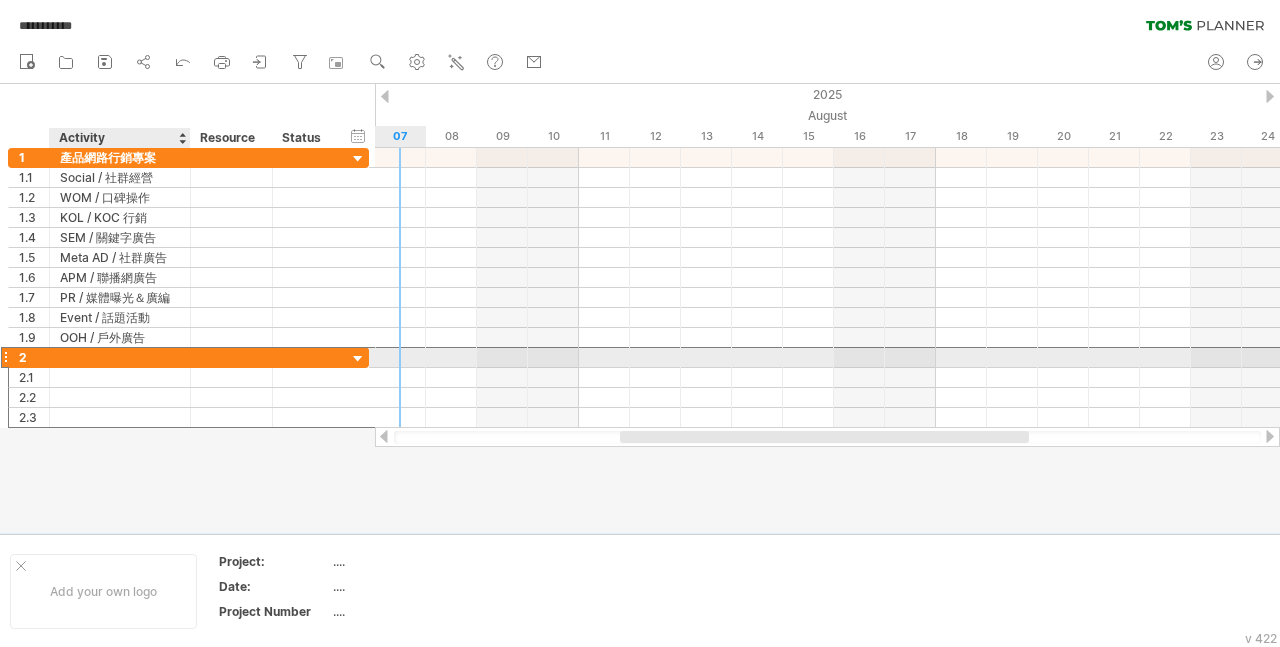 click at bounding box center (120, 357) 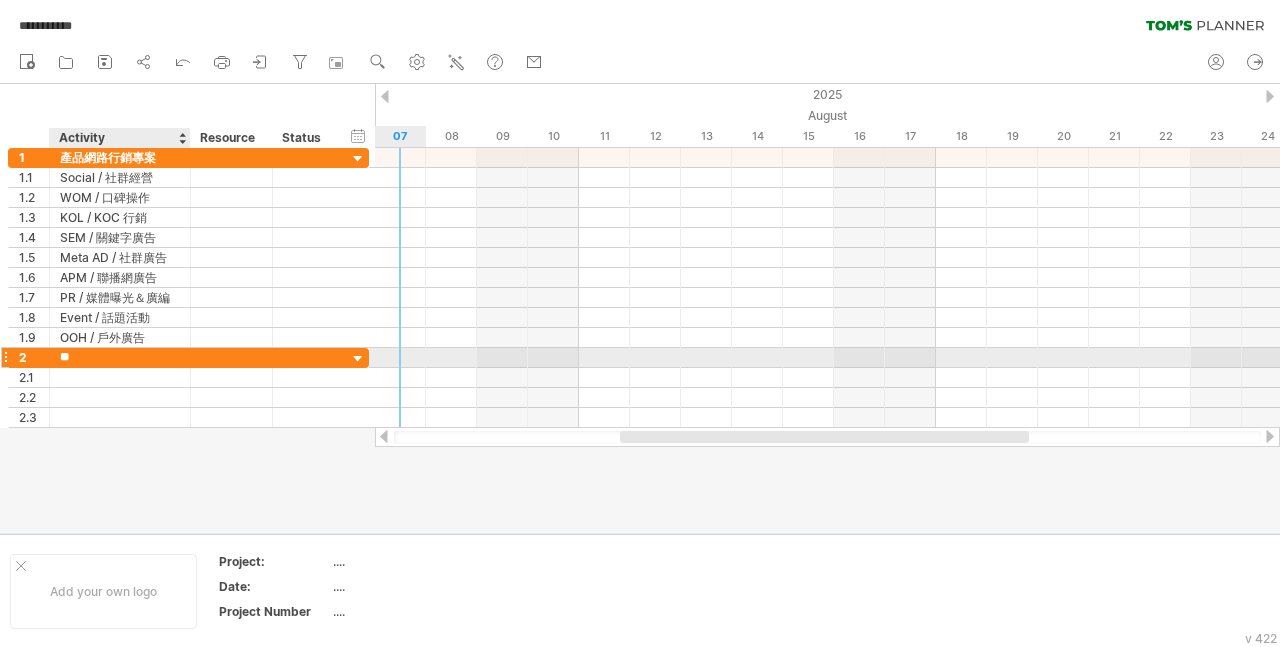 type on "*" 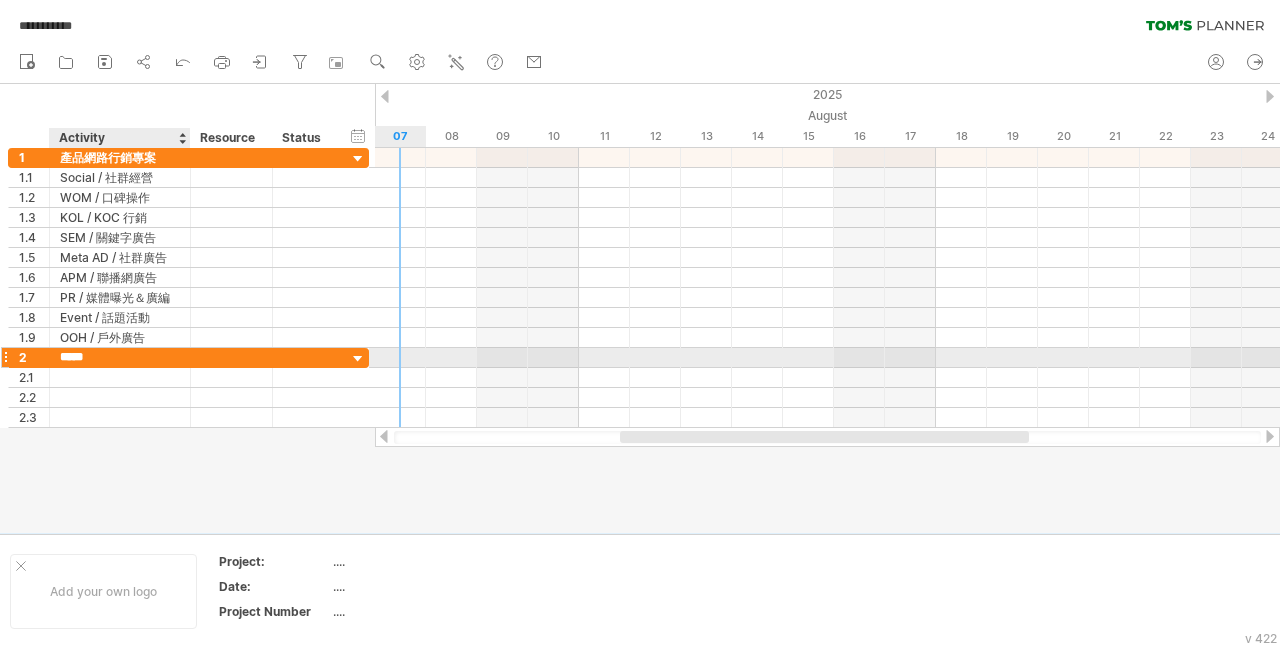 type on "*****" 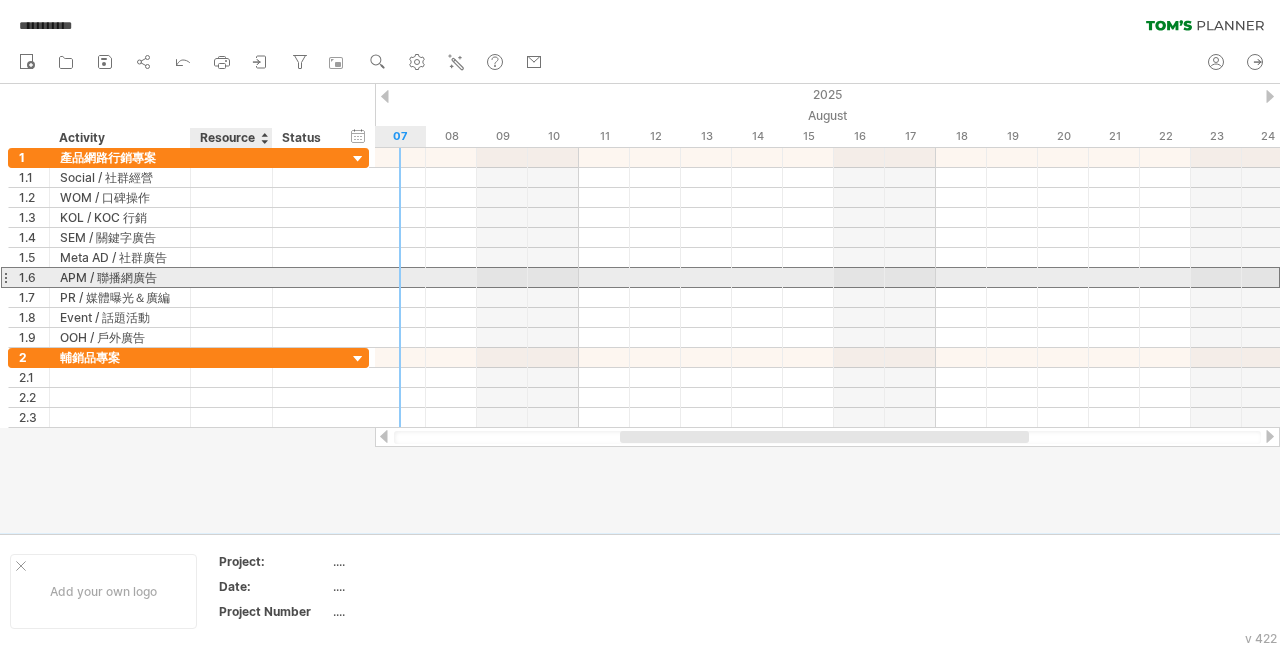 click on "**********" at bounding box center (188, 248) 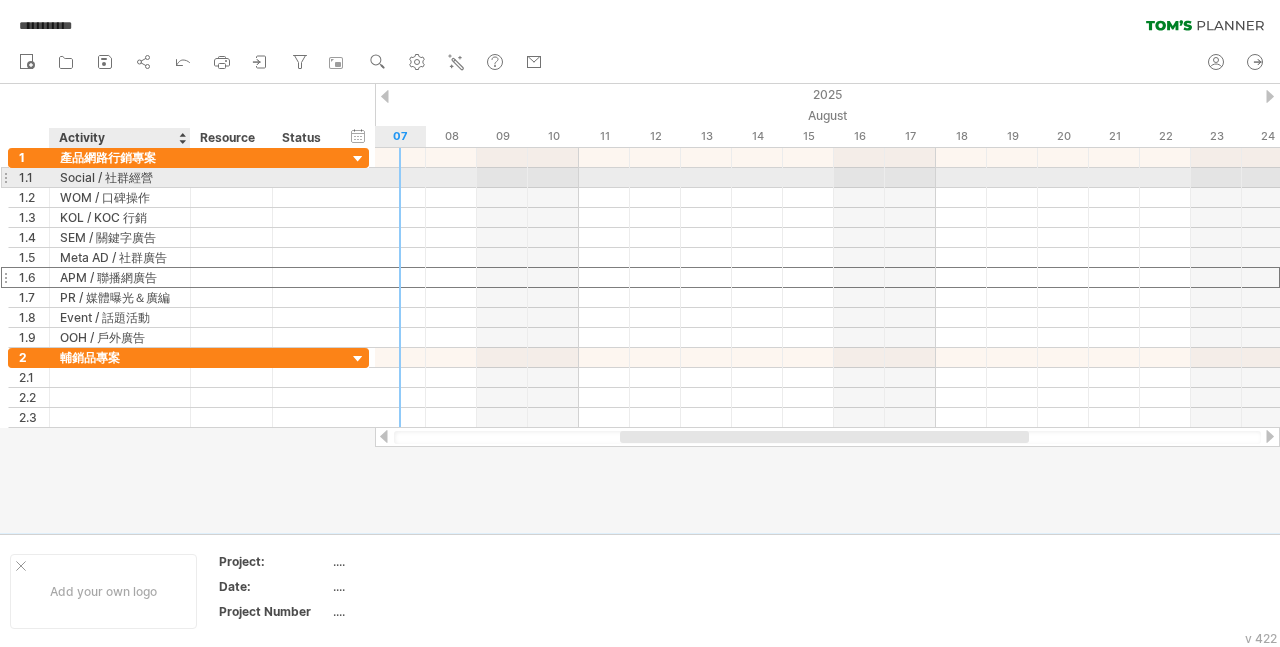 click on "Social / 社群經營" at bounding box center (120, 177) 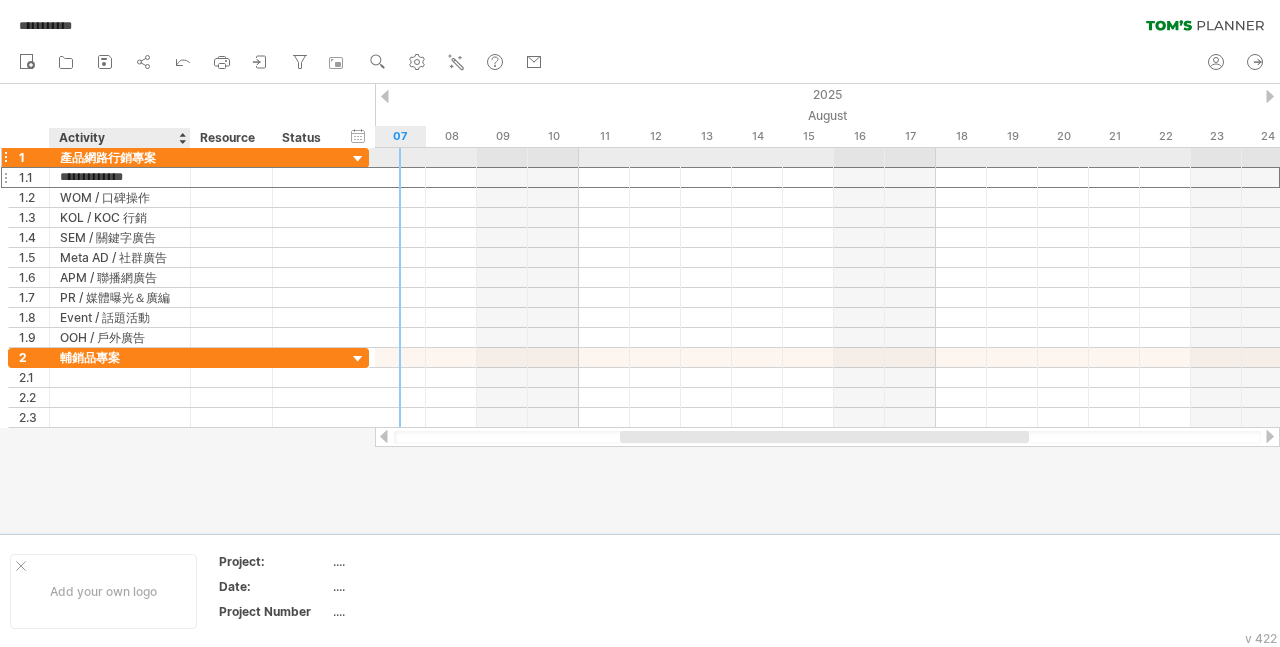 click at bounding box center (188, 158) 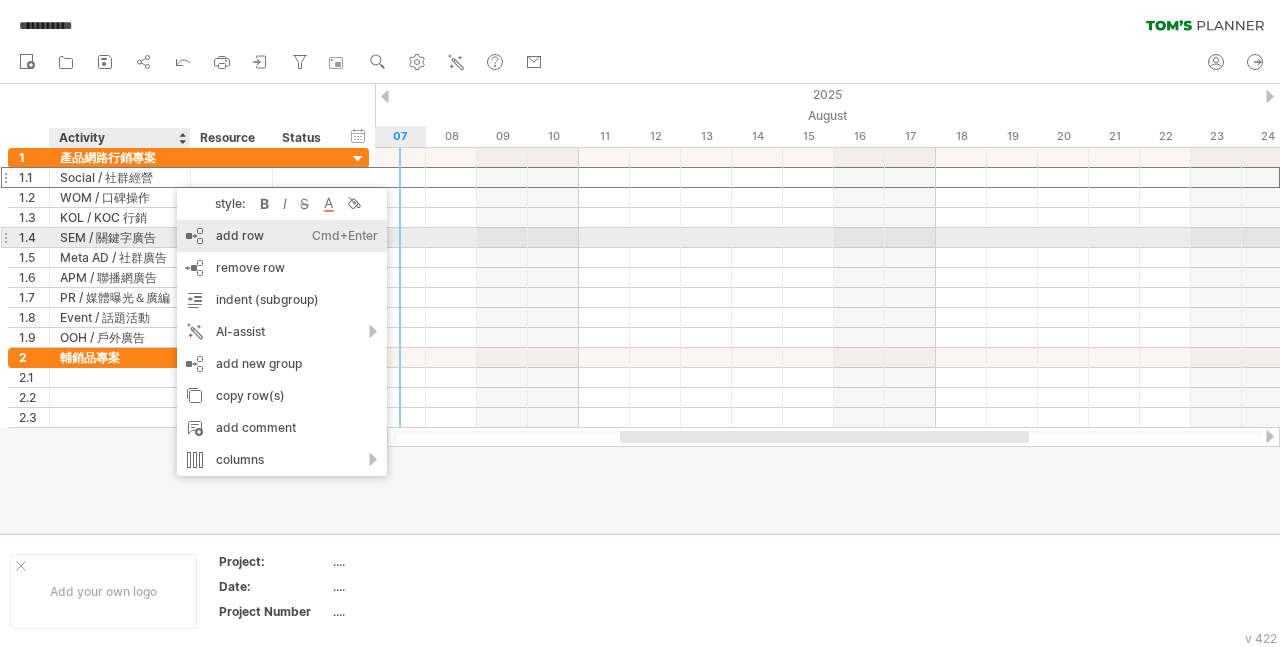 click on "add row Ctrl+Enter Cmd+Enter" at bounding box center [282, 236] 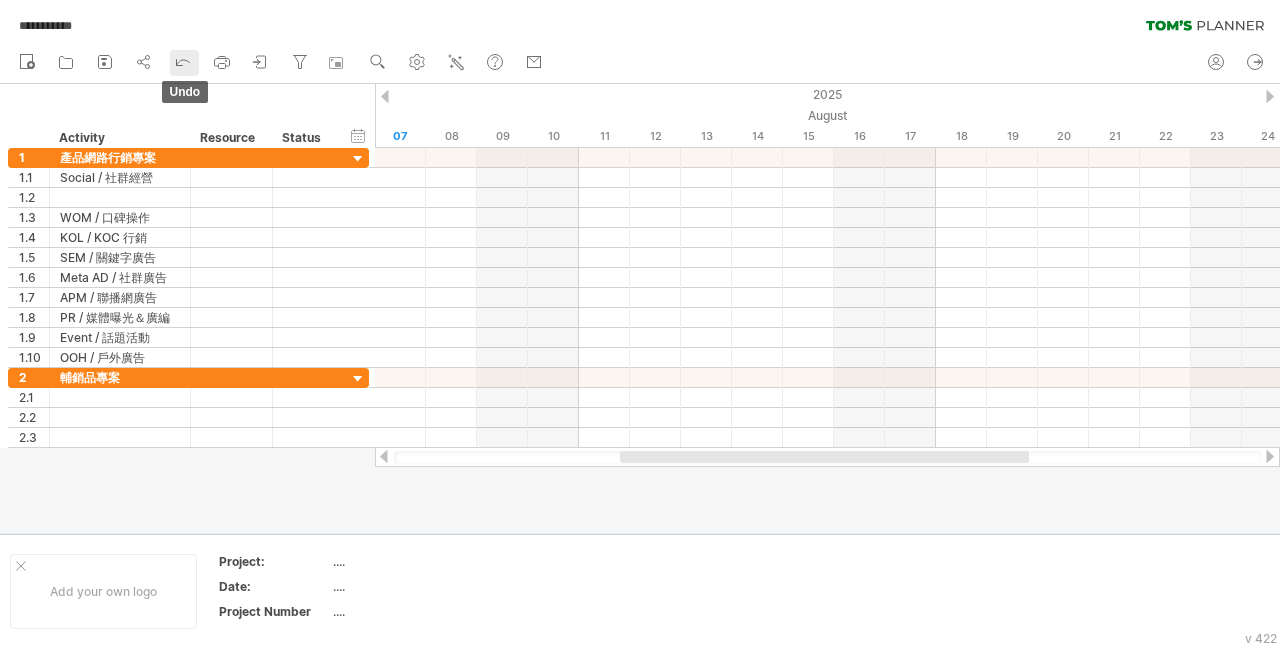 click 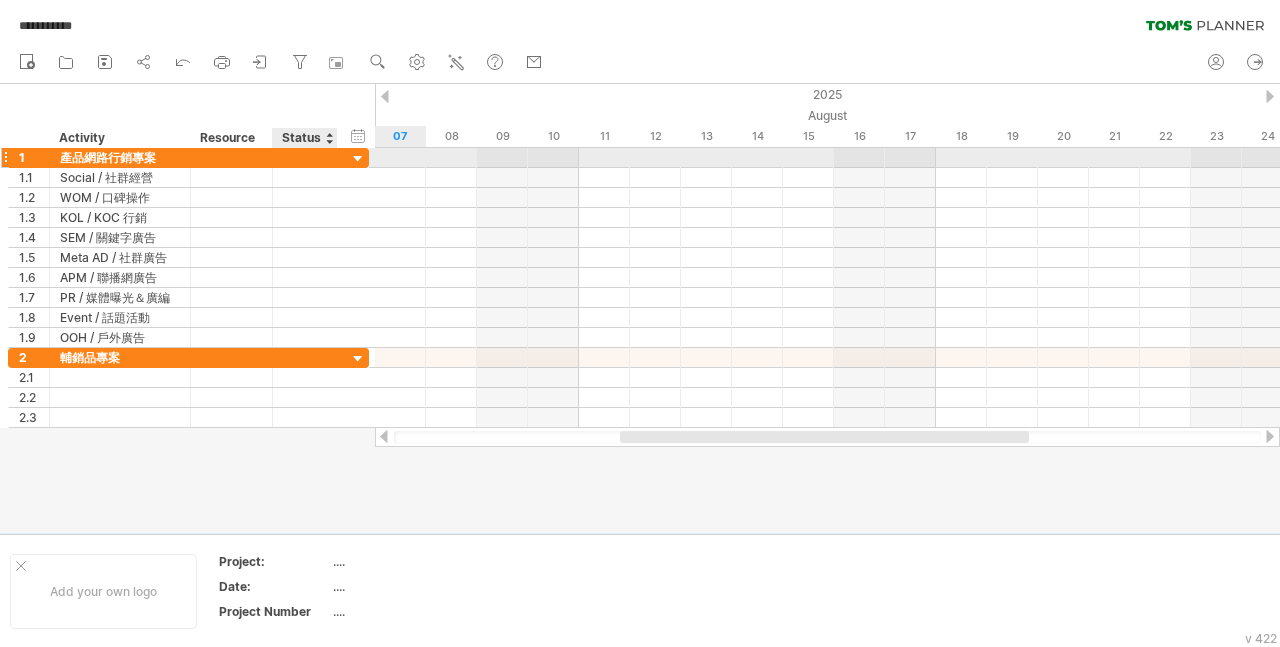 click at bounding box center [358, 159] 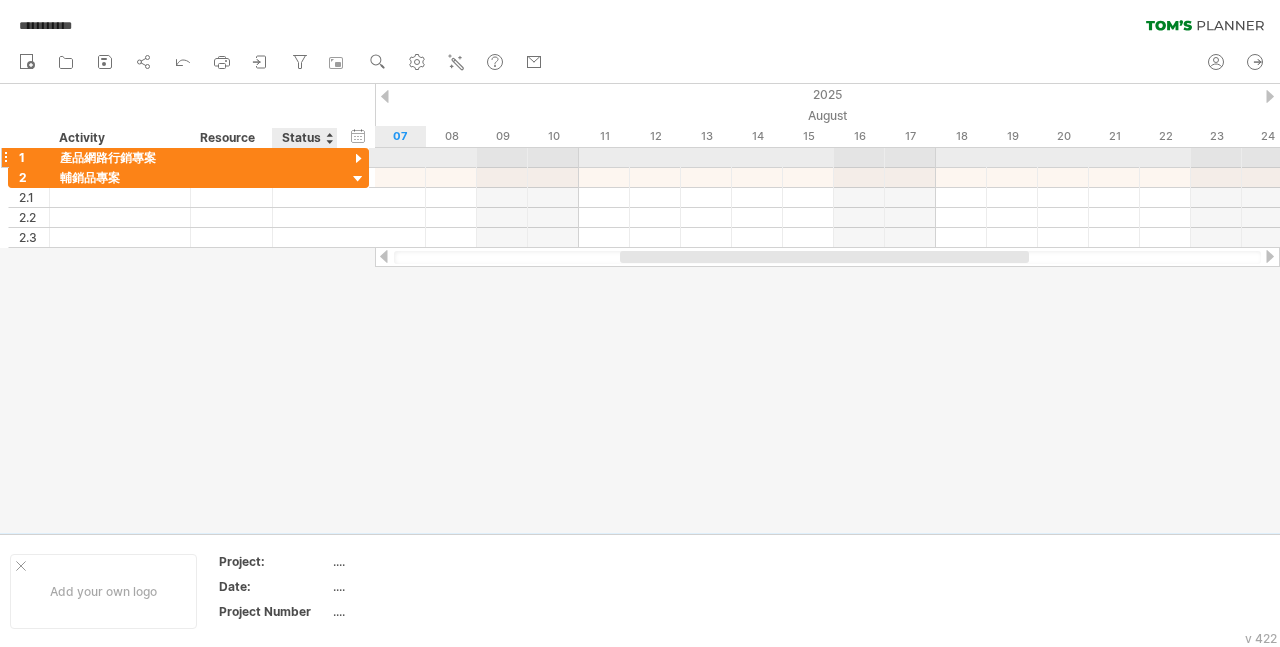 click at bounding box center (358, 159) 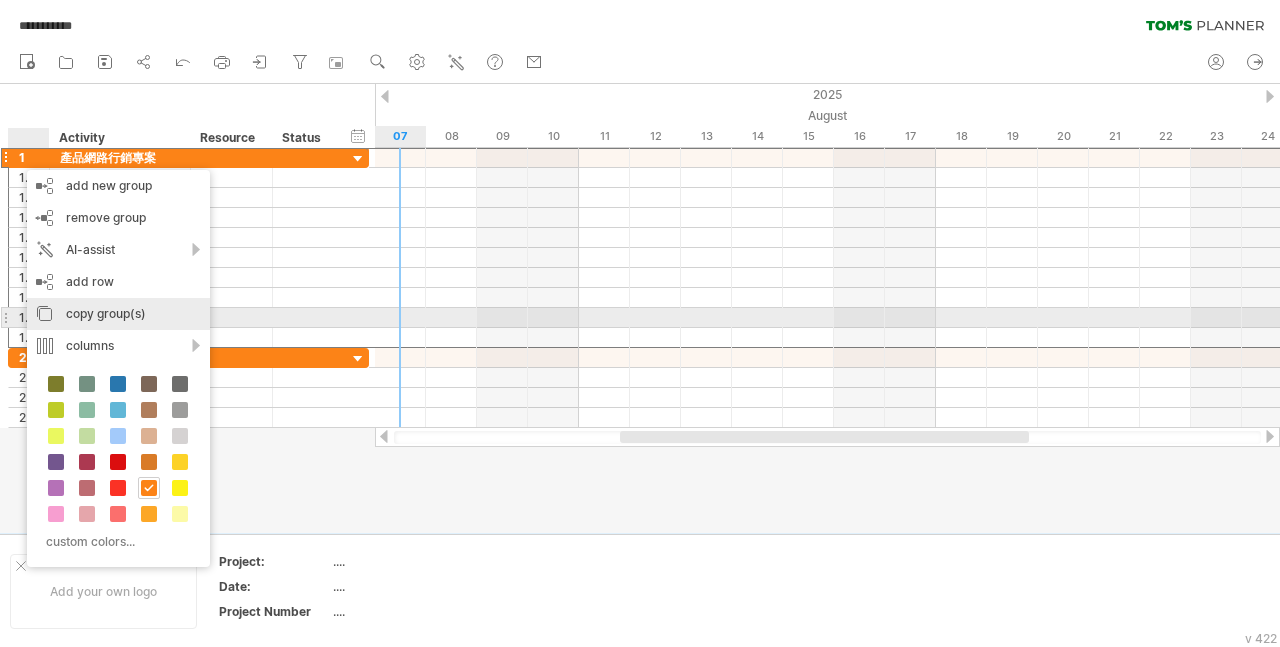 click on "copy group(s)" at bounding box center [118, 314] 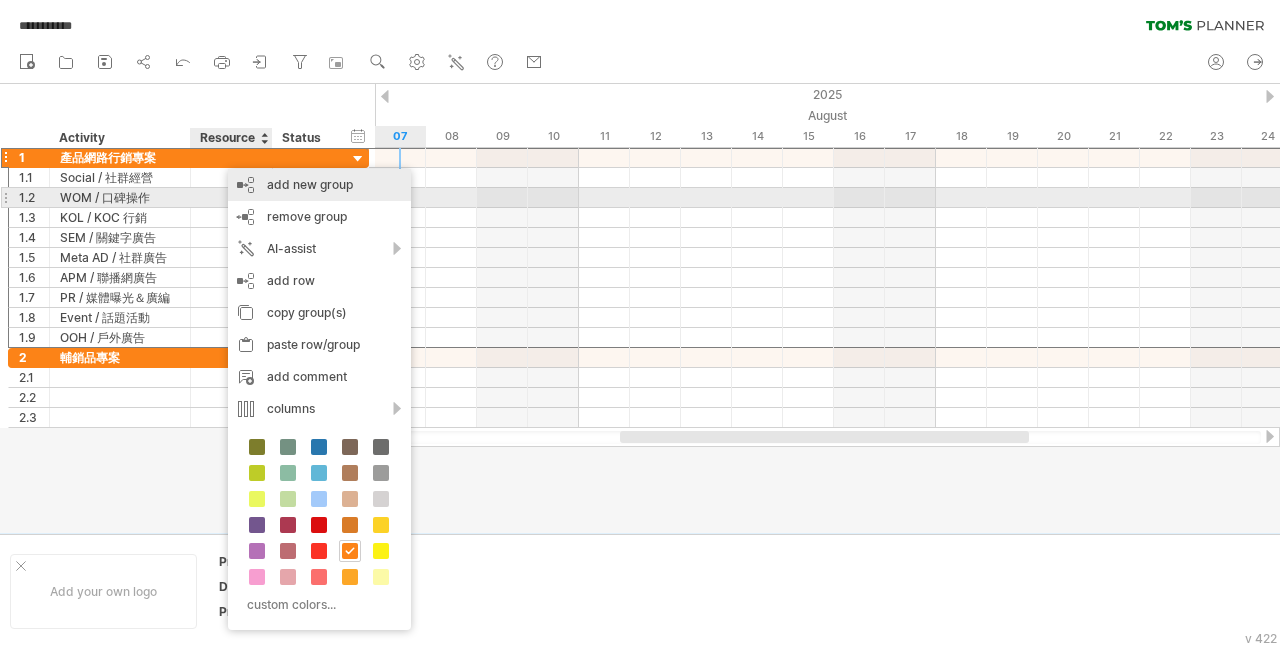 click on "add new group" at bounding box center [319, 185] 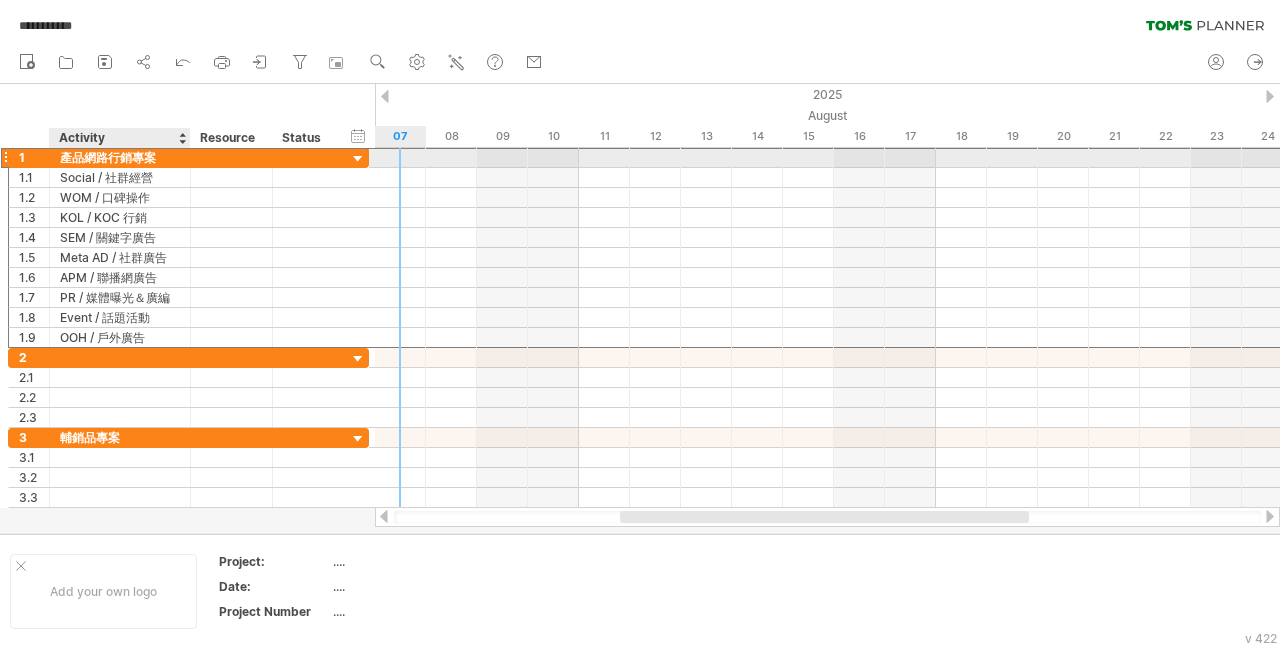 click on "產品網路行銷專案" at bounding box center (120, 157) 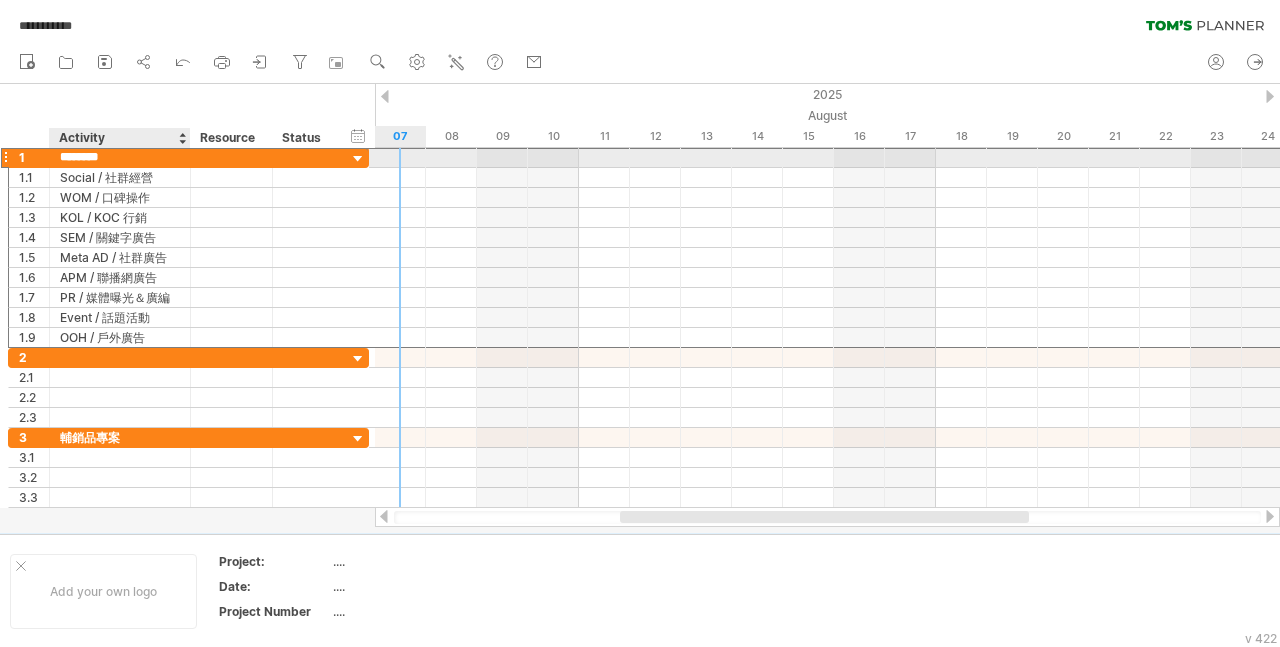 click on "********" at bounding box center (120, 157) 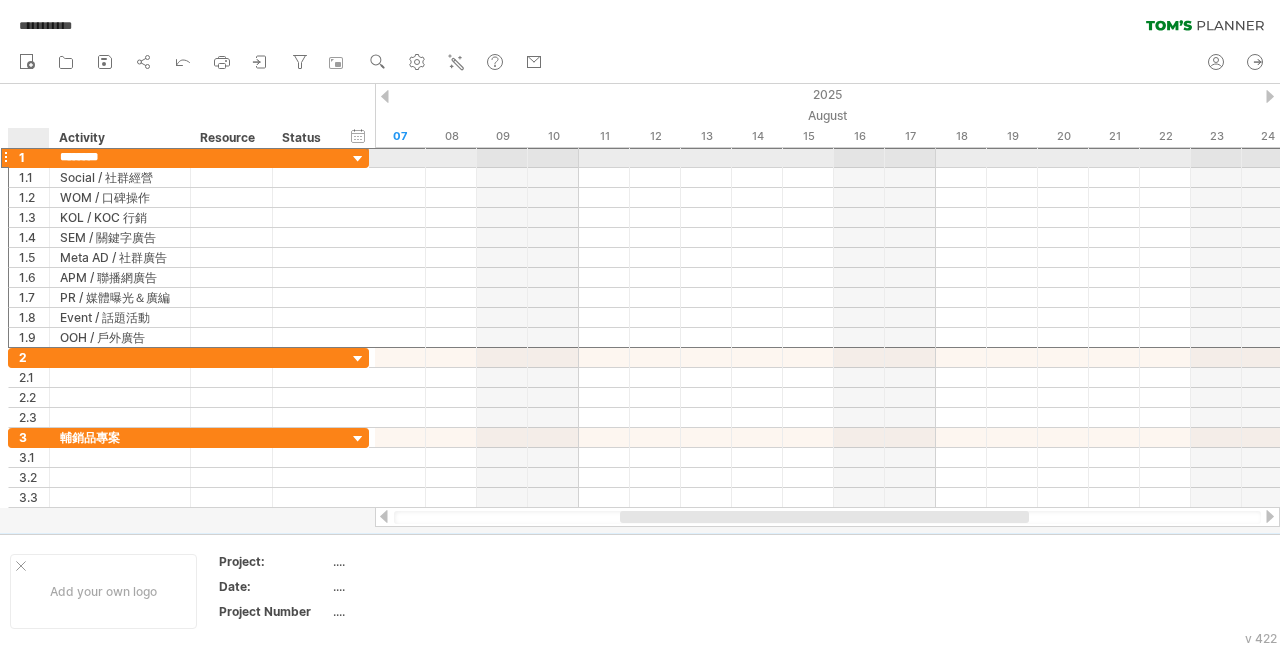 drag, startPoint x: 154, startPoint y: 158, endPoint x: 60, endPoint y: 162, distance: 94.08507 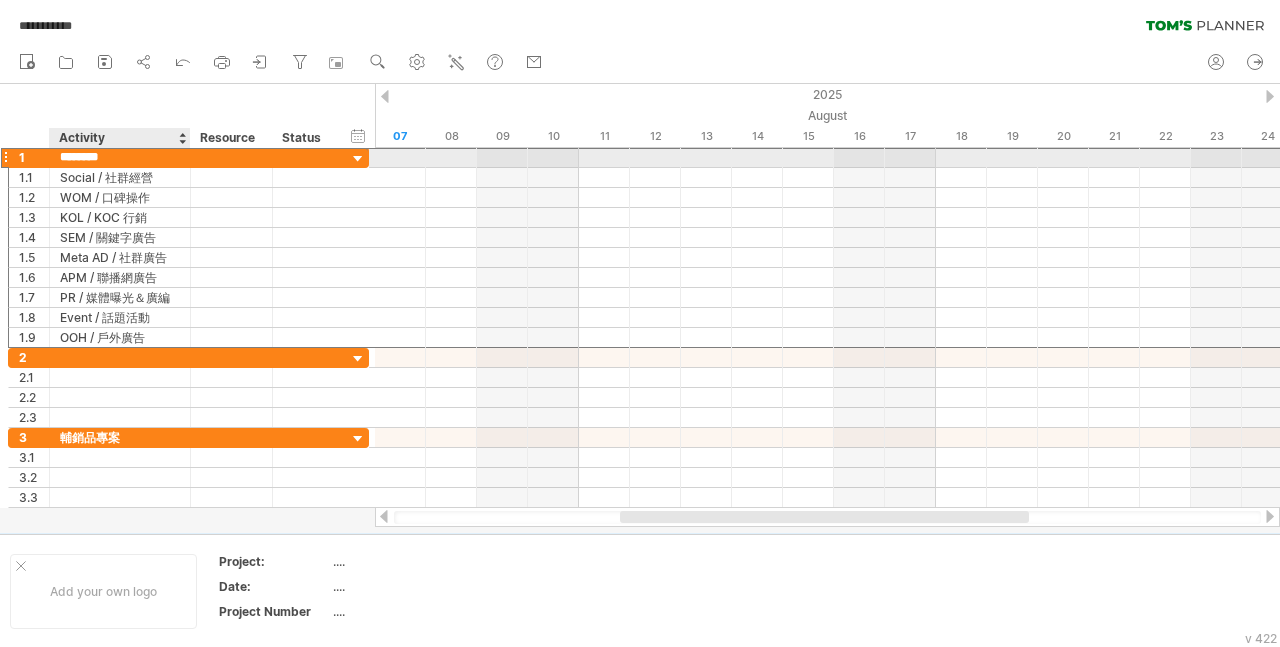 click on "********" at bounding box center (120, 157) 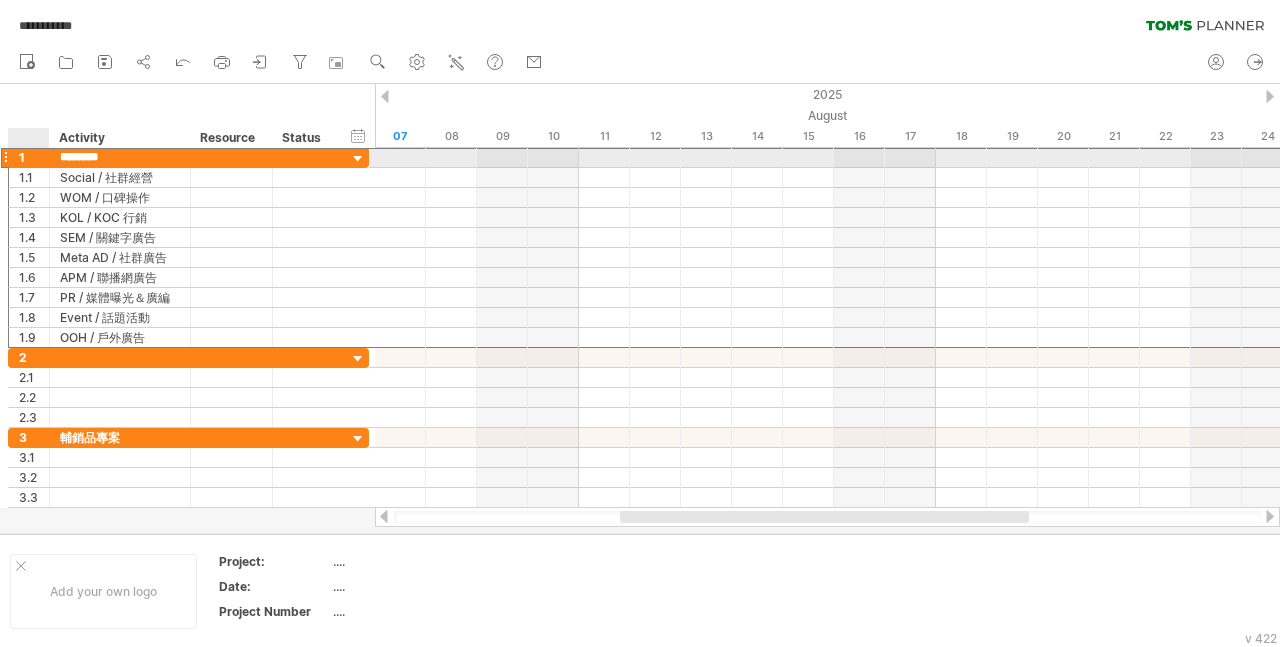 drag, startPoint x: 85, startPoint y: 160, endPoint x: 54, endPoint y: 159, distance: 31.016125 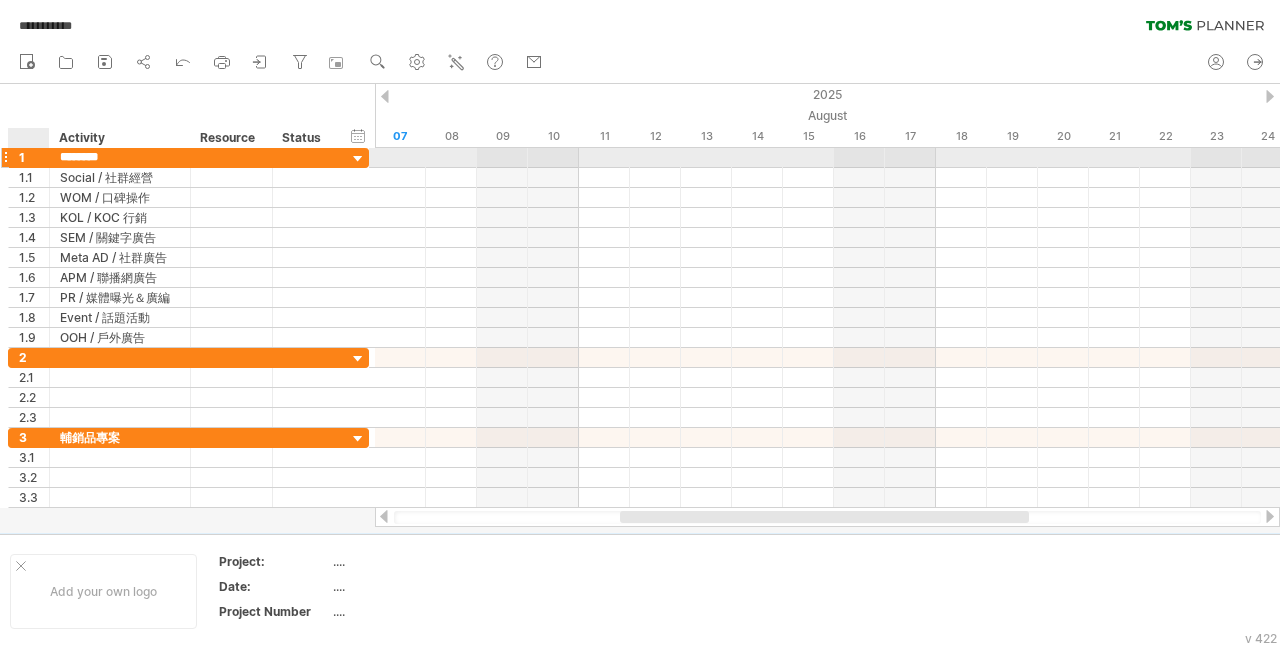 type on "******" 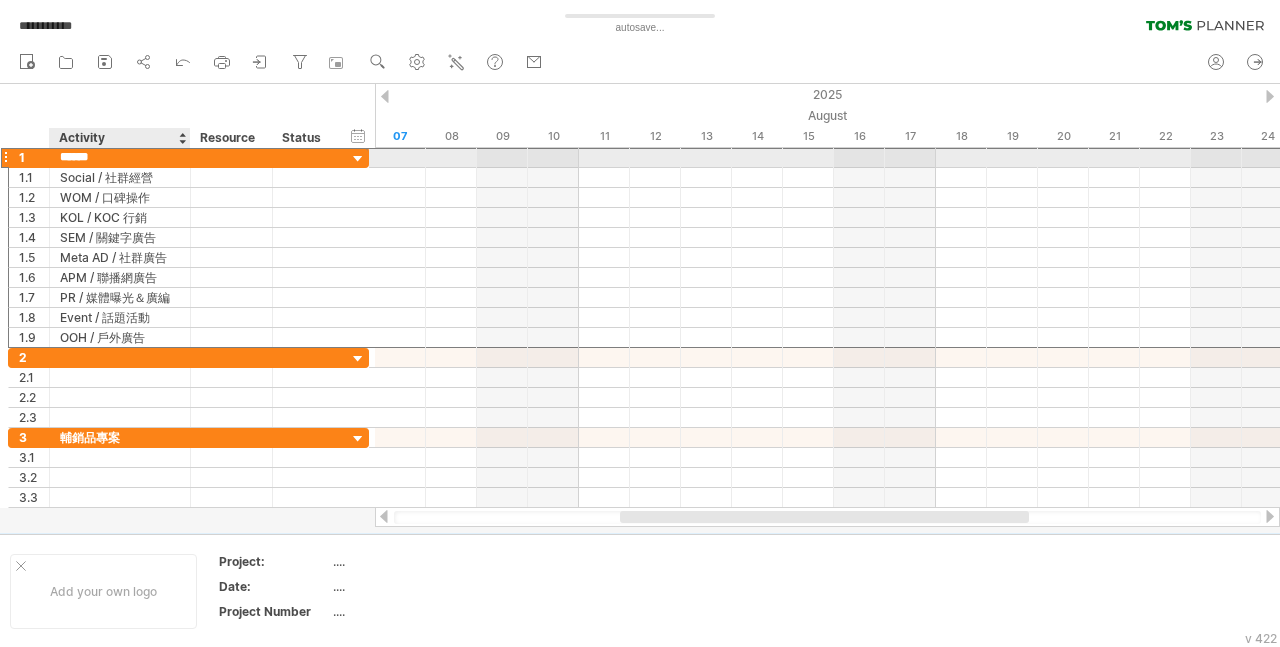 click on "******" at bounding box center (120, 157) 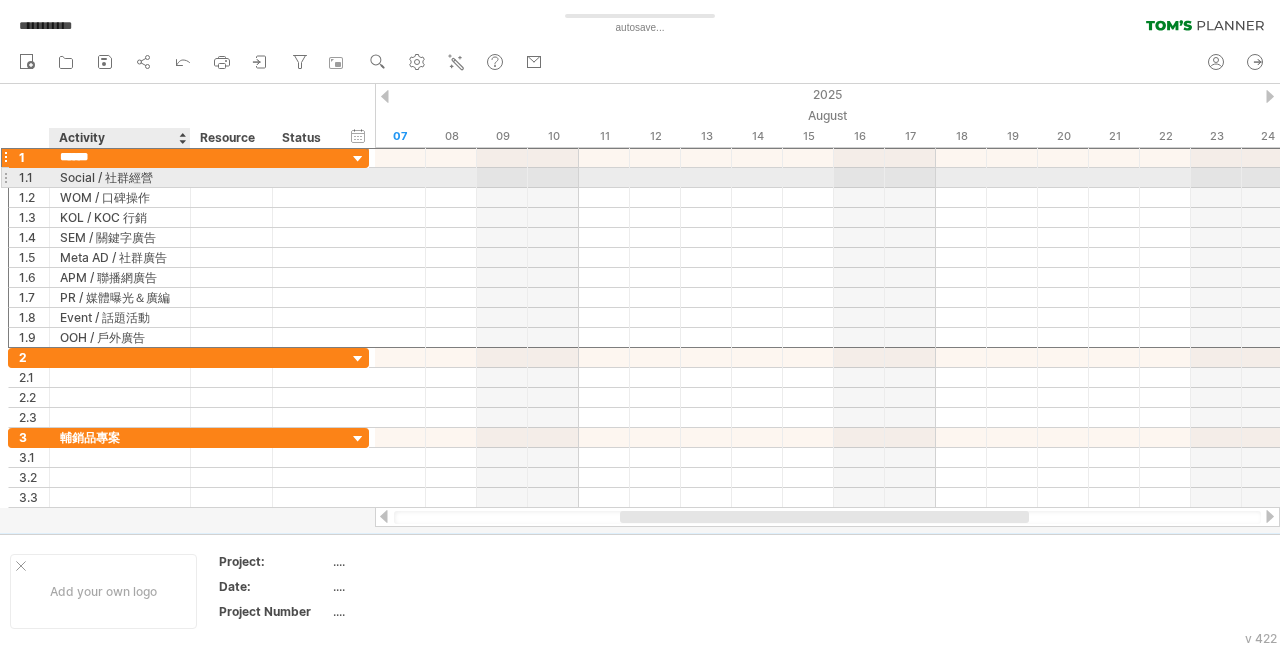 click on "Social / 社群經營" at bounding box center (120, 177) 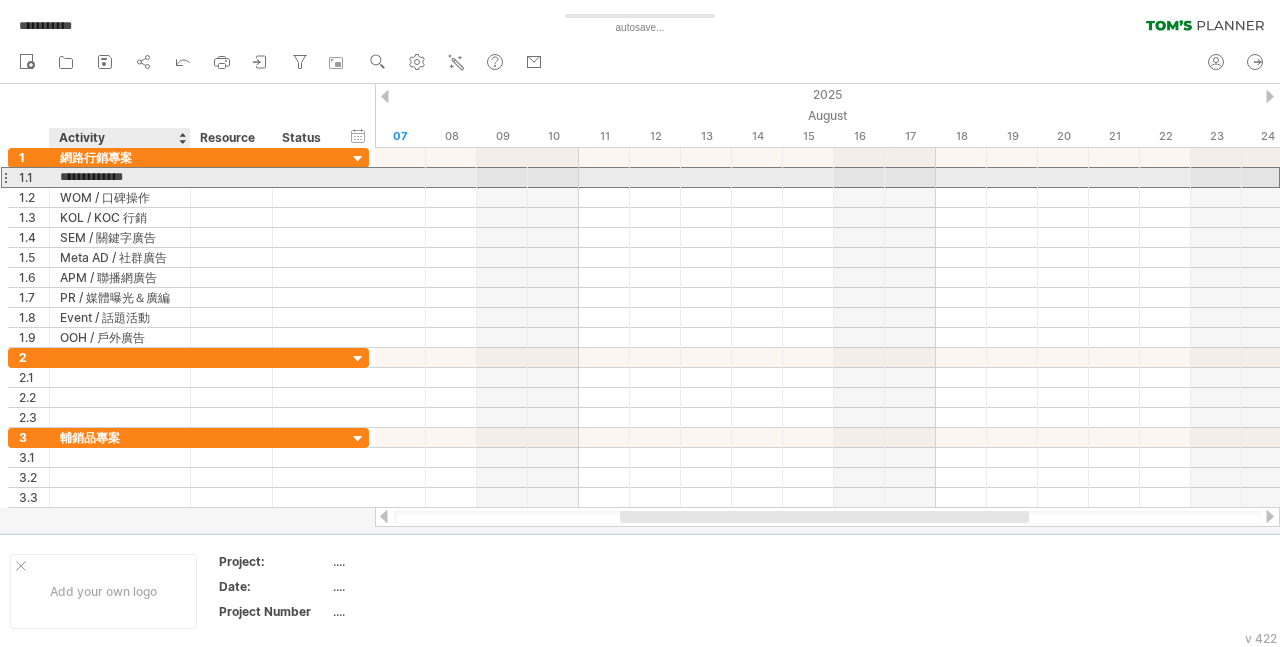 click on "**********" at bounding box center [120, 177] 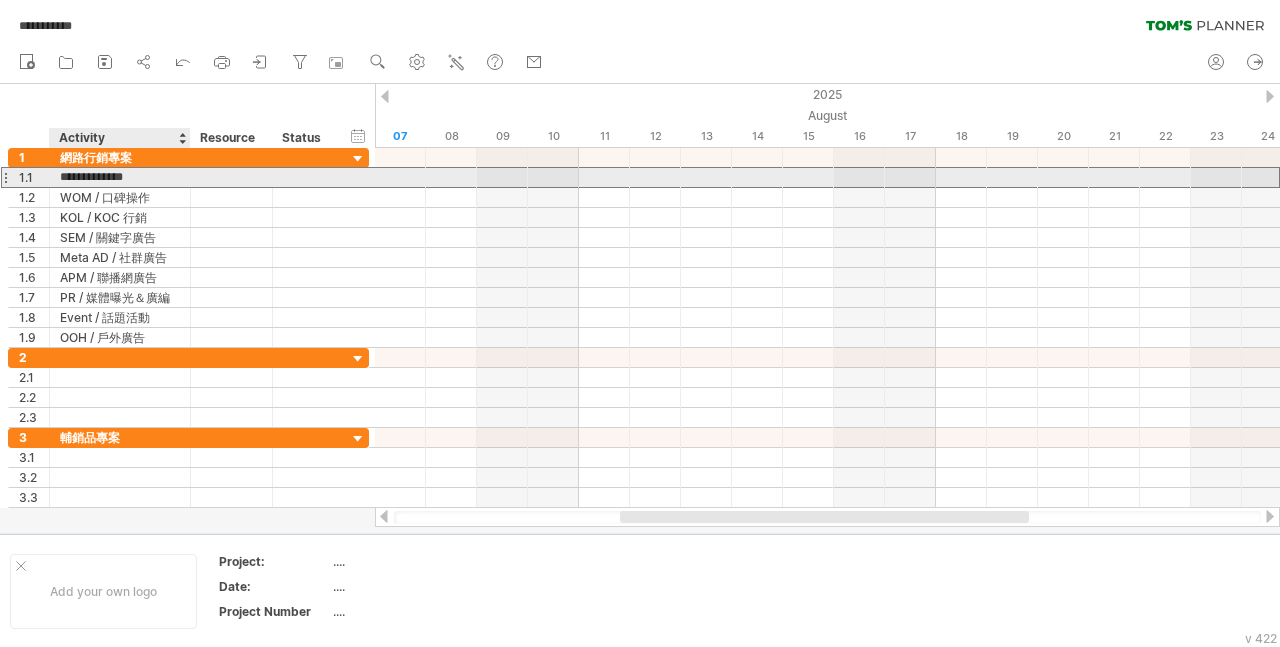 click on "**********" at bounding box center [120, 177] 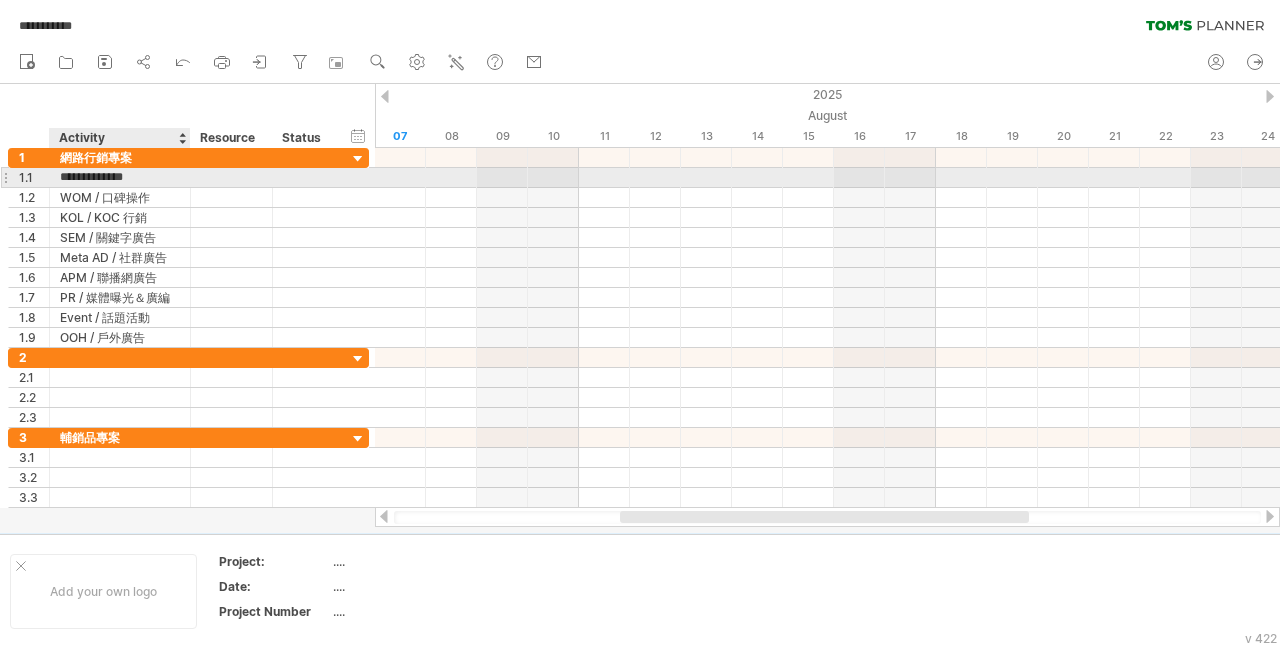 type 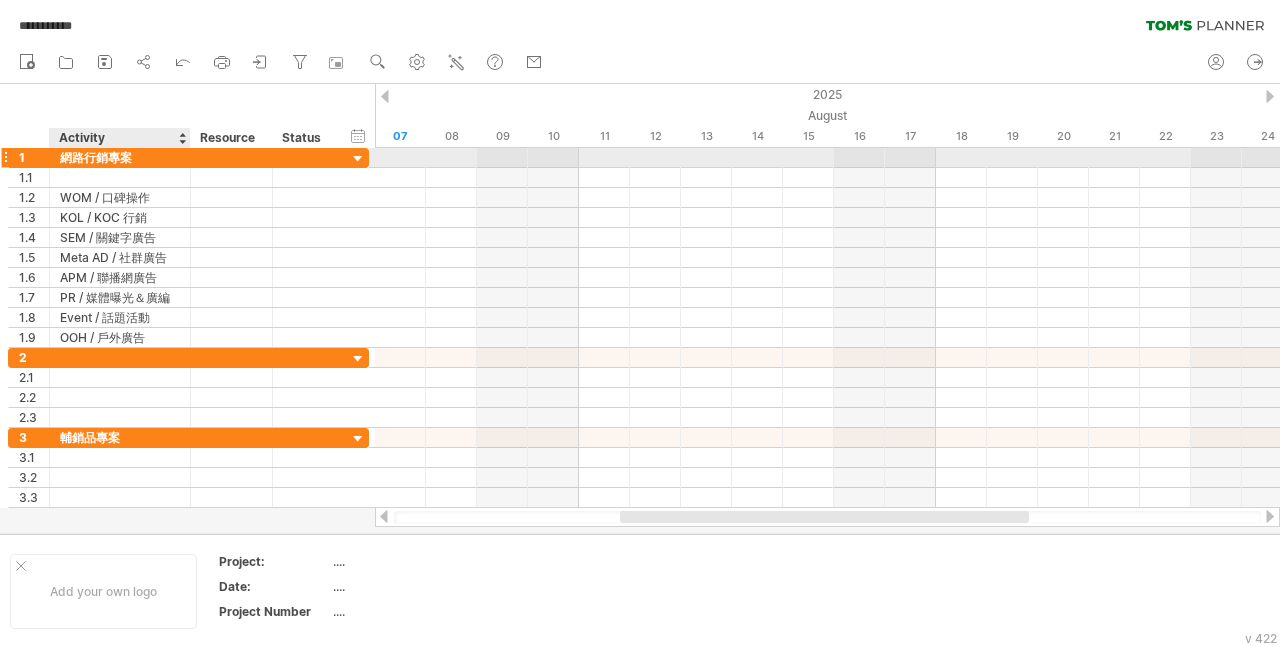 click on "網路行銷專案" at bounding box center (120, 157) 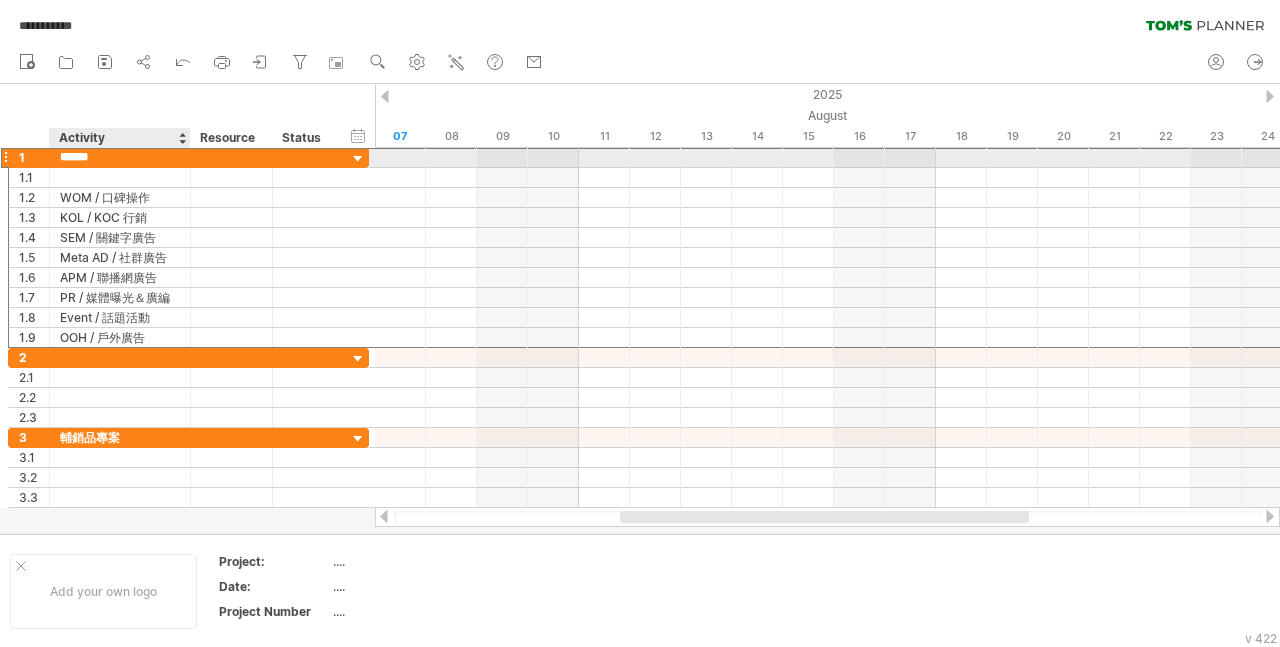 click on "******" at bounding box center [120, 157] 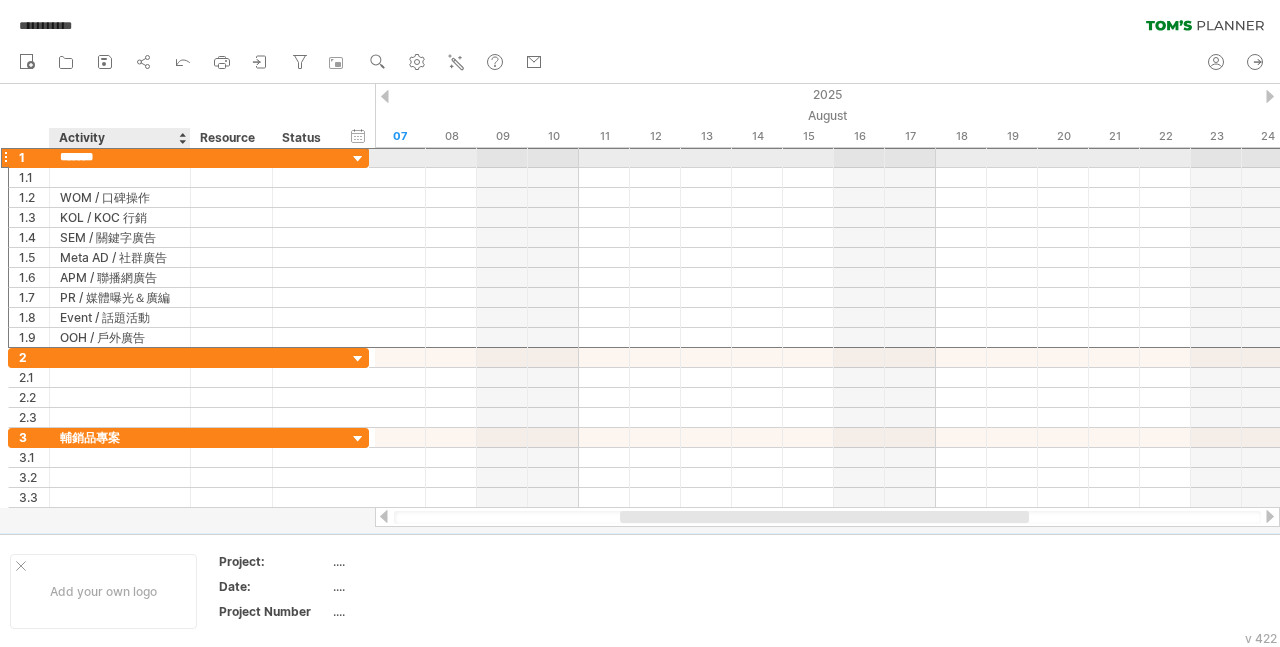 paste on "**********" 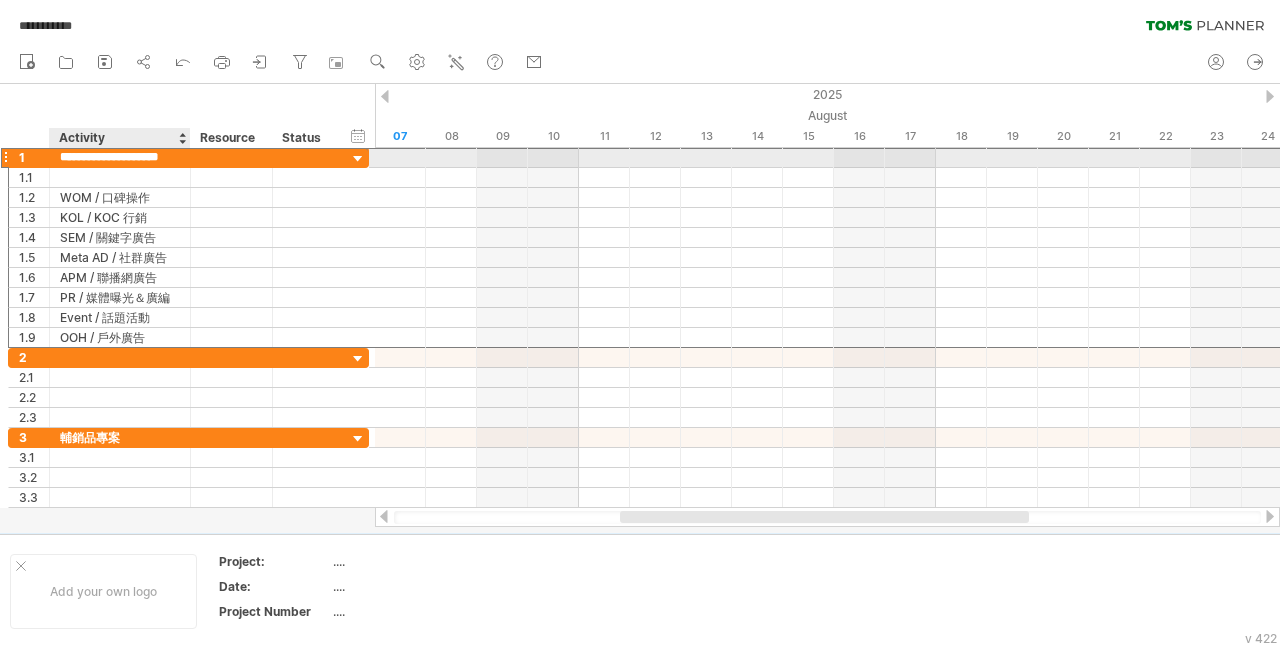 scroll, scrollTop: 0, scrollLeft: 51, axis: horizontal 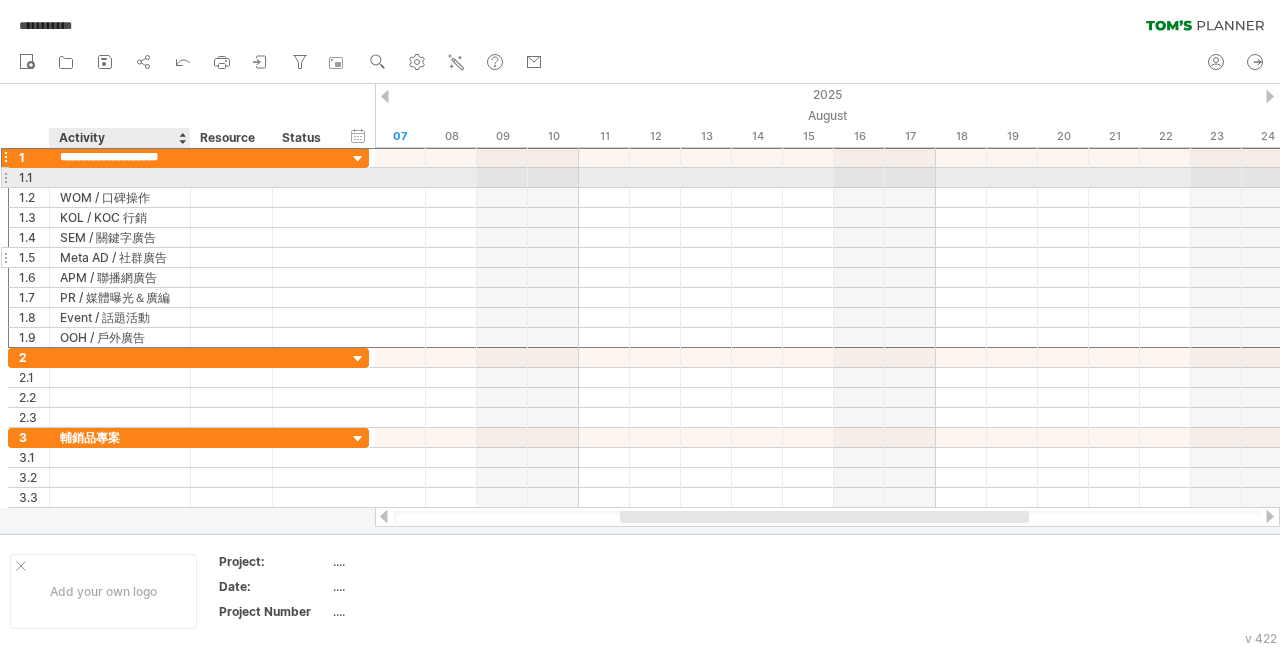 click on "**********" at bounding box center [120, 257] 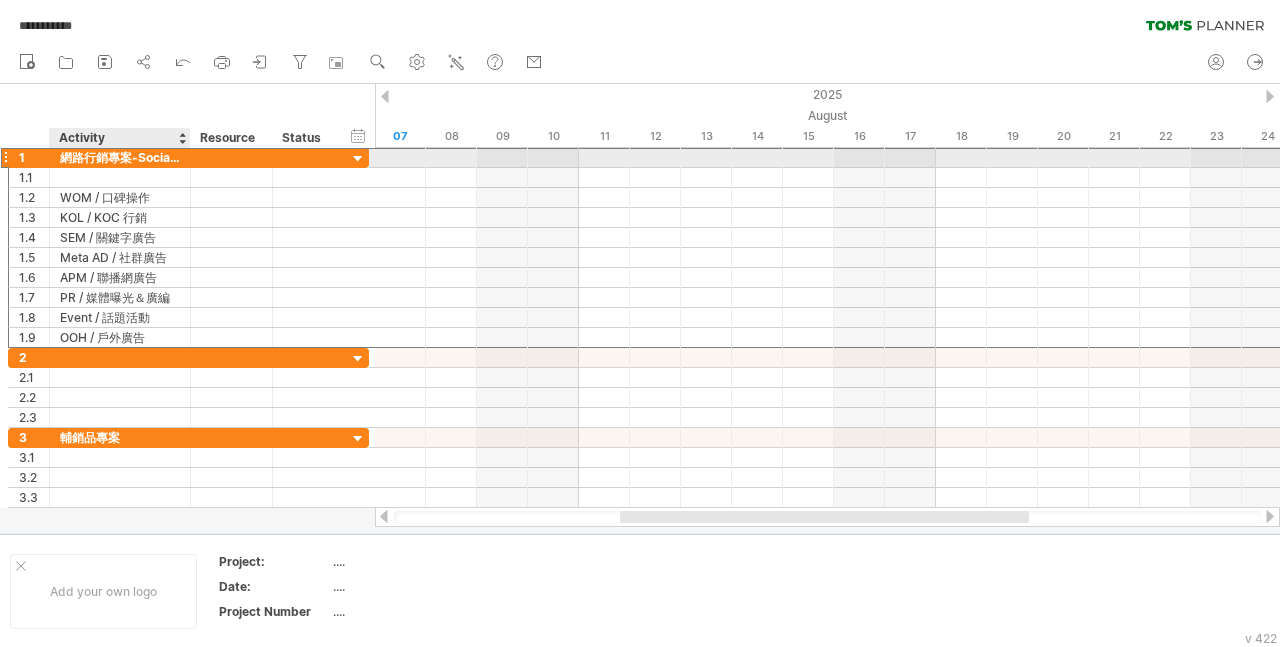 click on "網路行銷專案-Social / 社群經營" at bounding box center [120, 157] 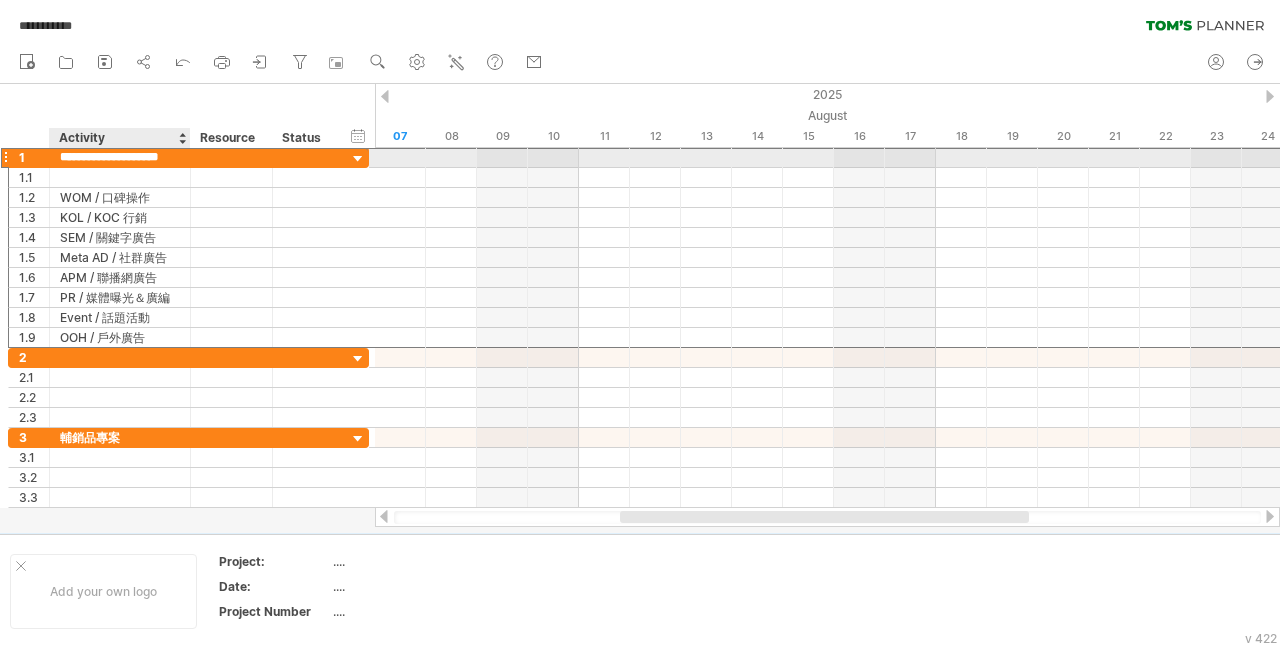 click on "**********" at bounding box center (120, 157) 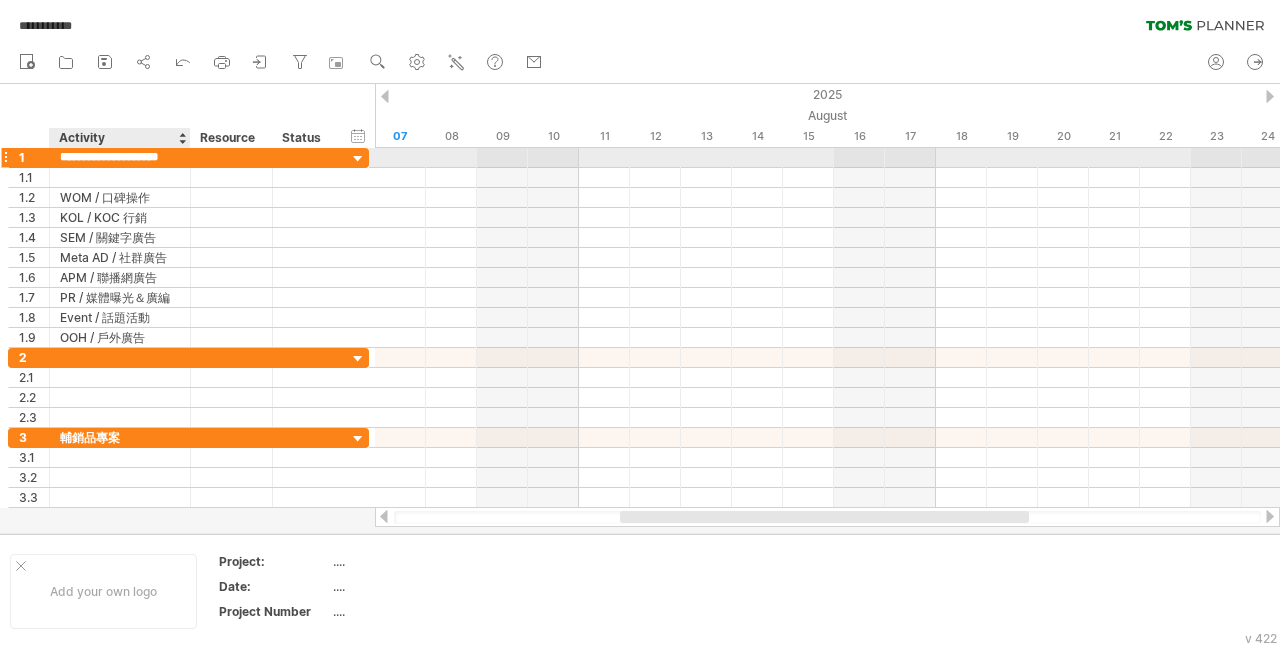 click on "**********" at bounding box center [120, 157] 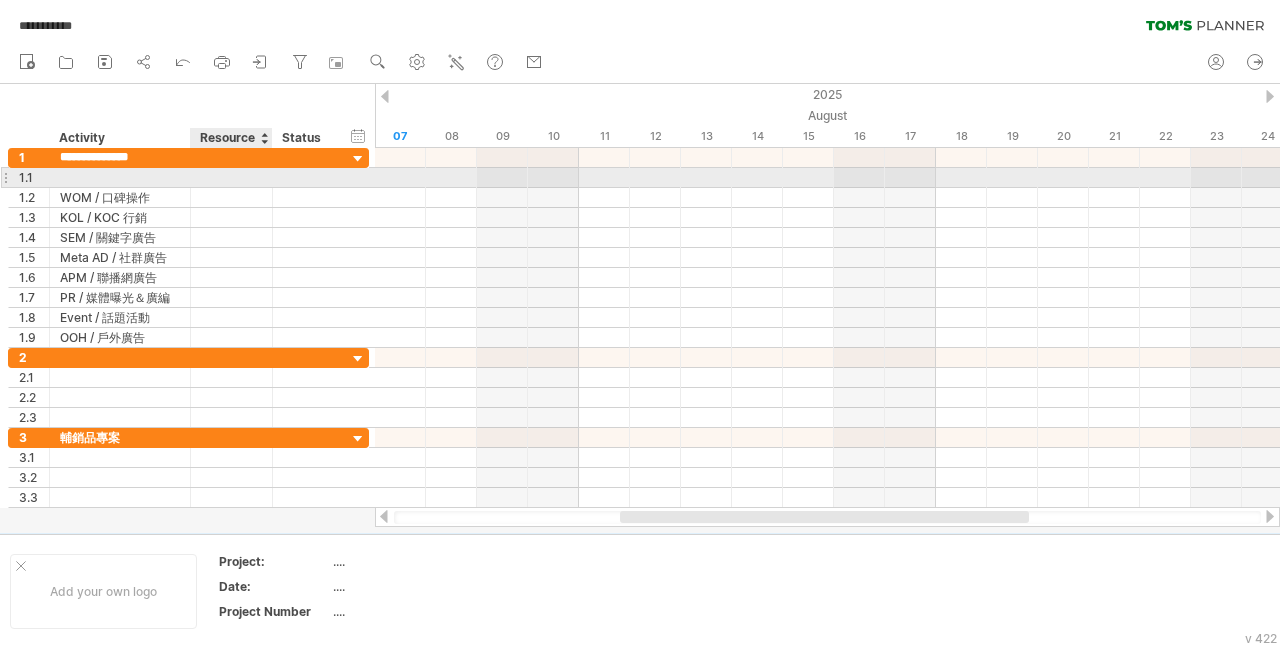 type on "**********" 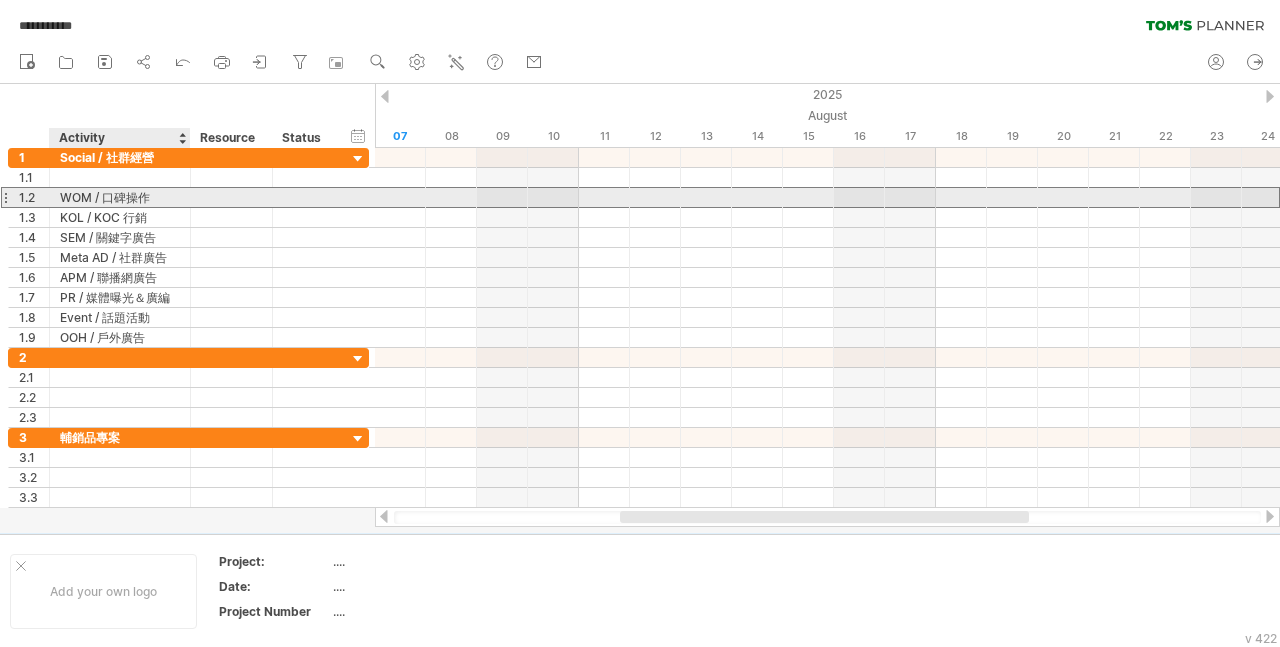 click on "WOM / 口碑操作" at bounding box center [120, 197] 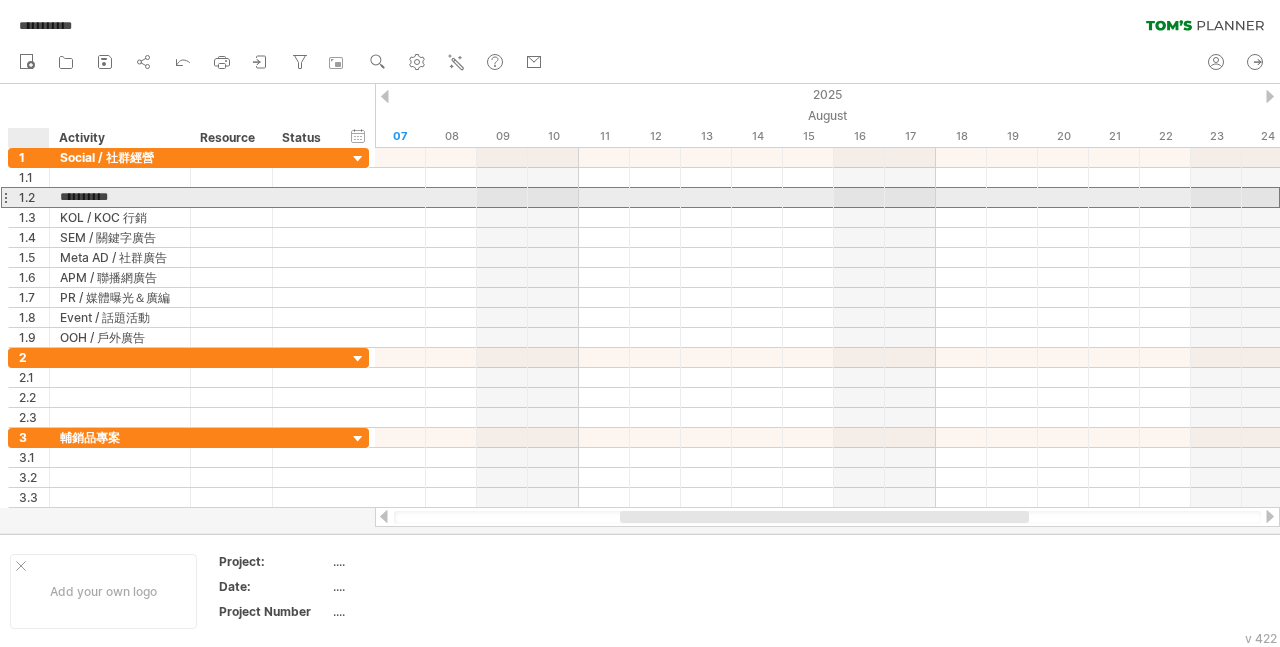 drag, startPoint x: 151, startPoint y: 198, endPoint x: 49, endPoint y: 203, distance: 102.122475 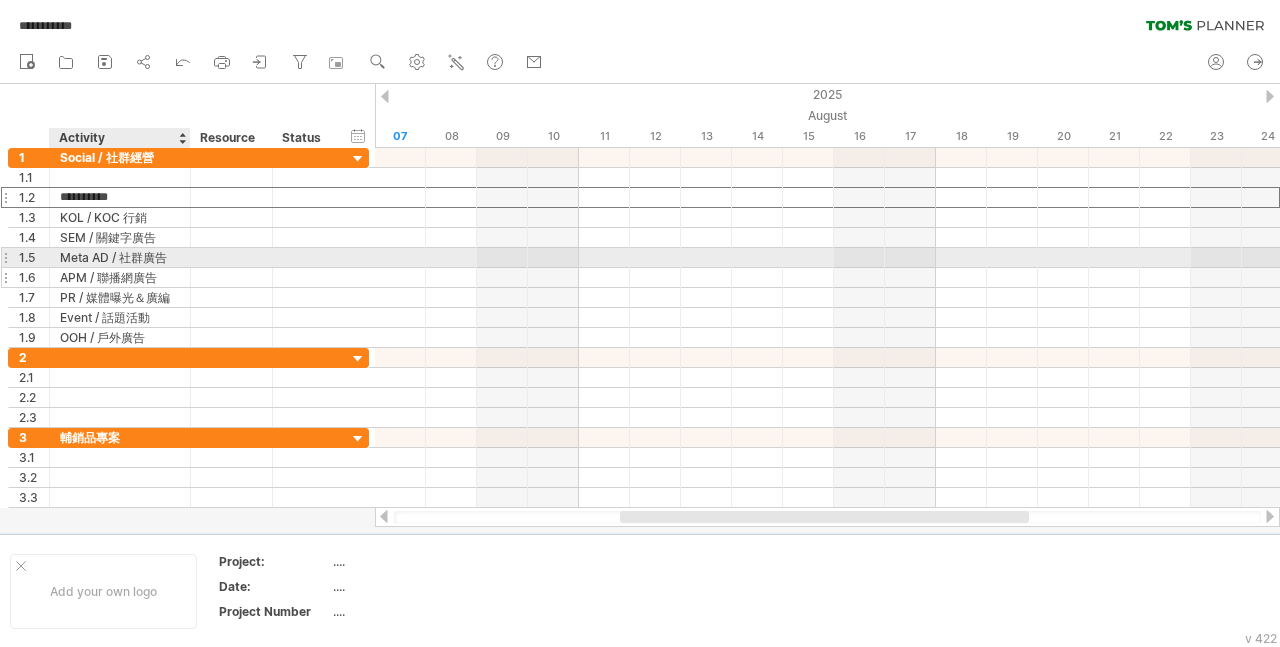 type 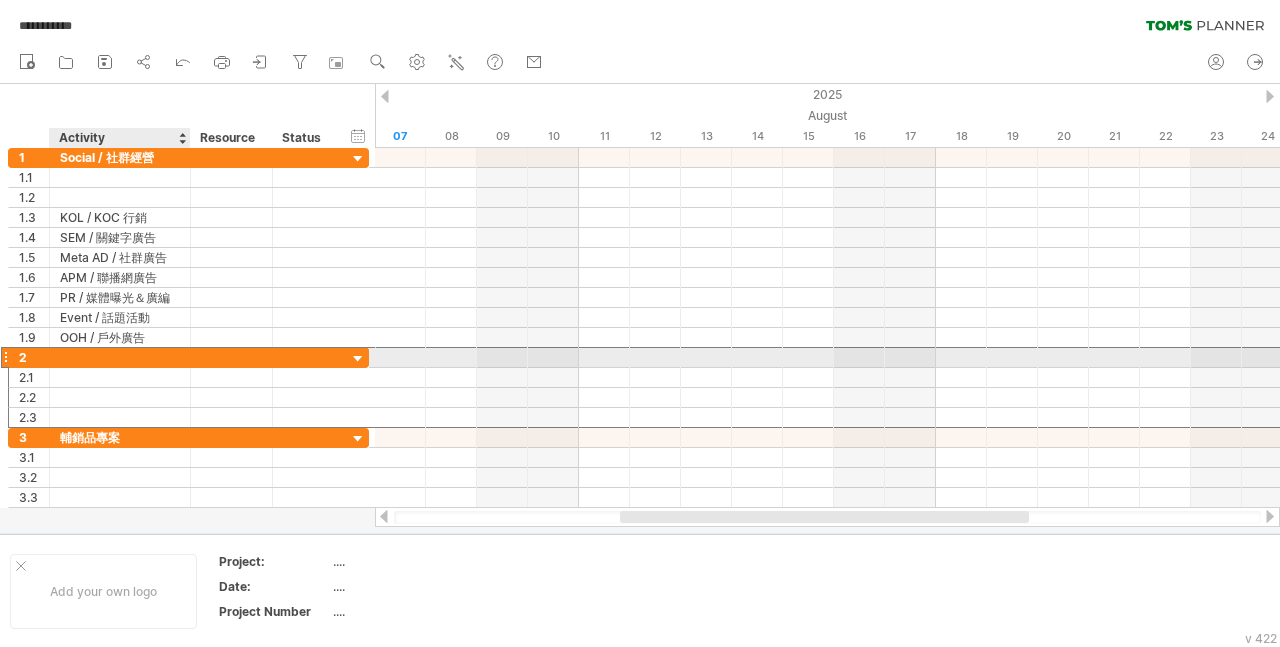 click at bounding box center (120, 357) 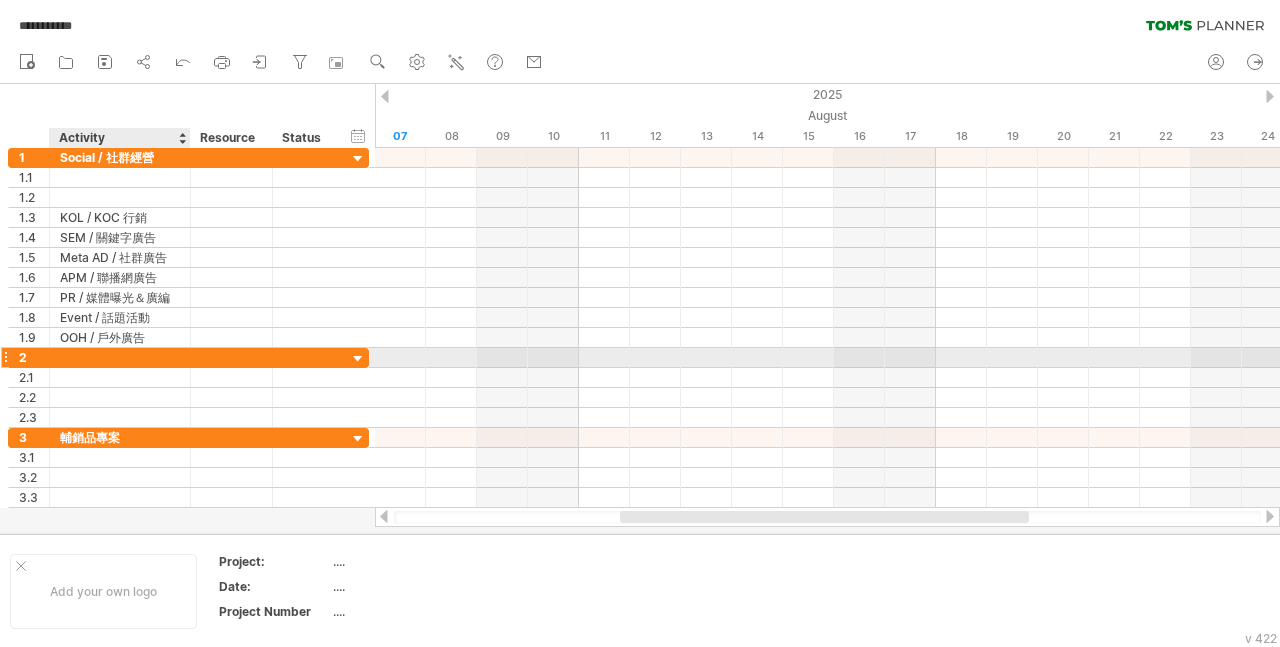 paste on "**********" 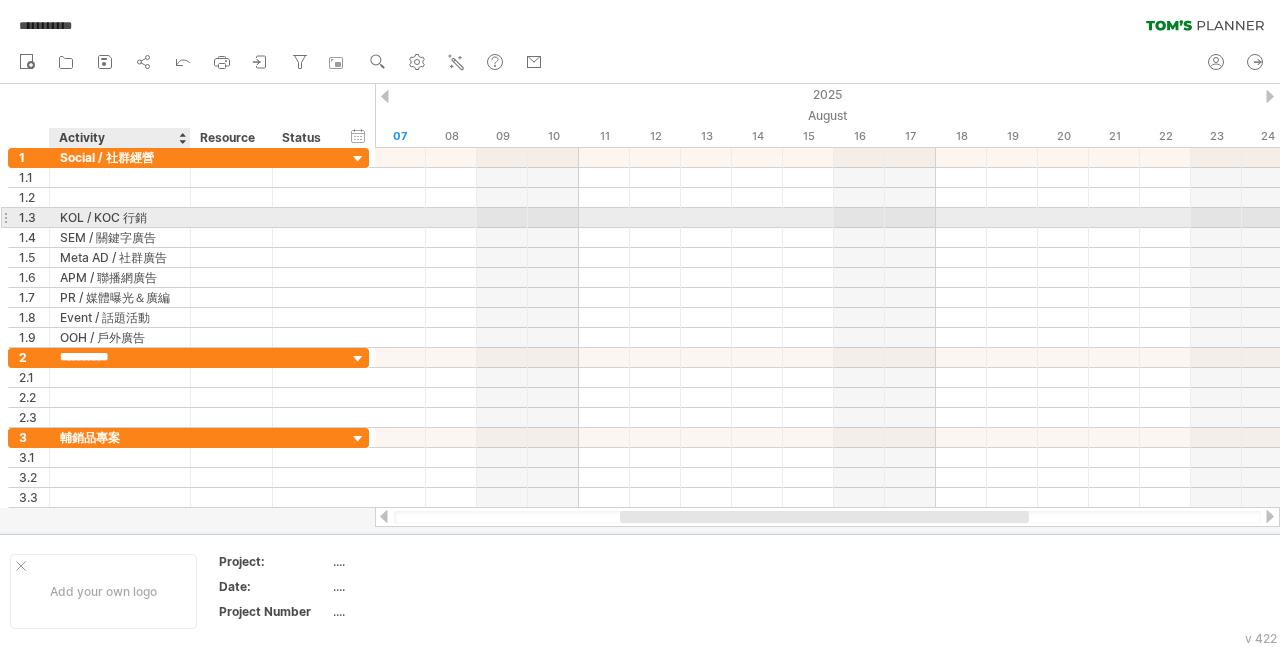 click on "KOL / KOC 行銷" at bounding box center (120, 217) 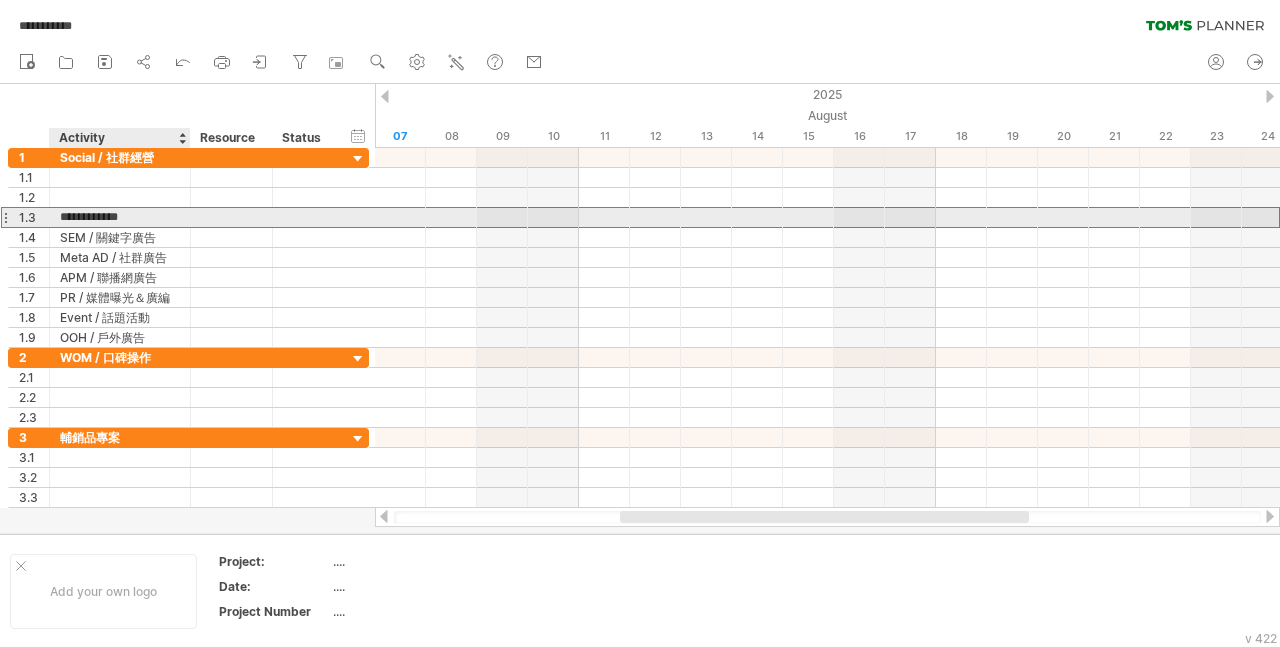 click on "**********" at bounding box center [120, 217] 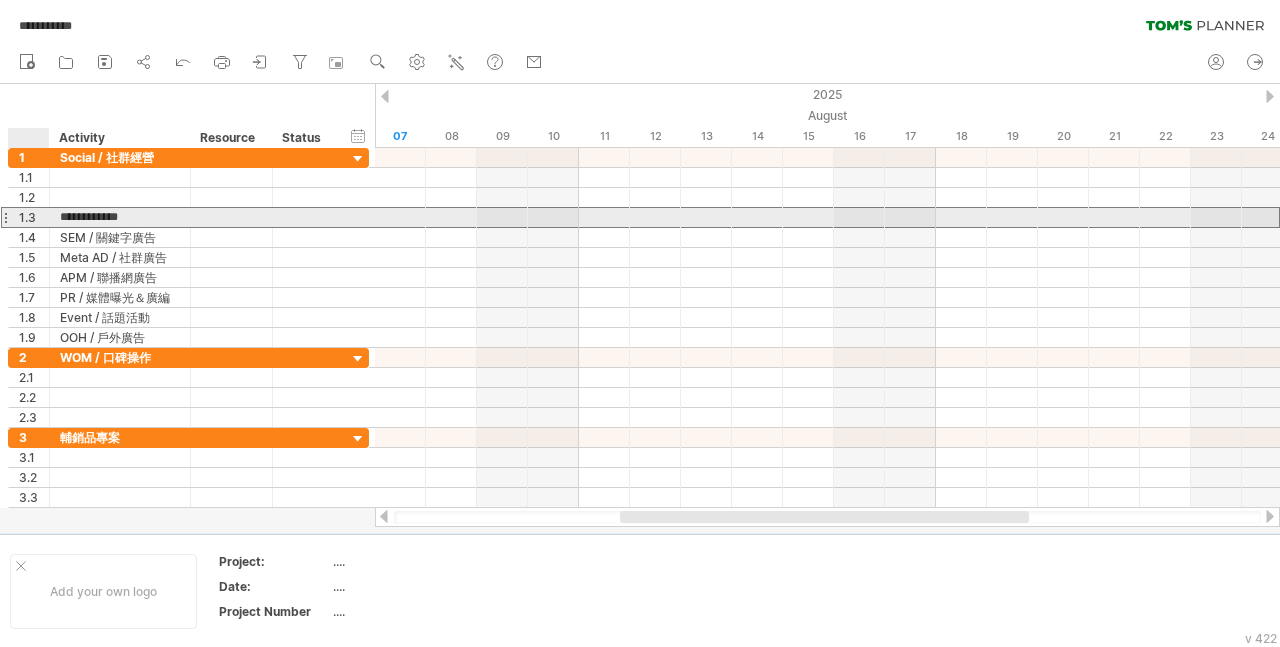 drag, startPoint x: 156, startPoint y: 217, endPoint x: 56, endPoint y: 220, distance: 100.04499 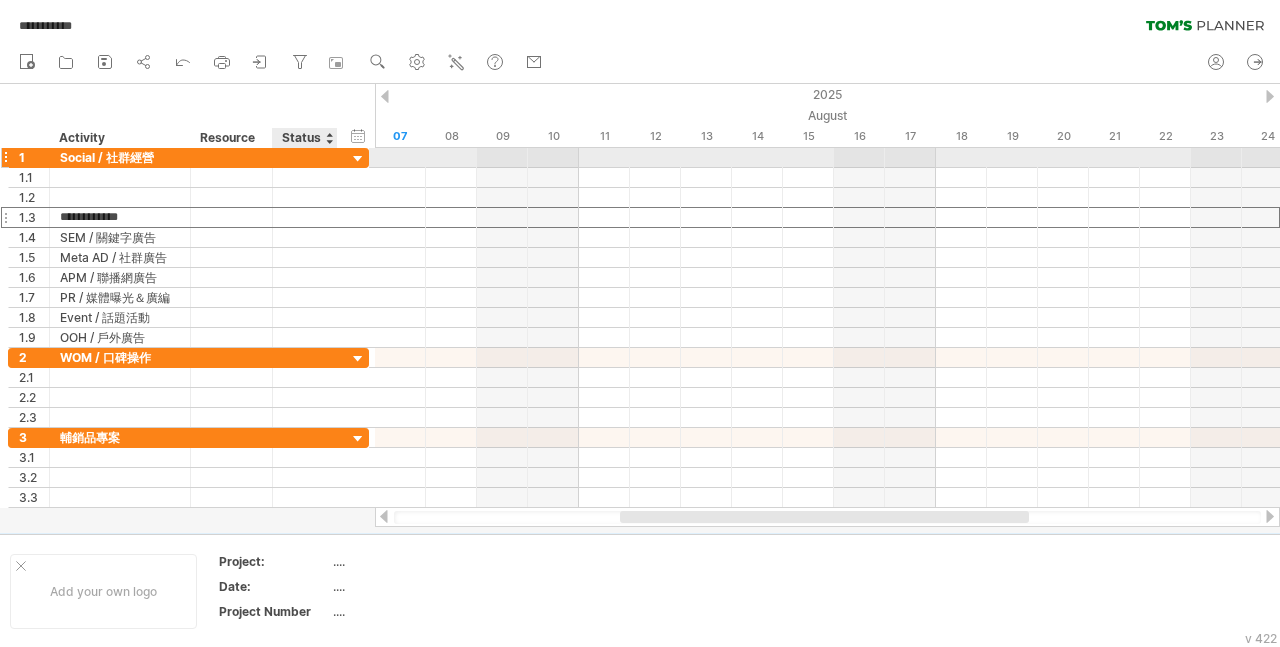 type 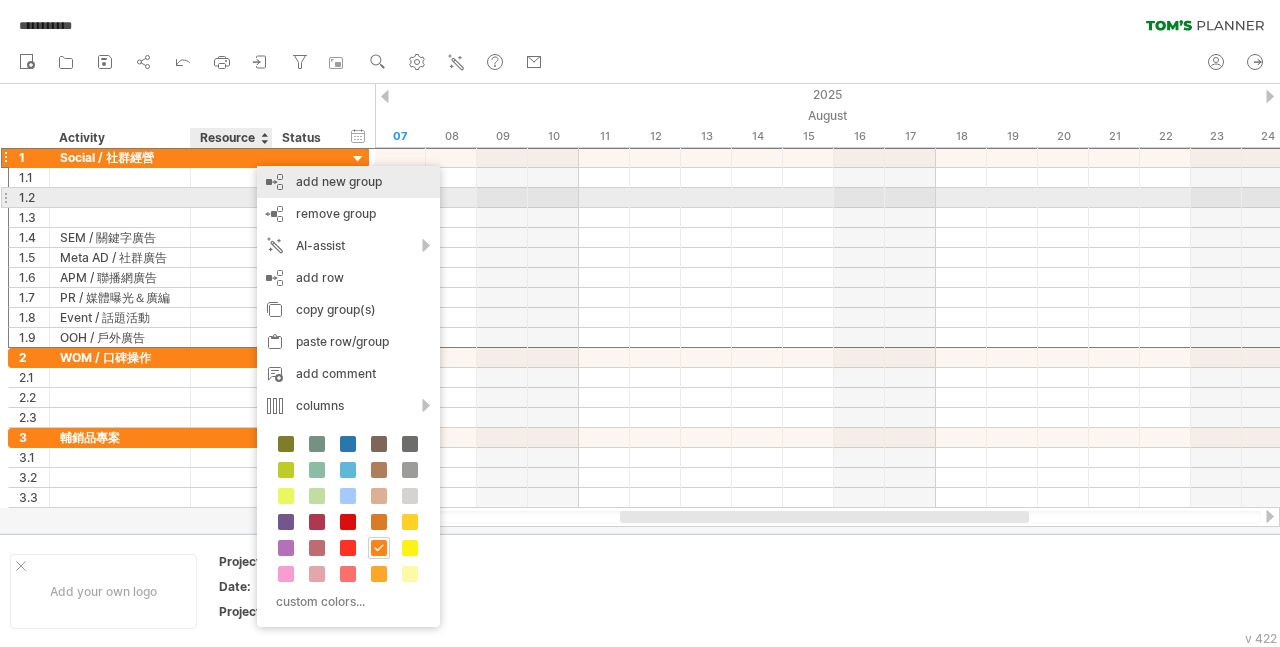 click on "add new group" at bounding box center (348, 182) 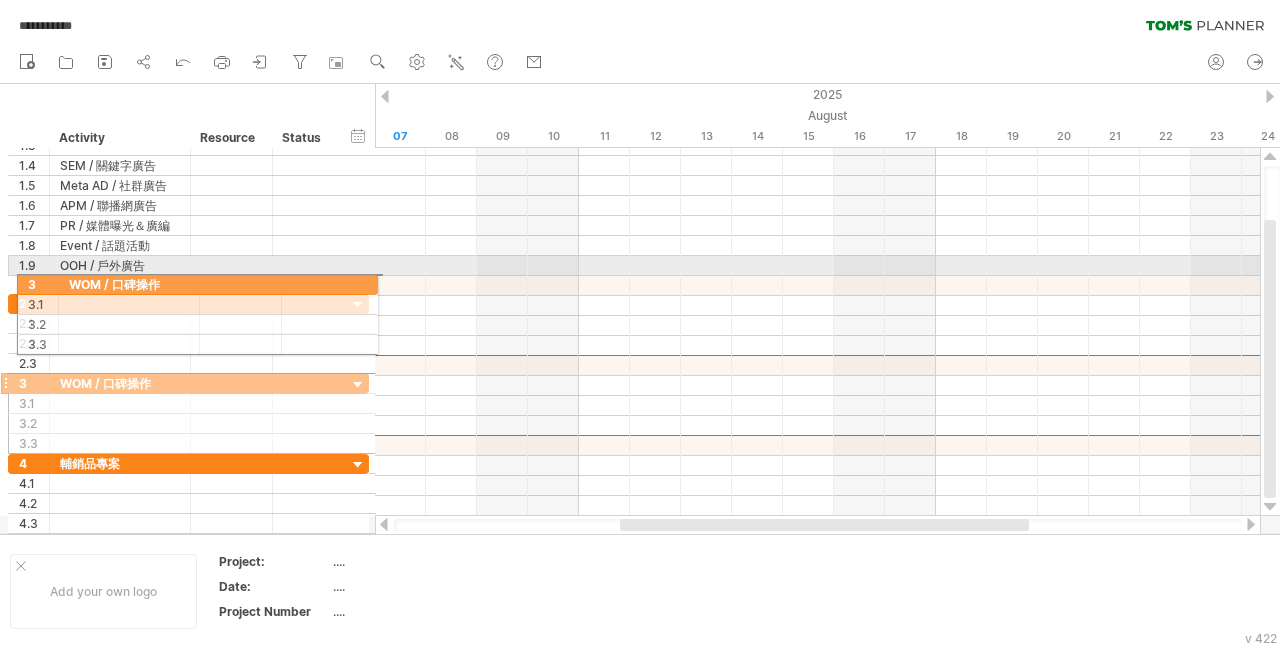 drag, startPoint x: 4, startPoint y: 364, endPoint x: 3, endPoint y: 282, distance: 82.006096 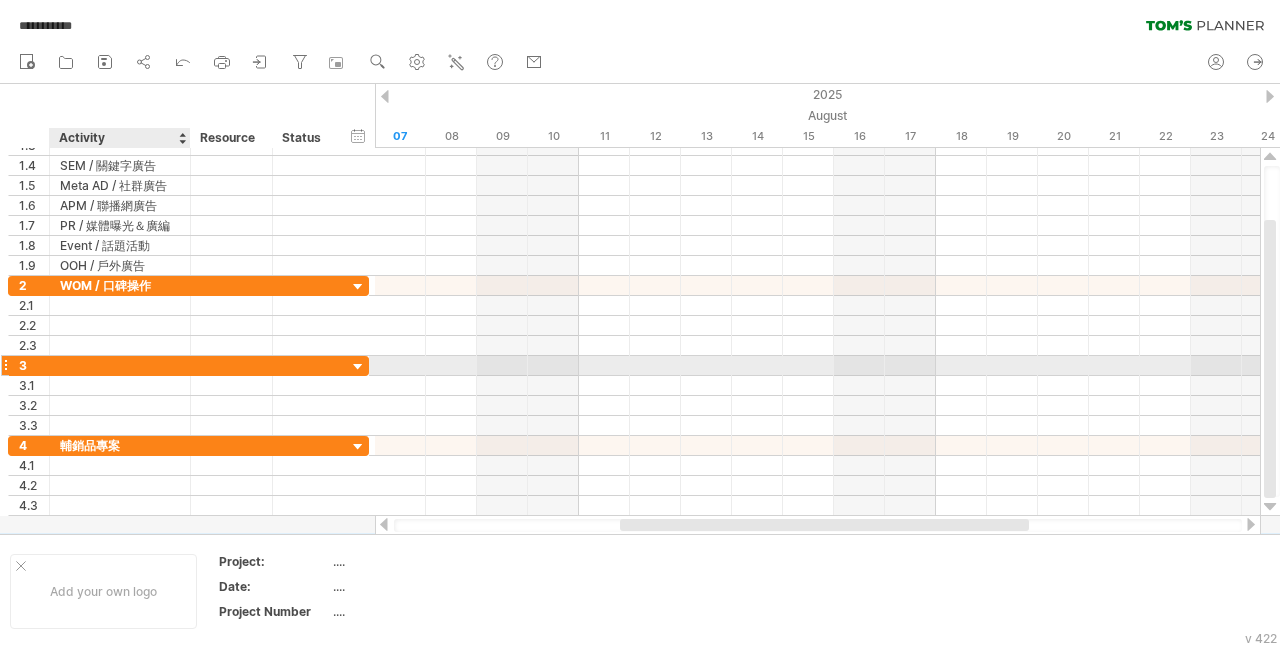 click at bounding box center (120, 365) 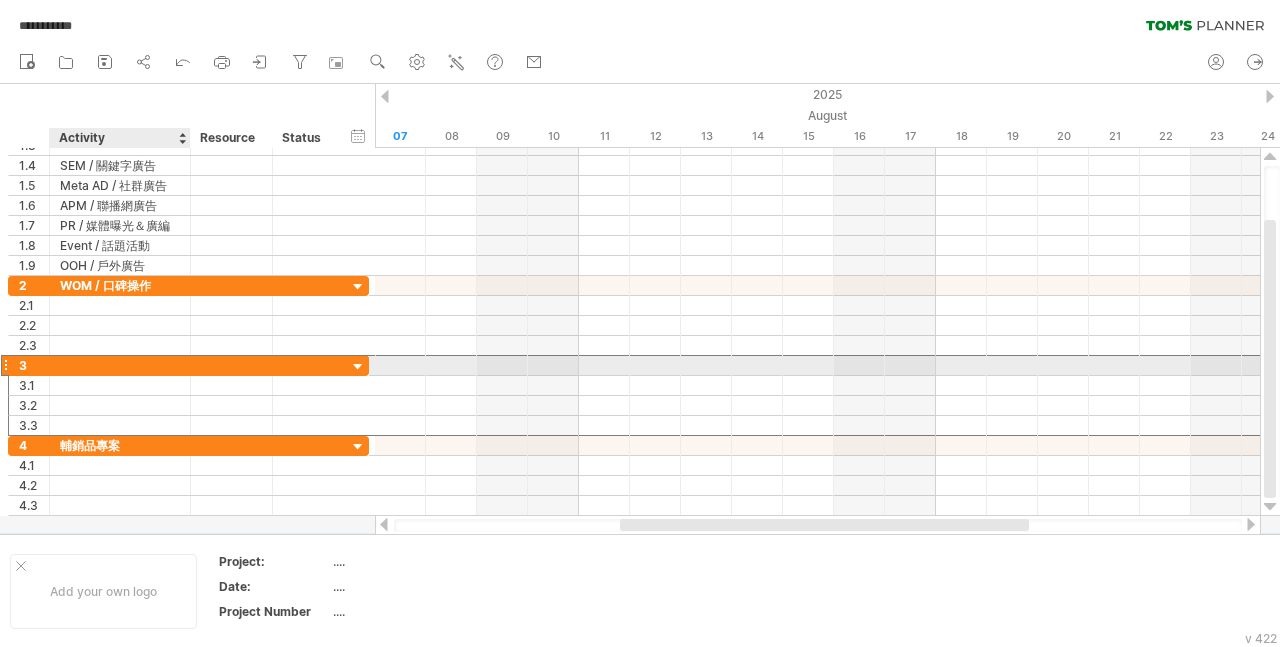 paste on "**********" 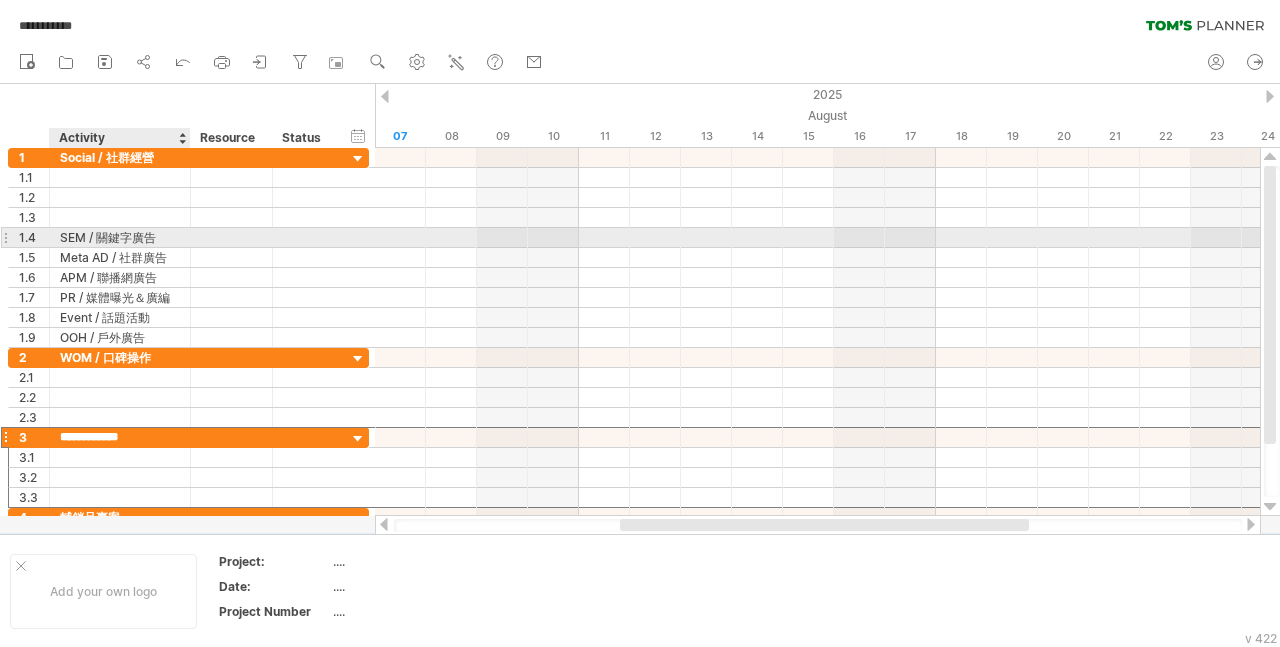 click on "SEM / 關鍵字廣告" at bounding box center [120, 237] 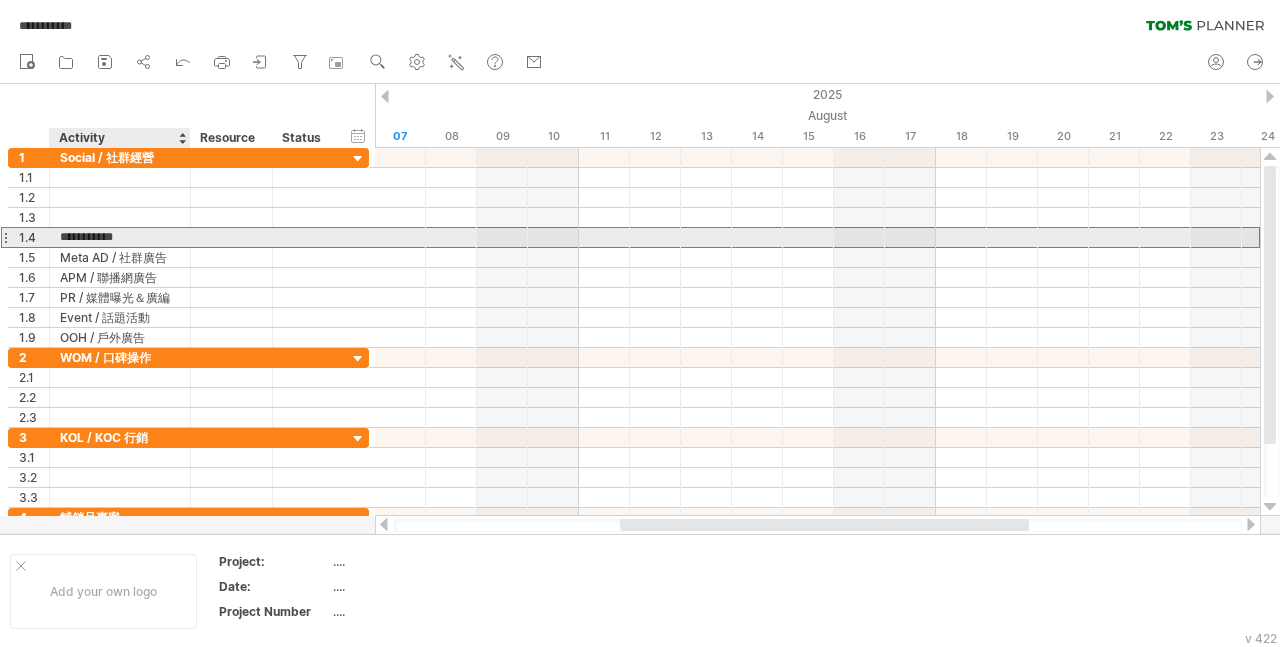 click on "**********" at bounding box center [120, 237] 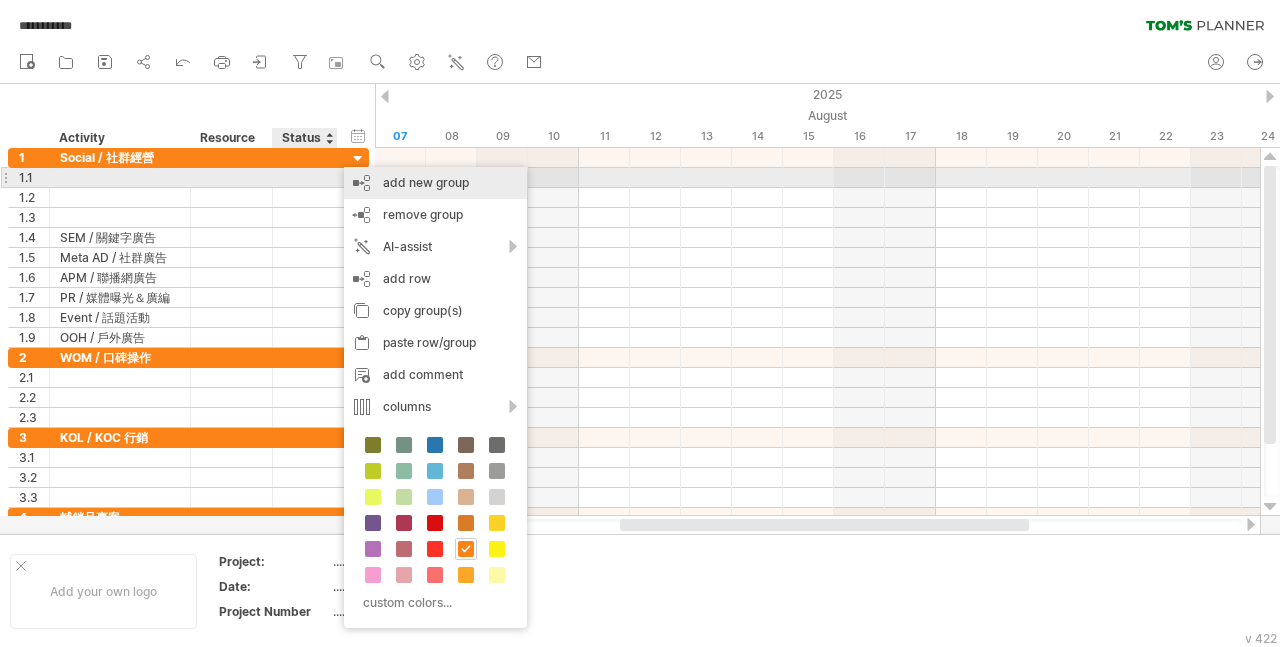 click on "add new group" at bounding box center [435, 183] 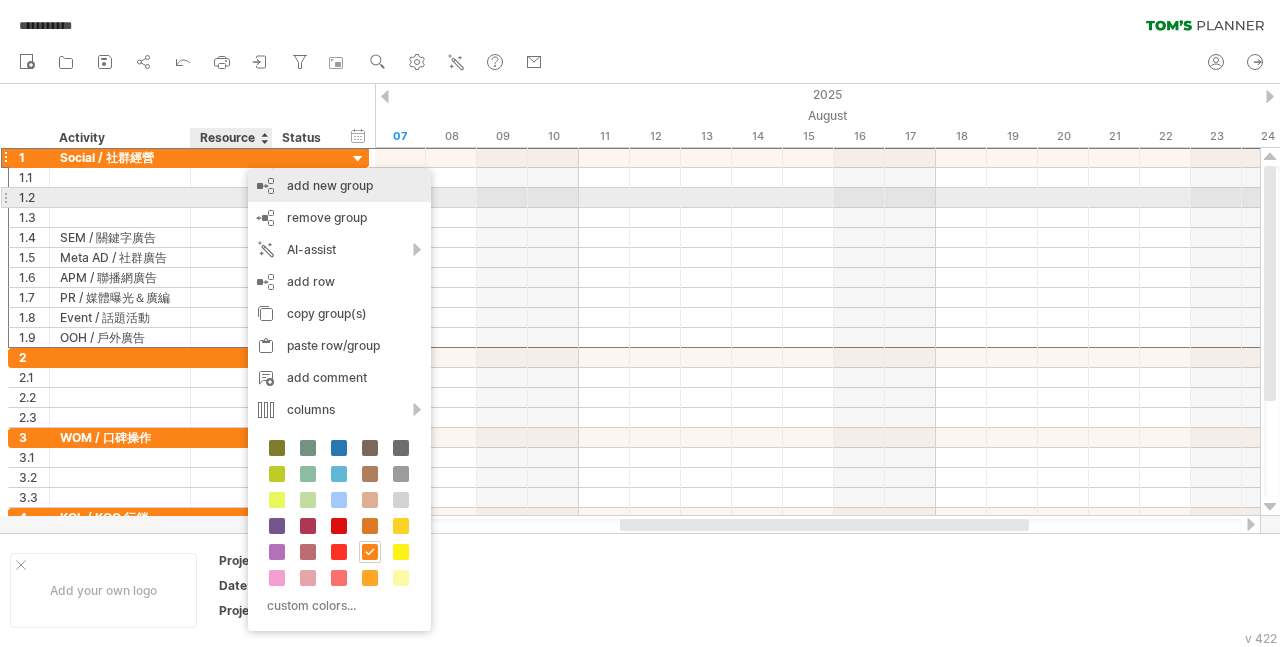 click on "add new group" at bounding box center (339, 186) 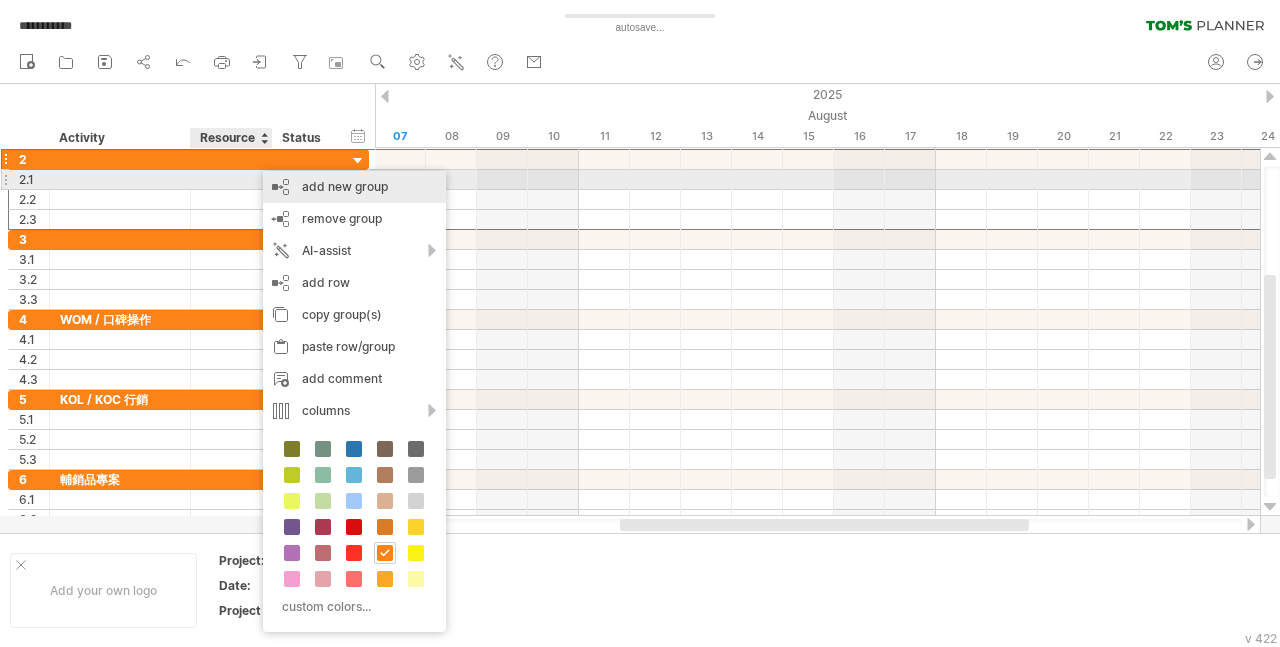 click on "add new group" at bounding box center [354, 187] 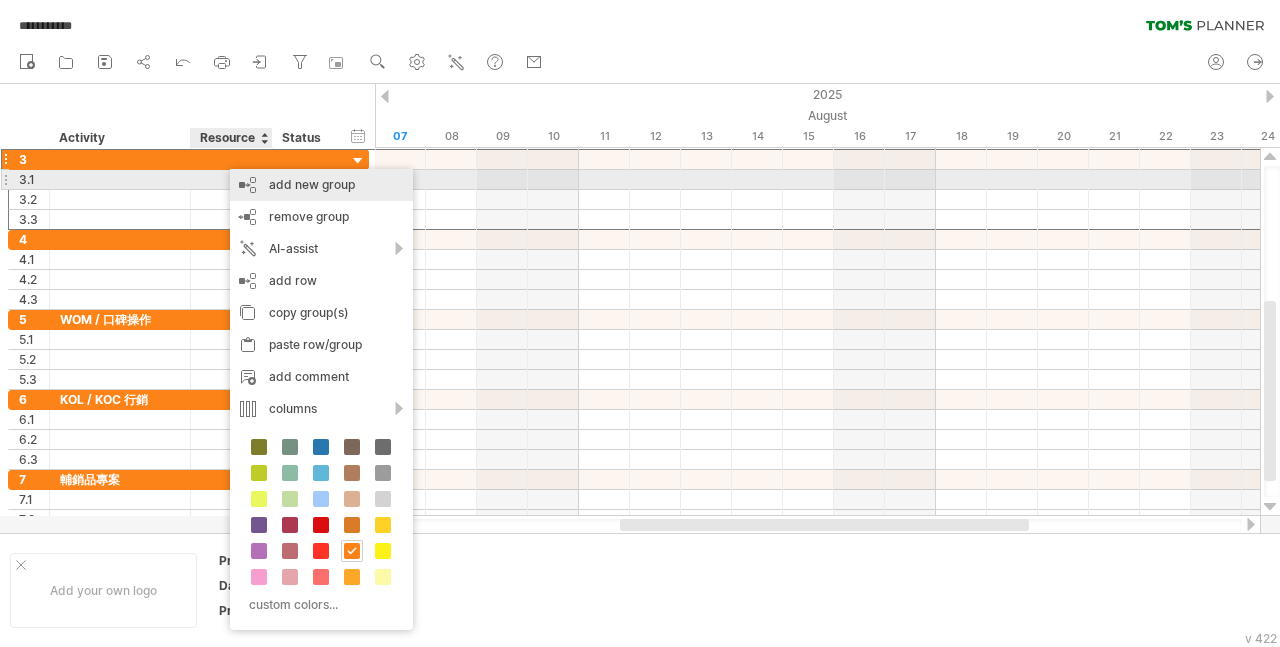 click on "add new group" at bounding box center [321, 185] 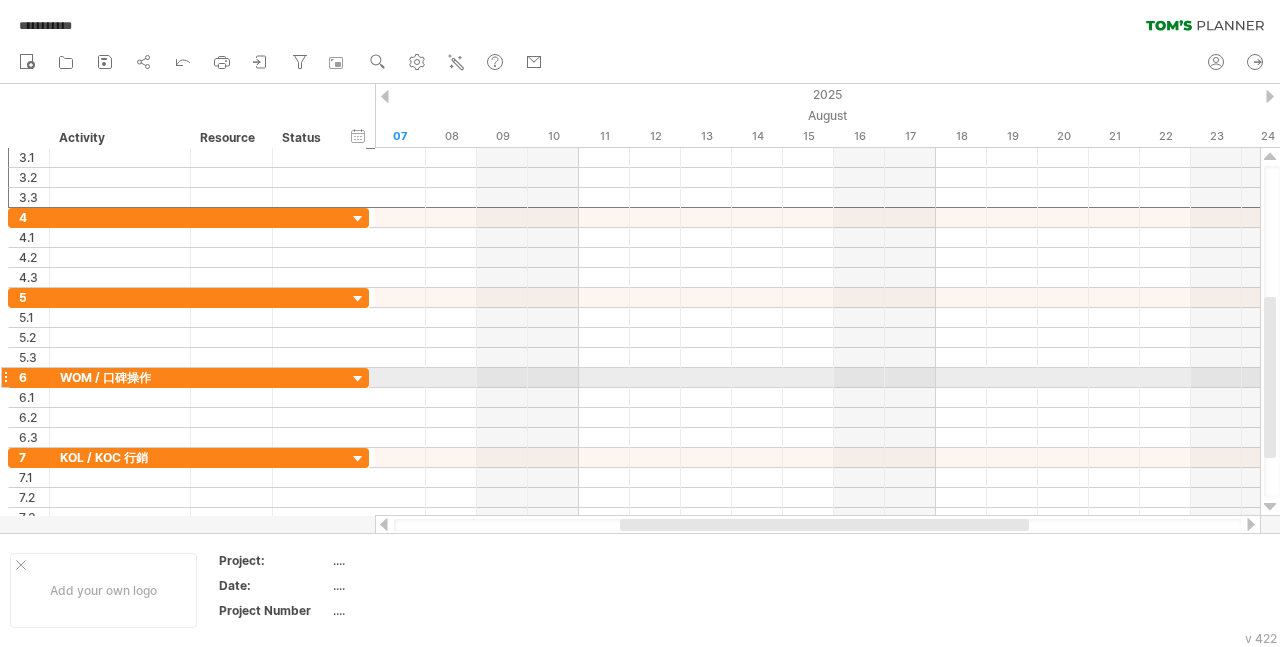 click at bounding box center [5, 377] 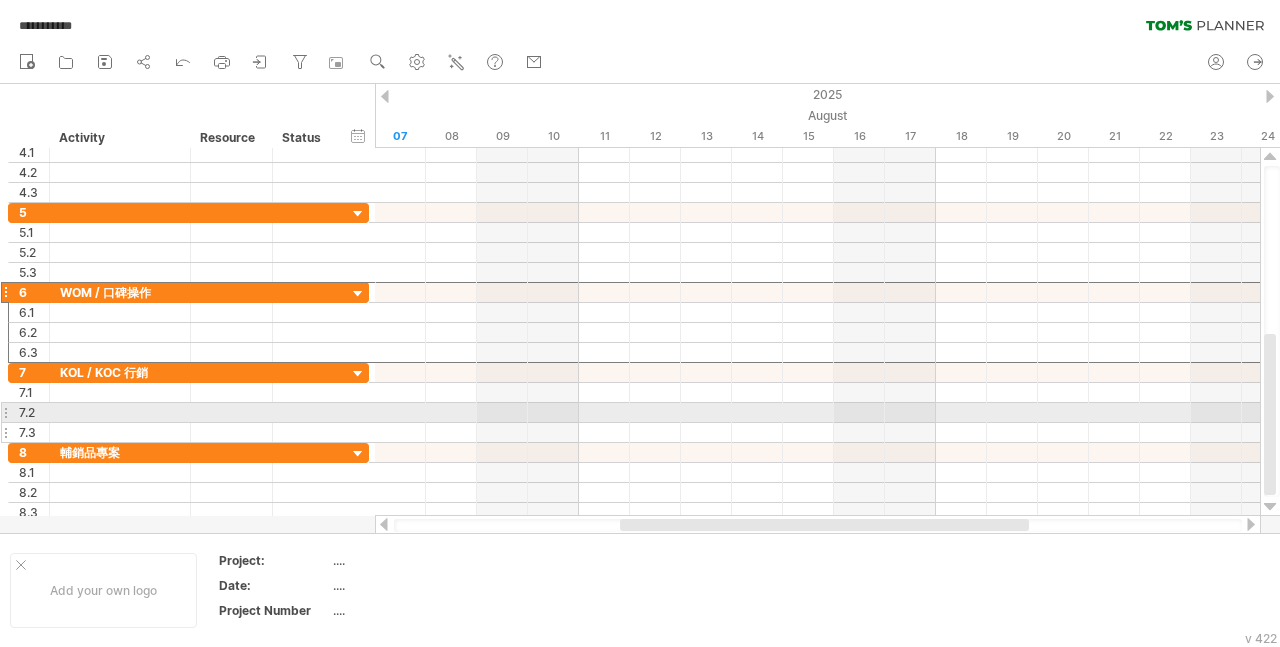click on "7.3" at bounding box center [29, 432] 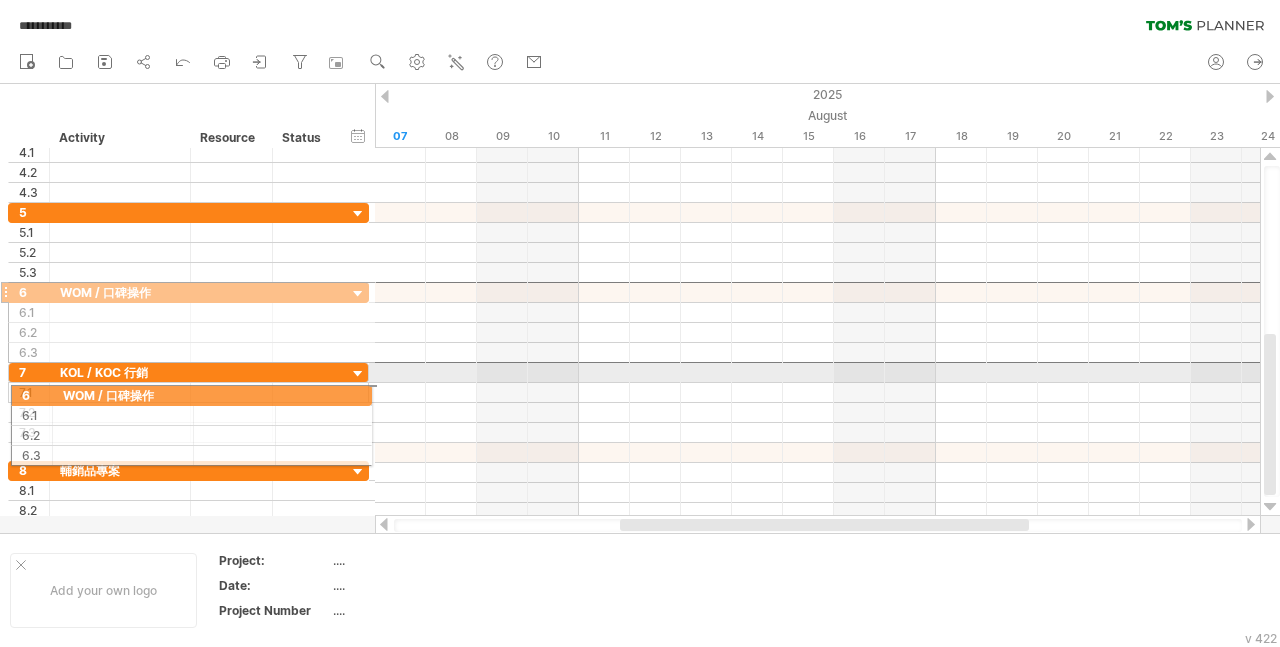 drag, startPoint x: 4, startPoint y: 290, endPoint x: 4, endPoint y: 385, distance: 95 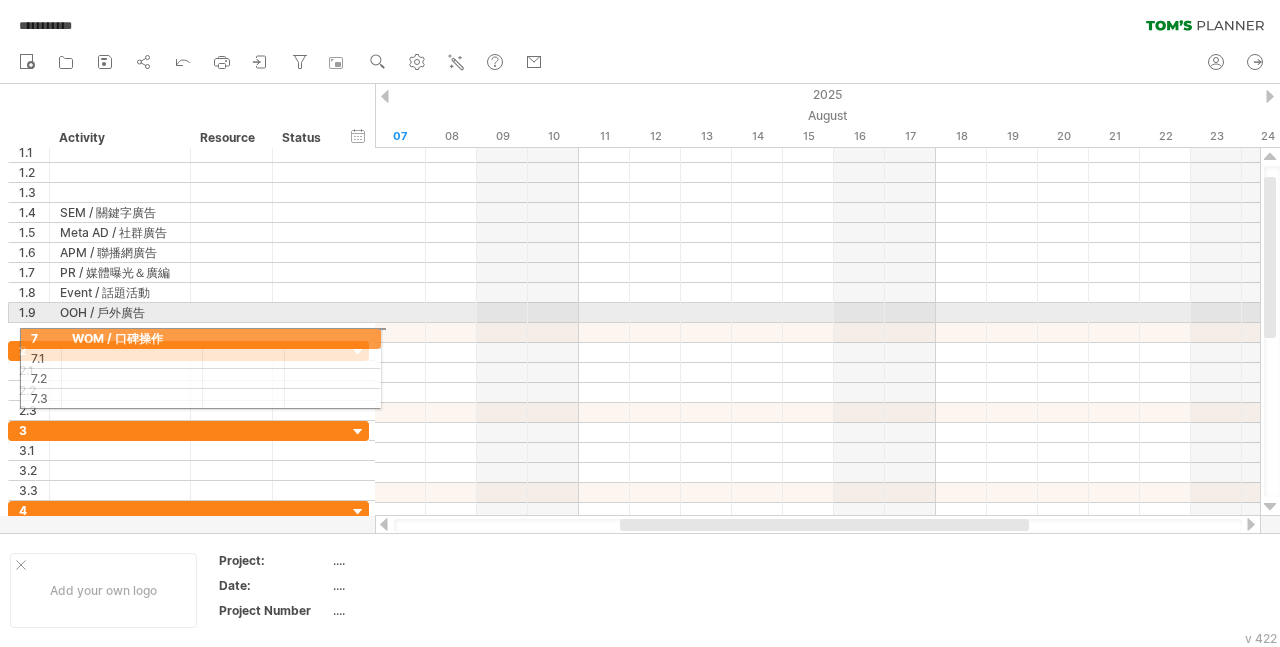 drag, startPoint x: 7, startPoint y: 370, endPoint x: 11, endPoint y: 335, distance: 35.22783 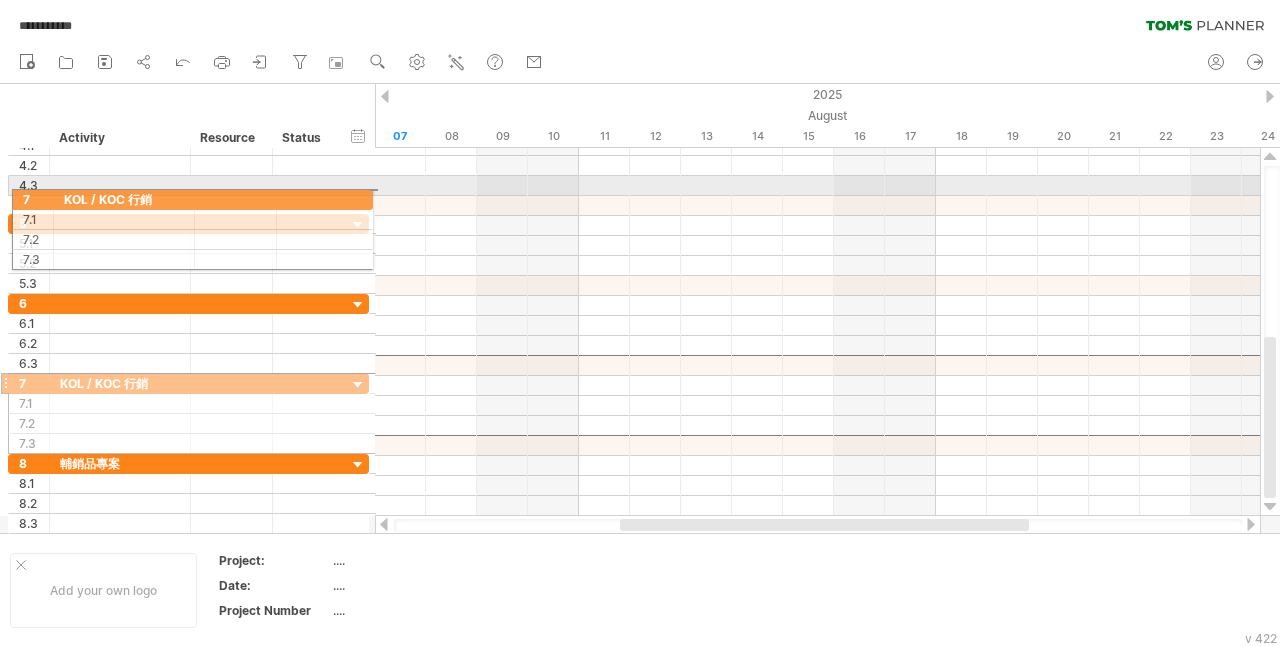 drag, startPoint x: 7, startPoint y: 360, endPoint x: 6, endPoint y: 197, distance: 163.00307 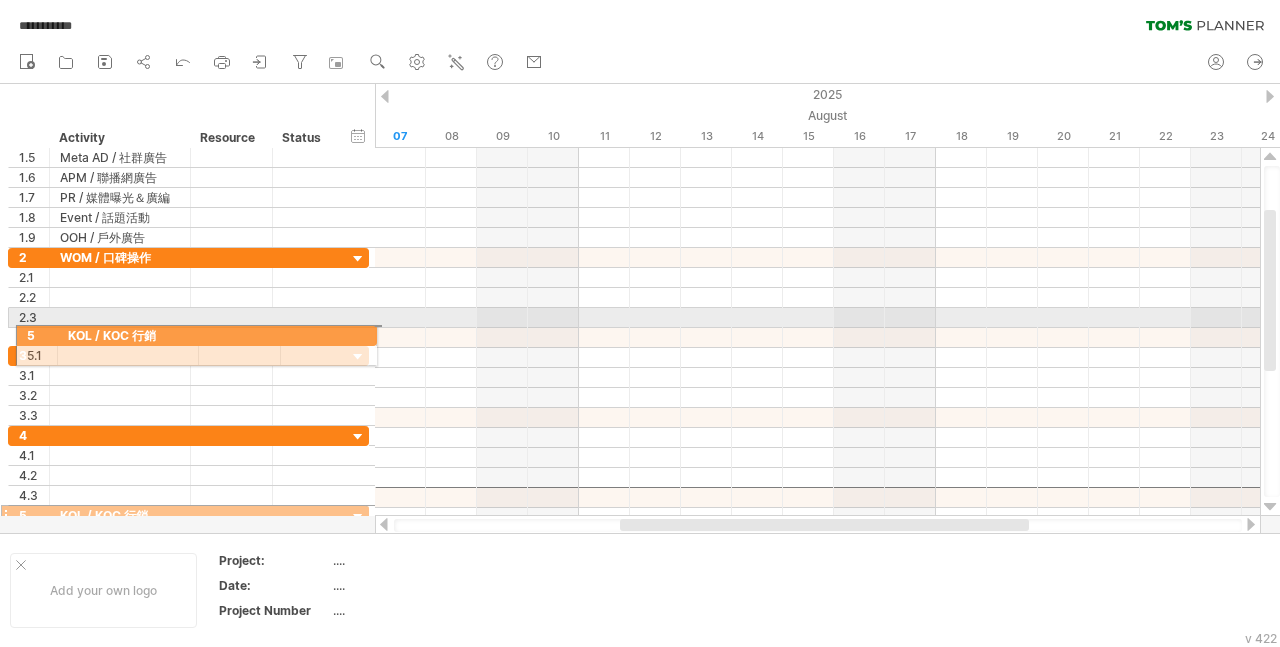 drag, startPoint x: 10, startPoint y: 491, endPoint x: 10, endPoint y: 333, distance: 158 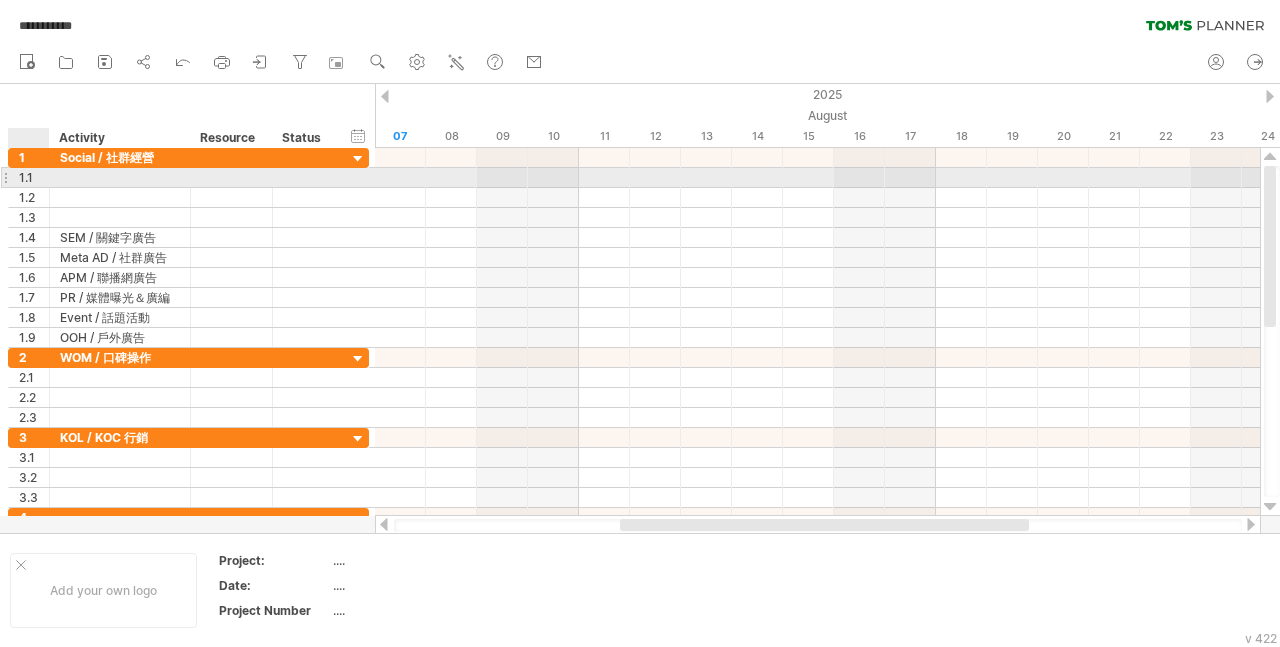 click at bounding box center [120, 177] 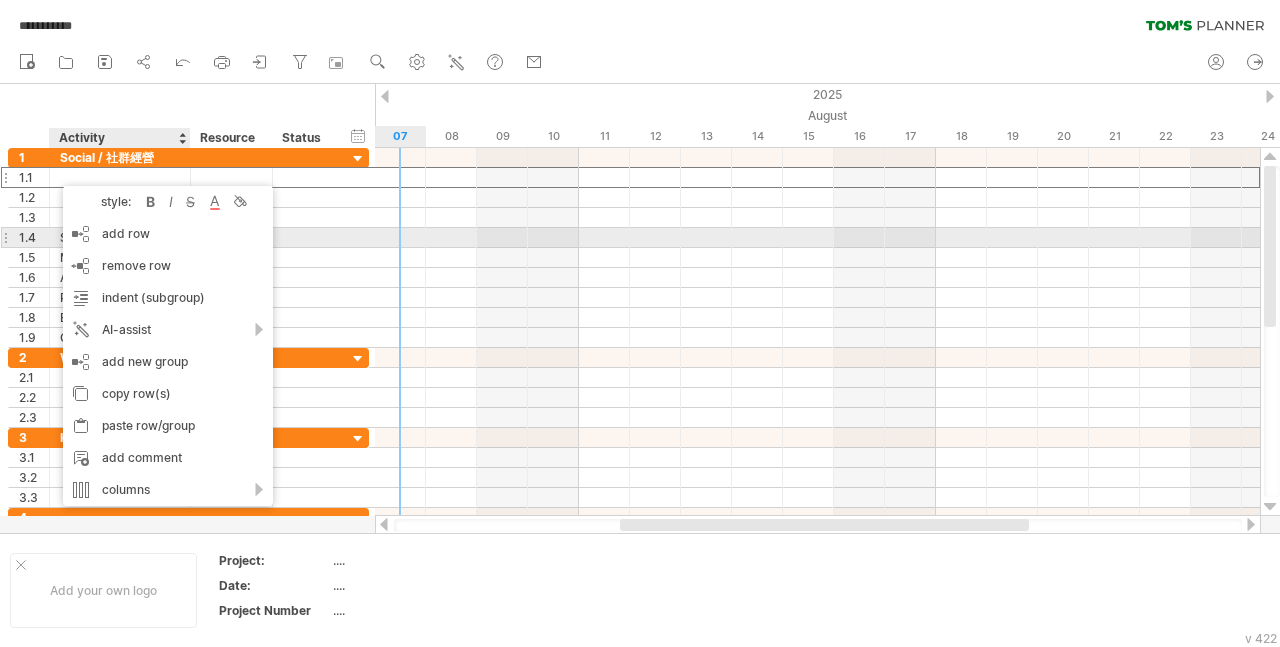 click on "**********" at bounding box center (188, 238) 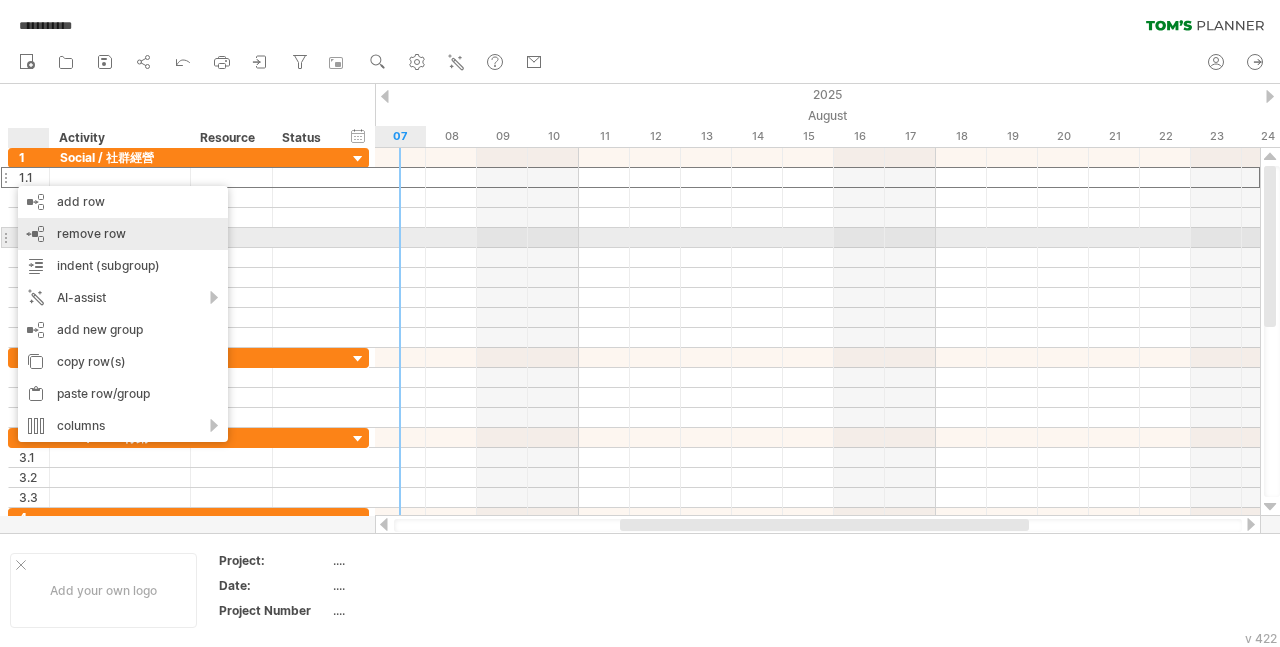 drag, startPoint x: 175, startPoint y: 237, endPoint x: 154, endPoint y: 225, distance: 24.186773 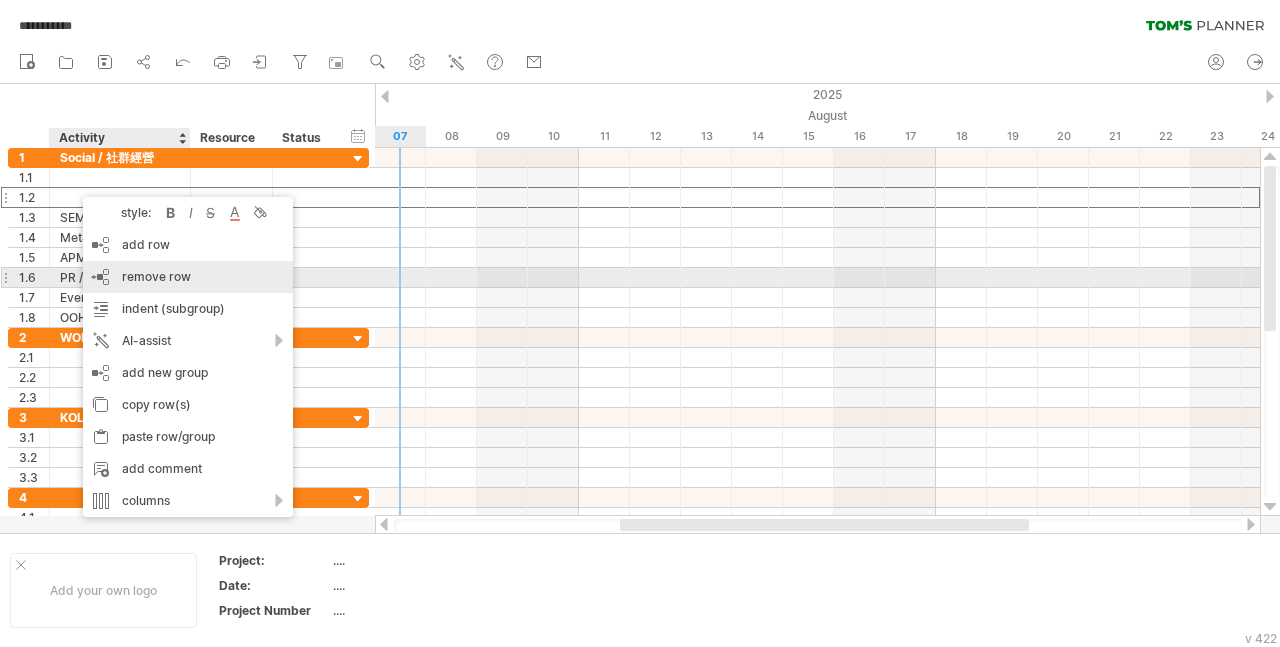 click on "remove row" at bounding box center (156, 276) 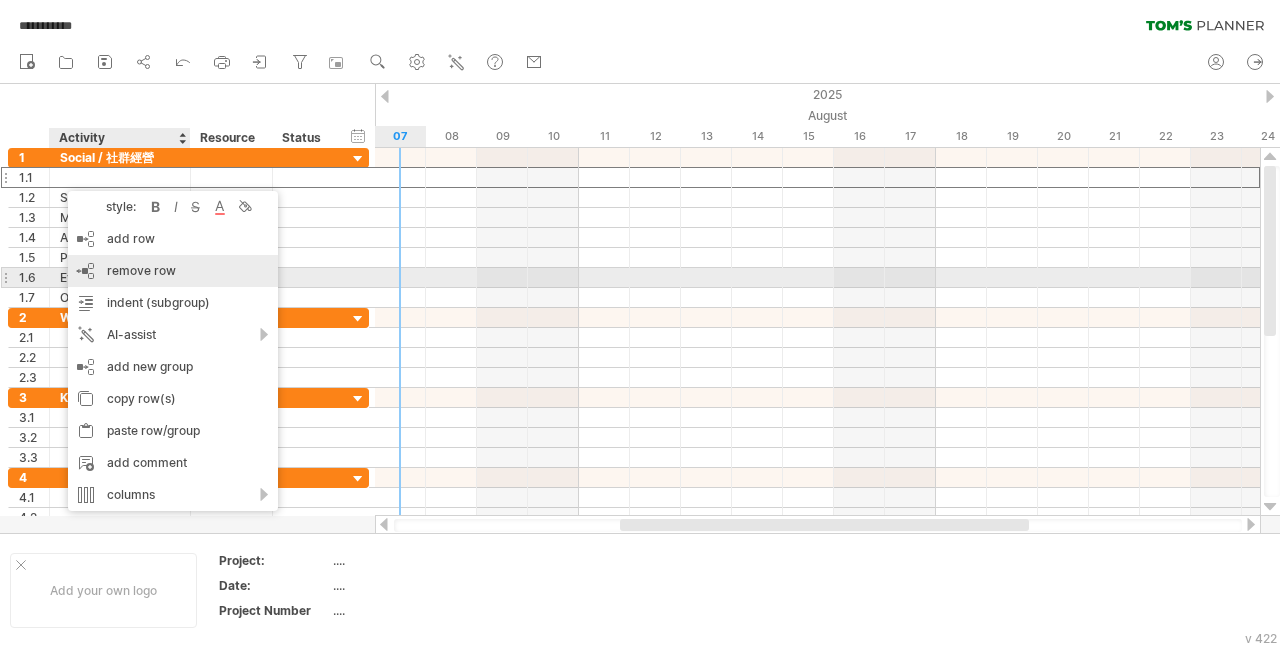 click on "remove row" at bounding box center (141, 270) 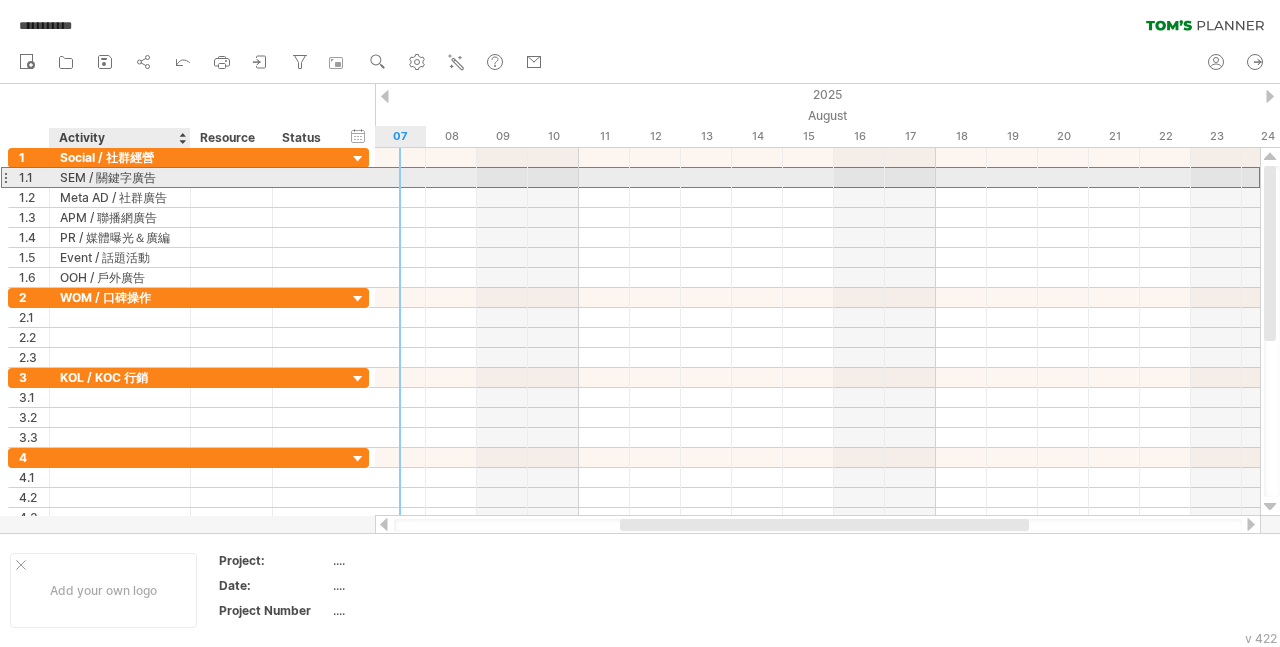 click on "SEM / 關鍵字廣告" at bounding box center (120, 177) 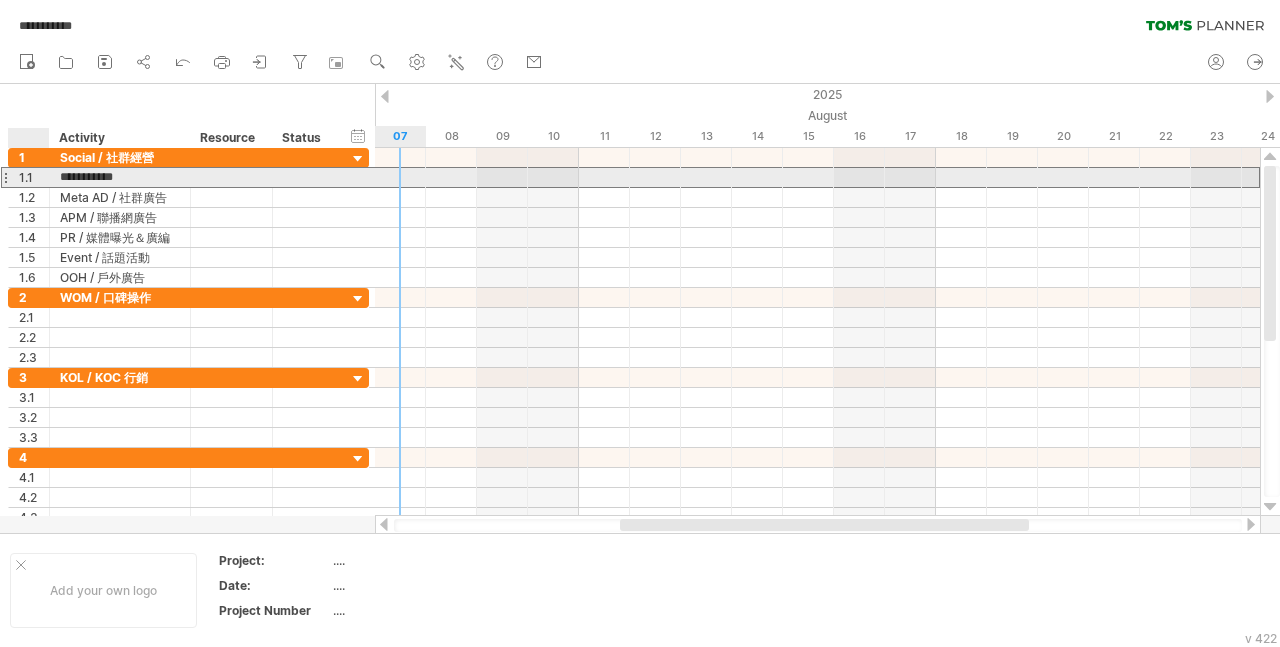 click on "**********" at bounding box center [120, 177] 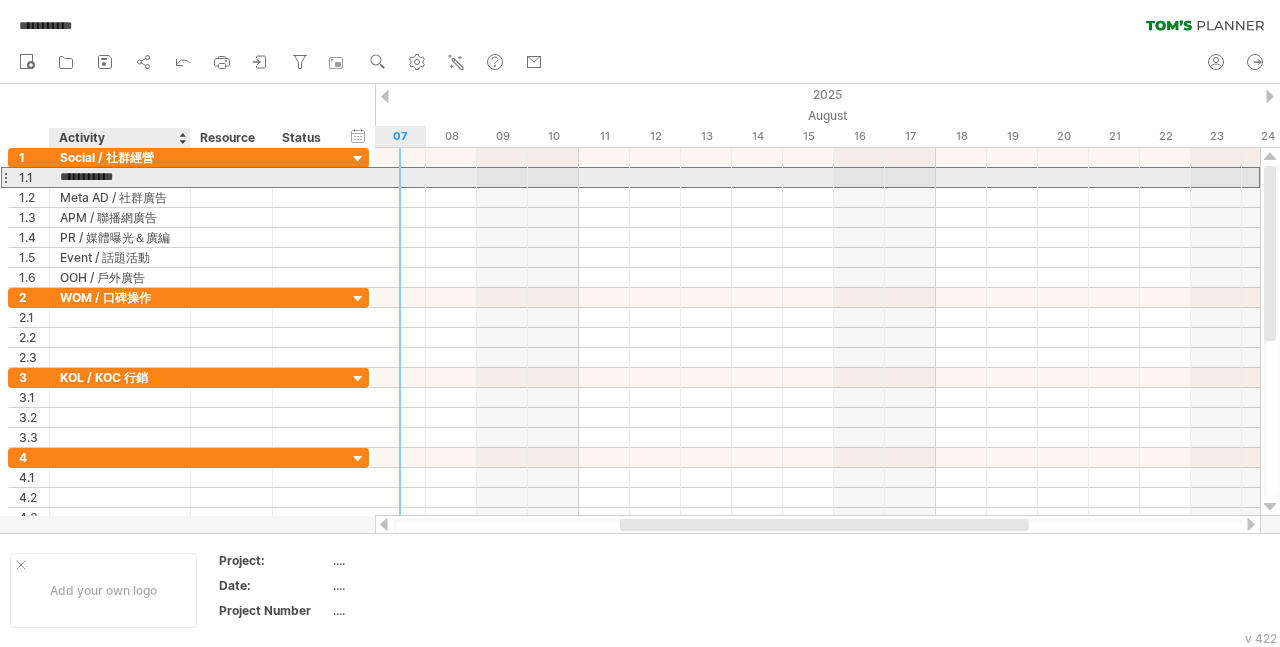 drag, startPoint x: 59, startPoint y: 178, endPoint x: 156, endPoint y: 178, distance: 97 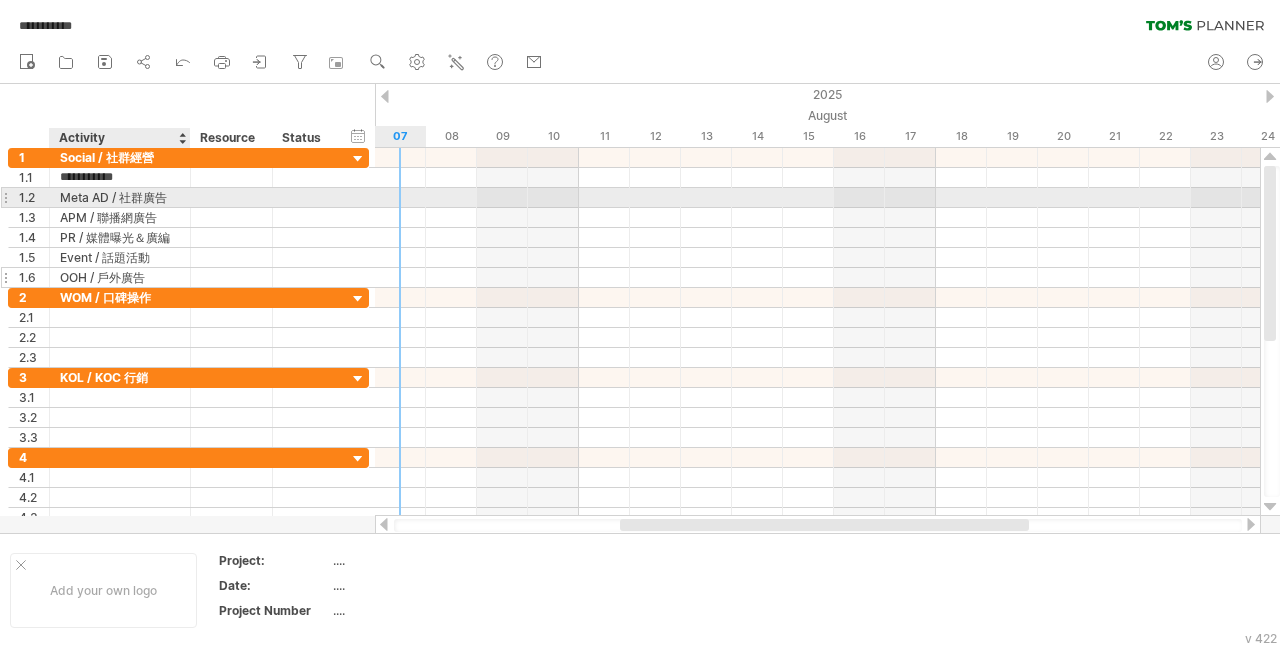 type 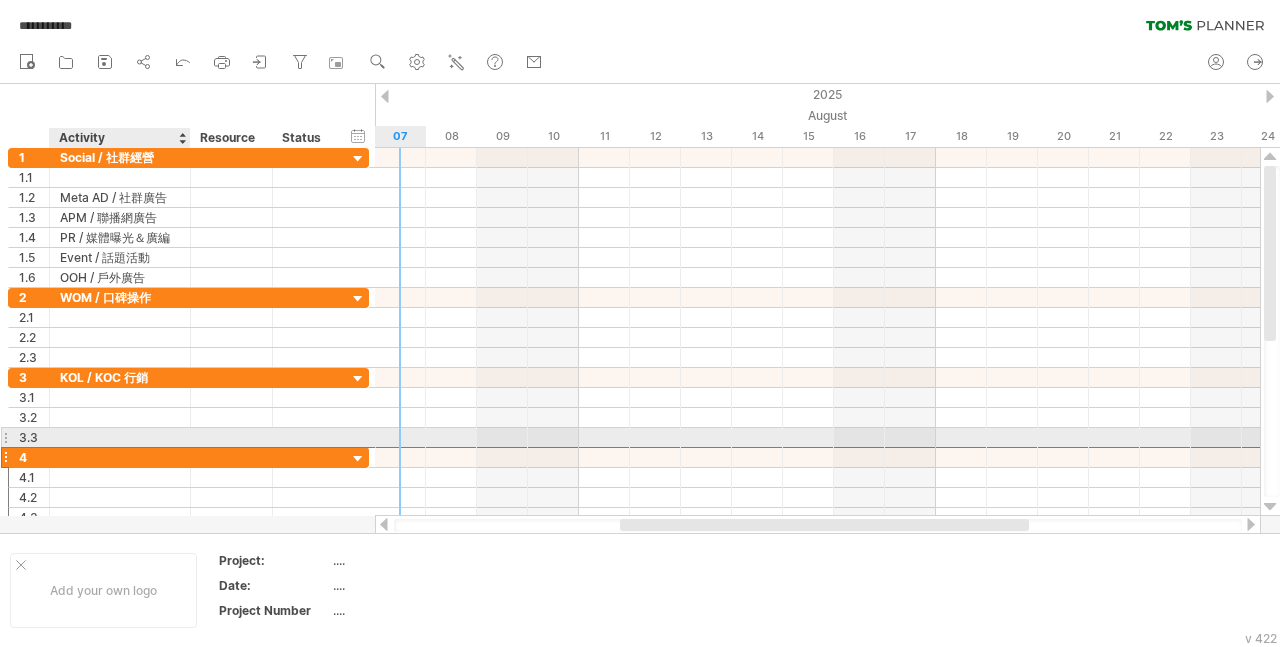 click at bounding box center (120, 457) 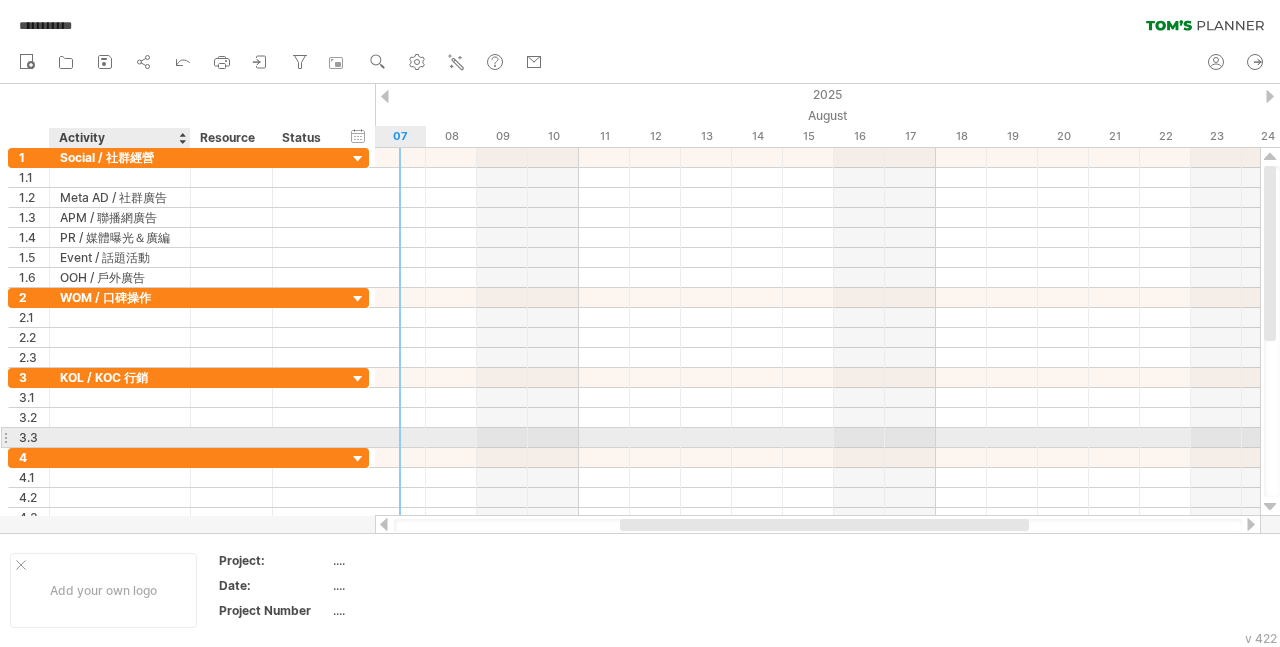 paste on "**********" 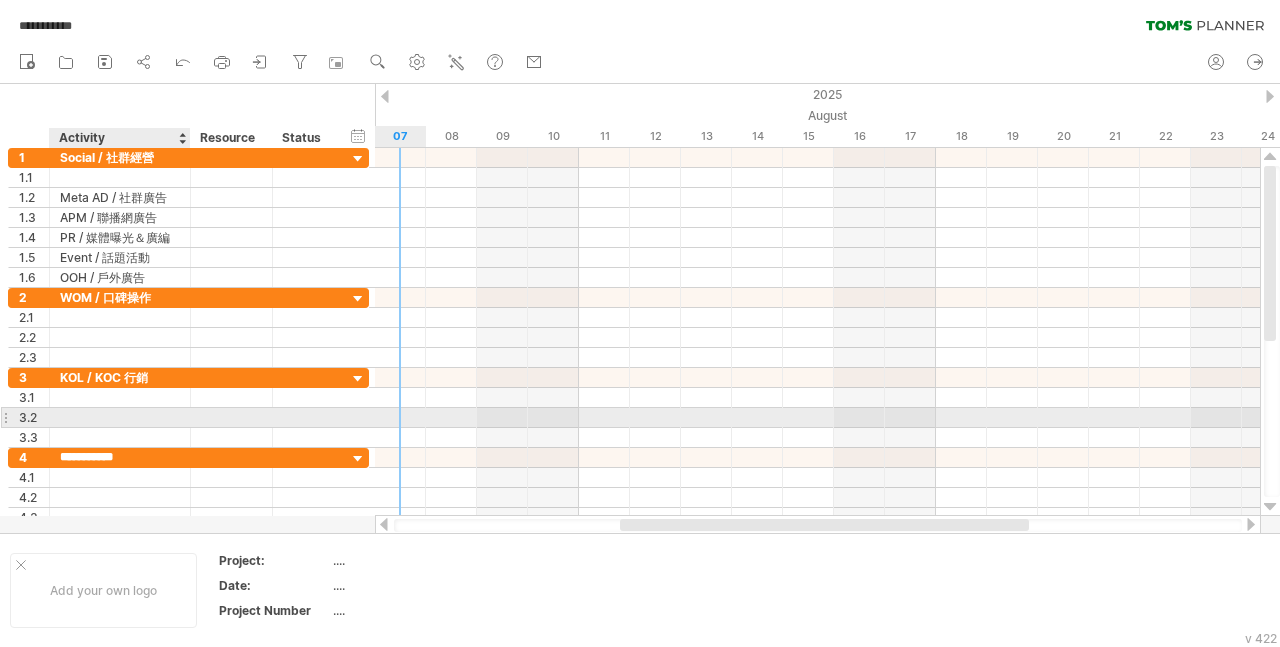 click at bounding box center [120, 417] 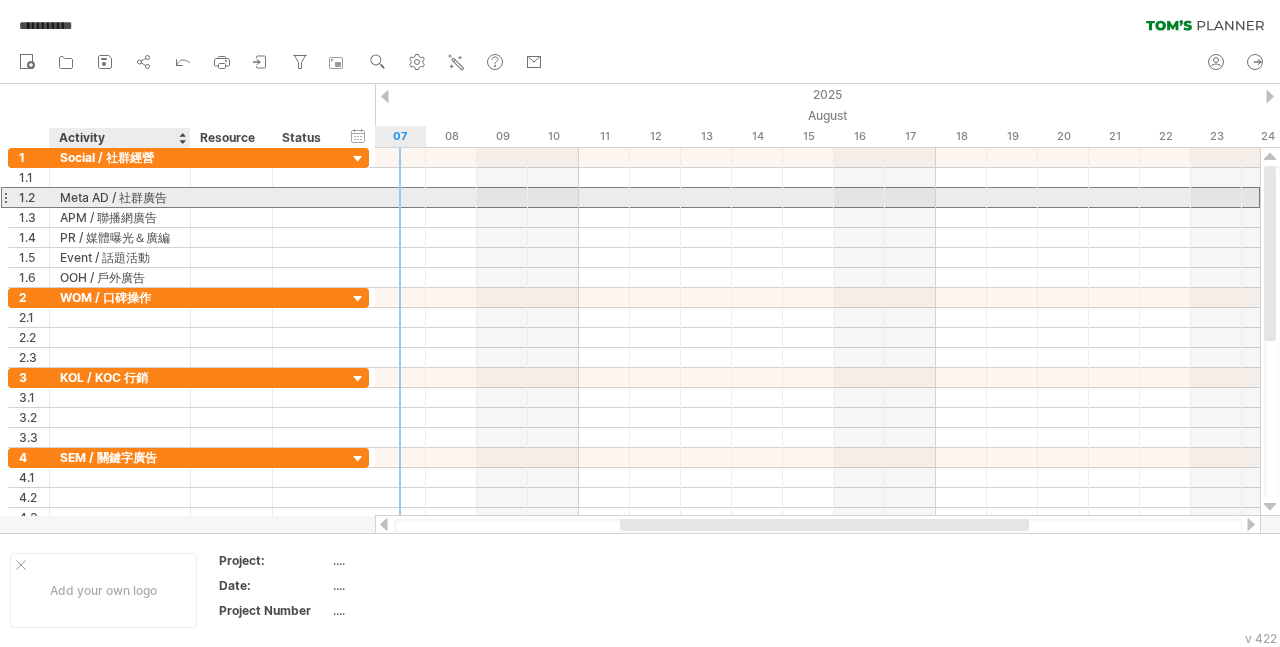 click on "Meta AD / 社群廣告" at bounding box center [120, 197] 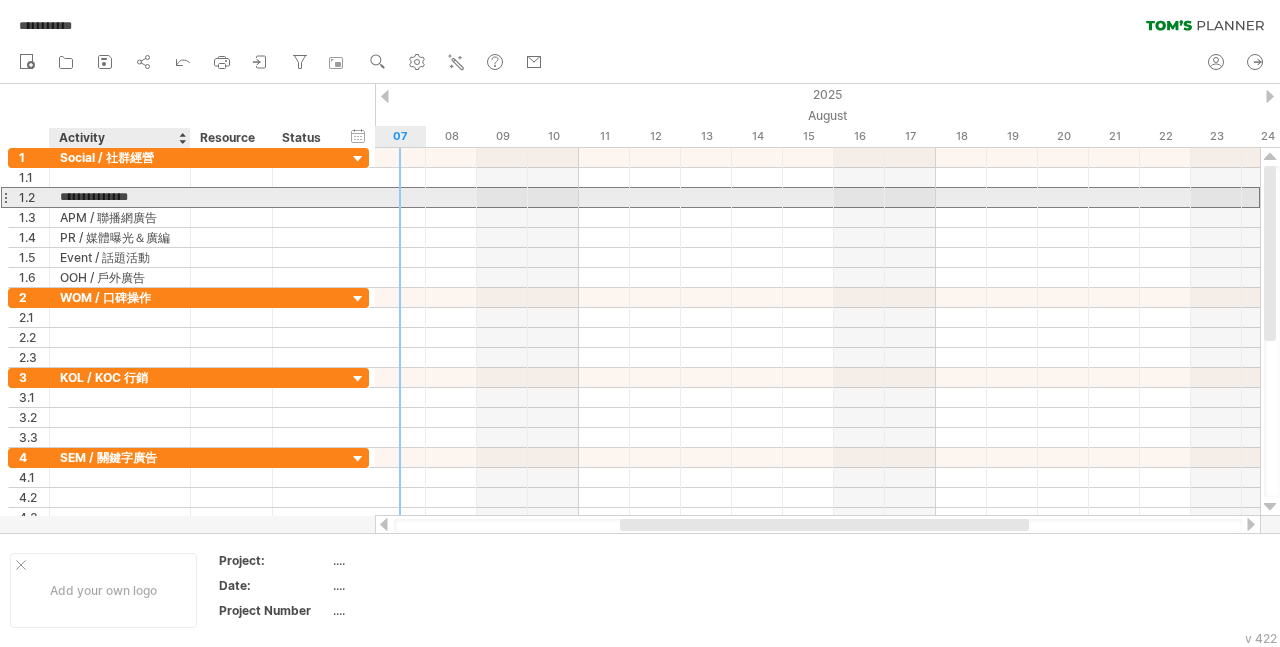 click on "**********" at bounding box center [120, 197] 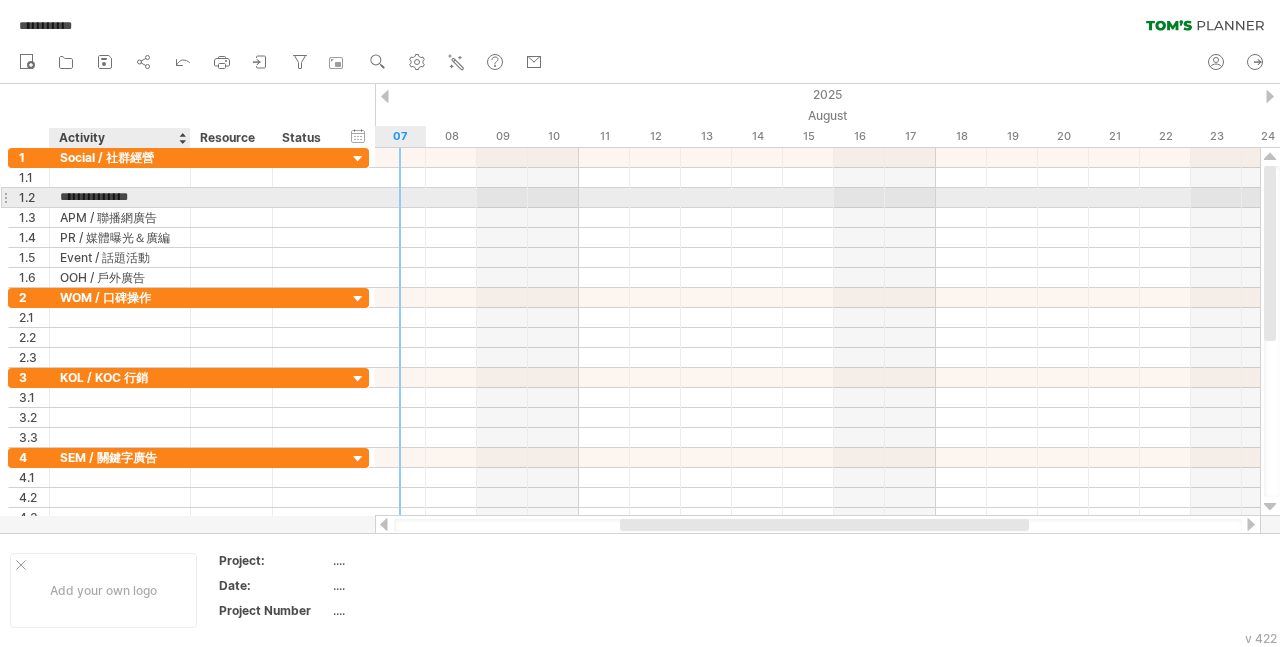 type 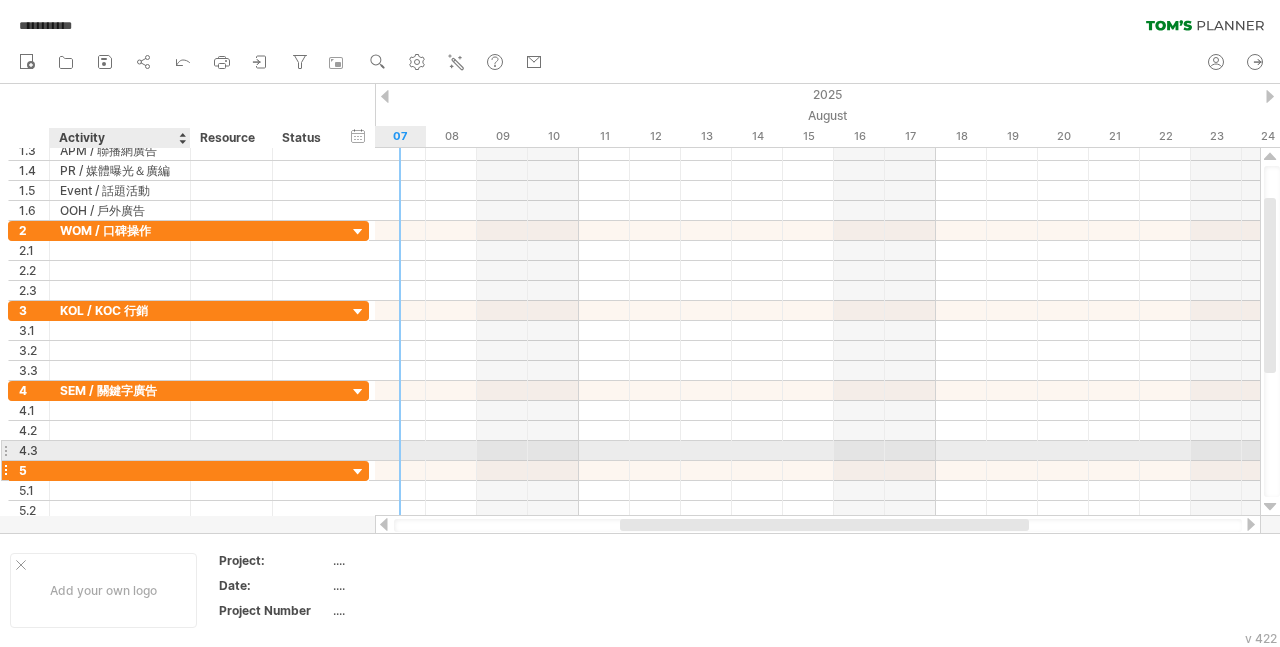 click at bounding box center [120, 470] 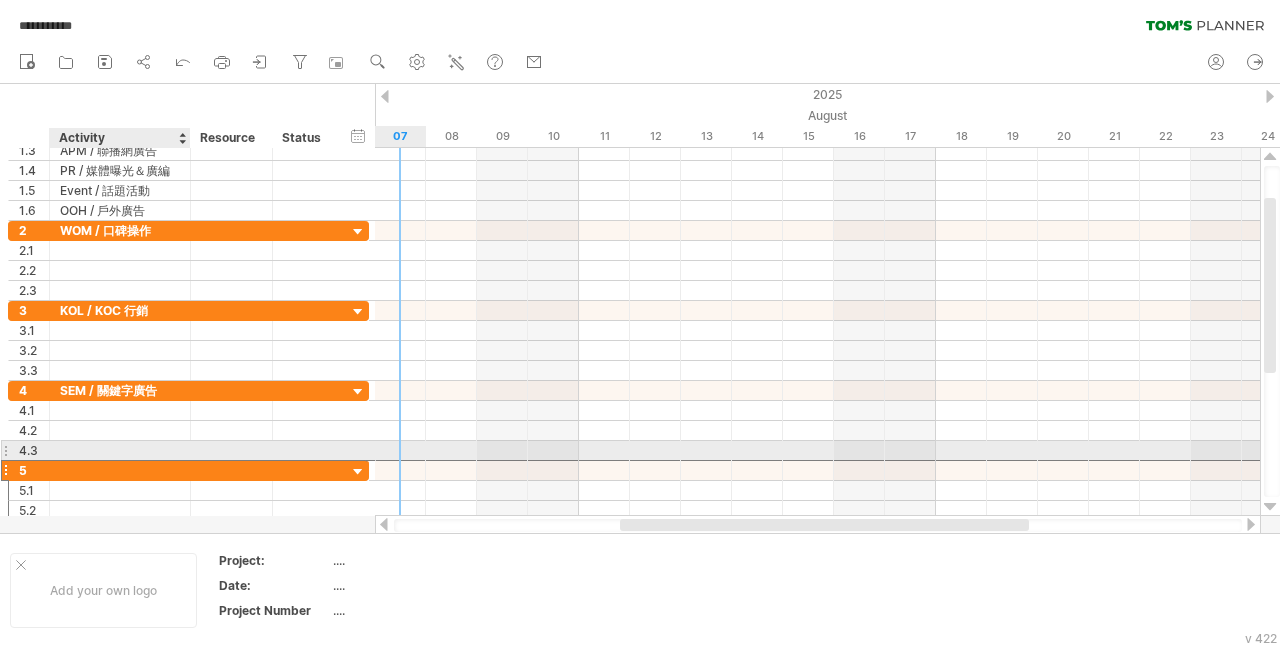 click at bounding box center [120, 470] 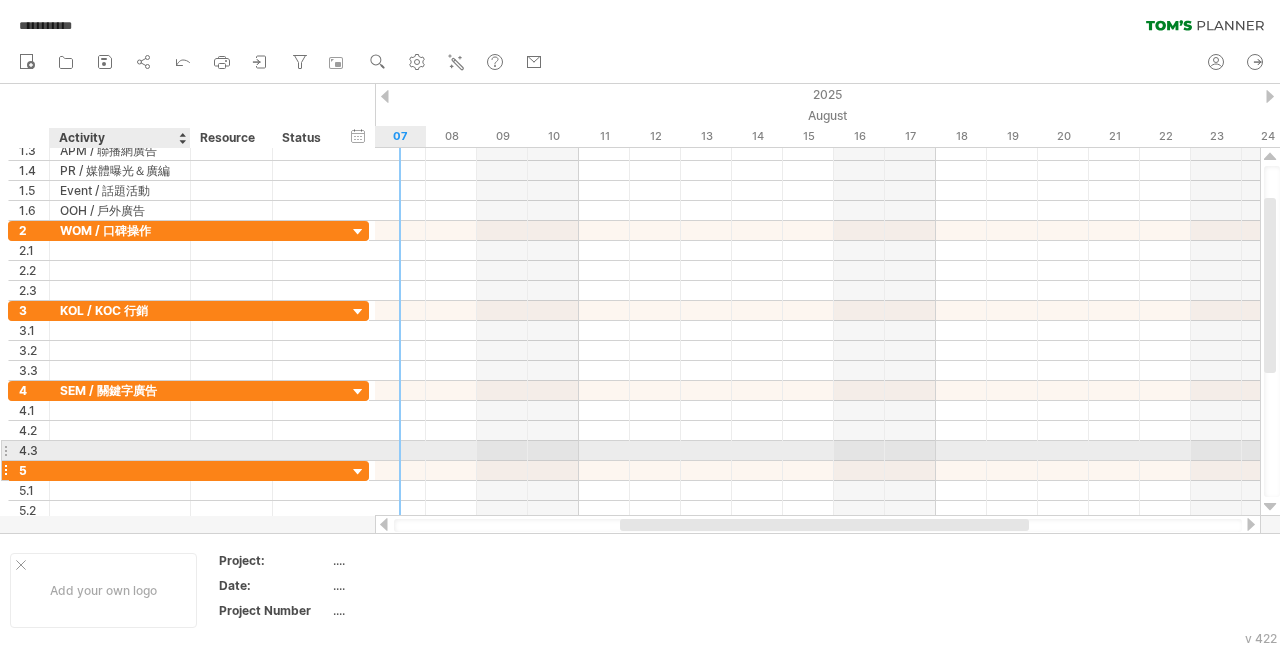 paste on "**********" 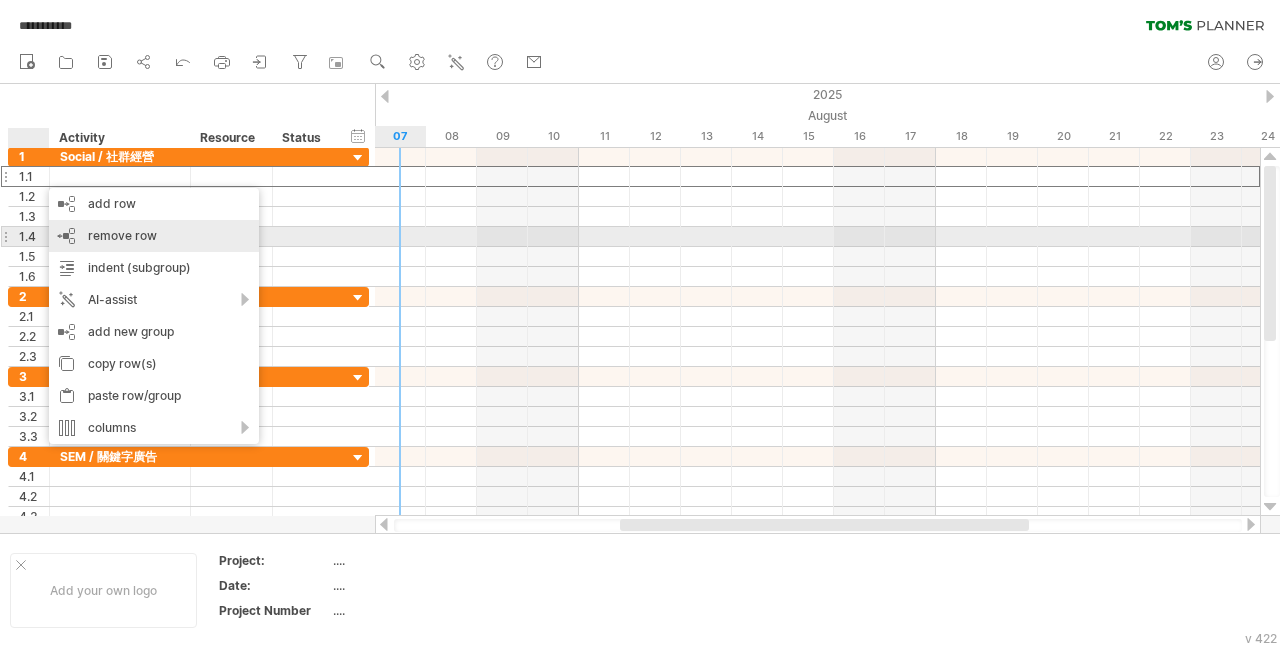 click on "remove row" at bounding box center [122, 235] 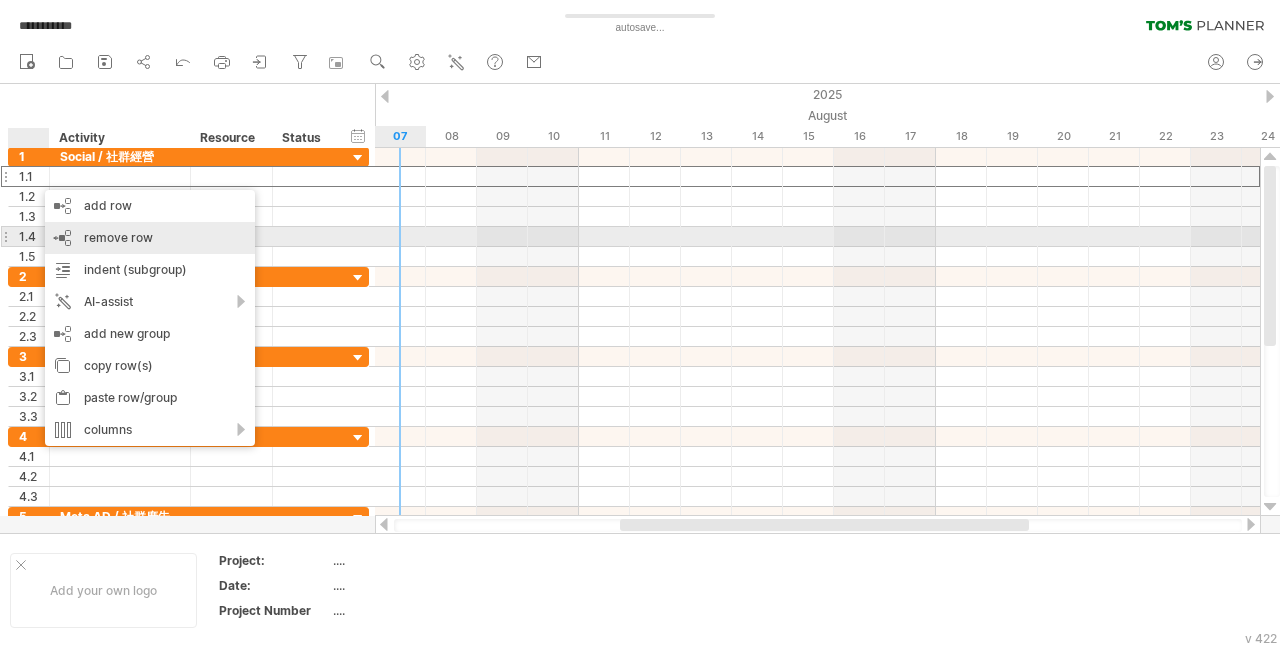 click on "remove row" at bounding box center [118, 237] 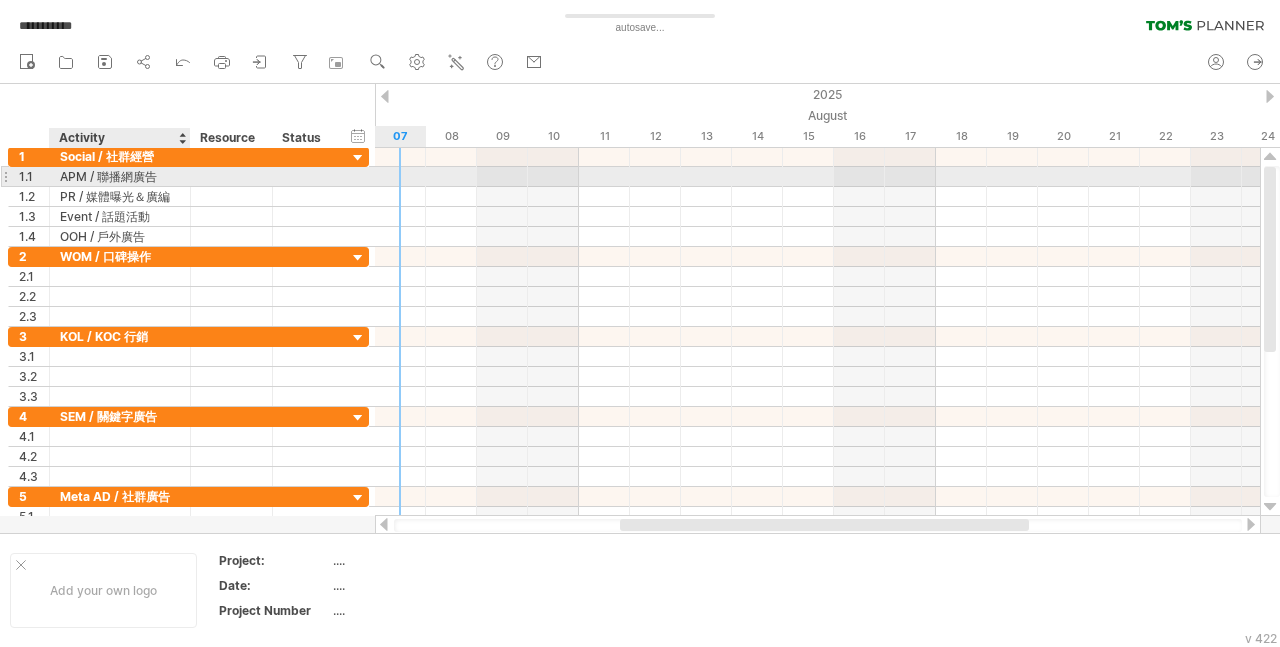 click on "APM / 聯播網廣告" at bounding box center (120, 176) 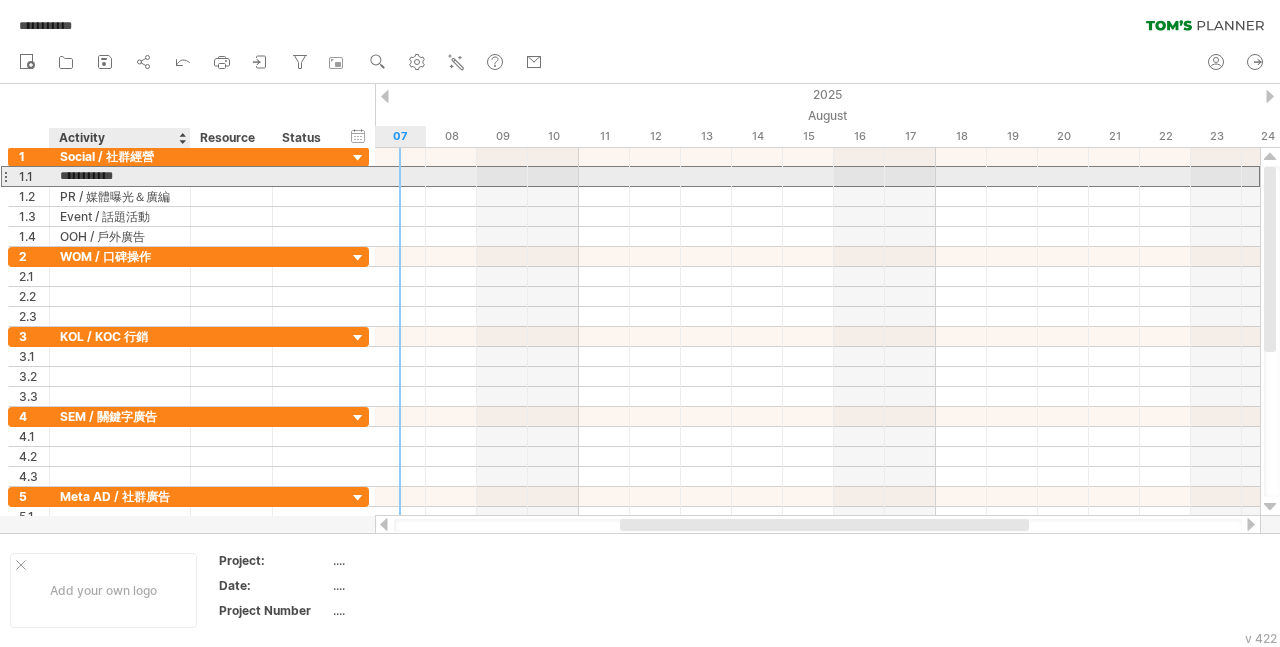 click on "**********" at bounding box center (120, 176) 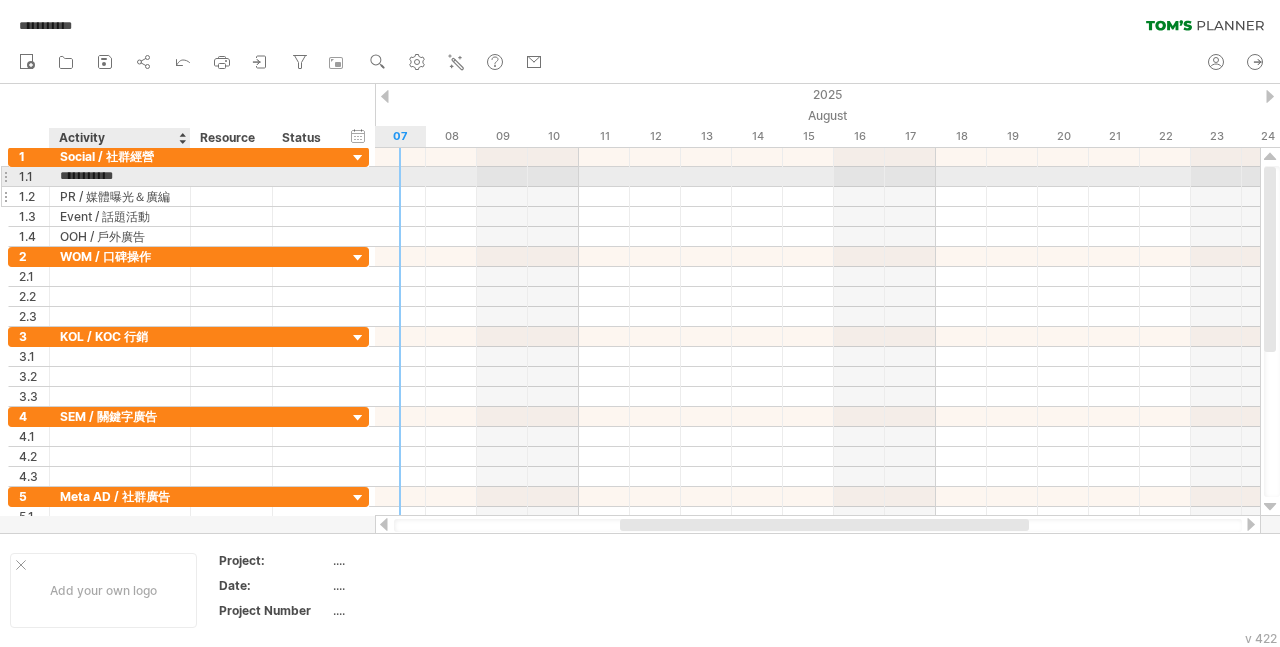 type 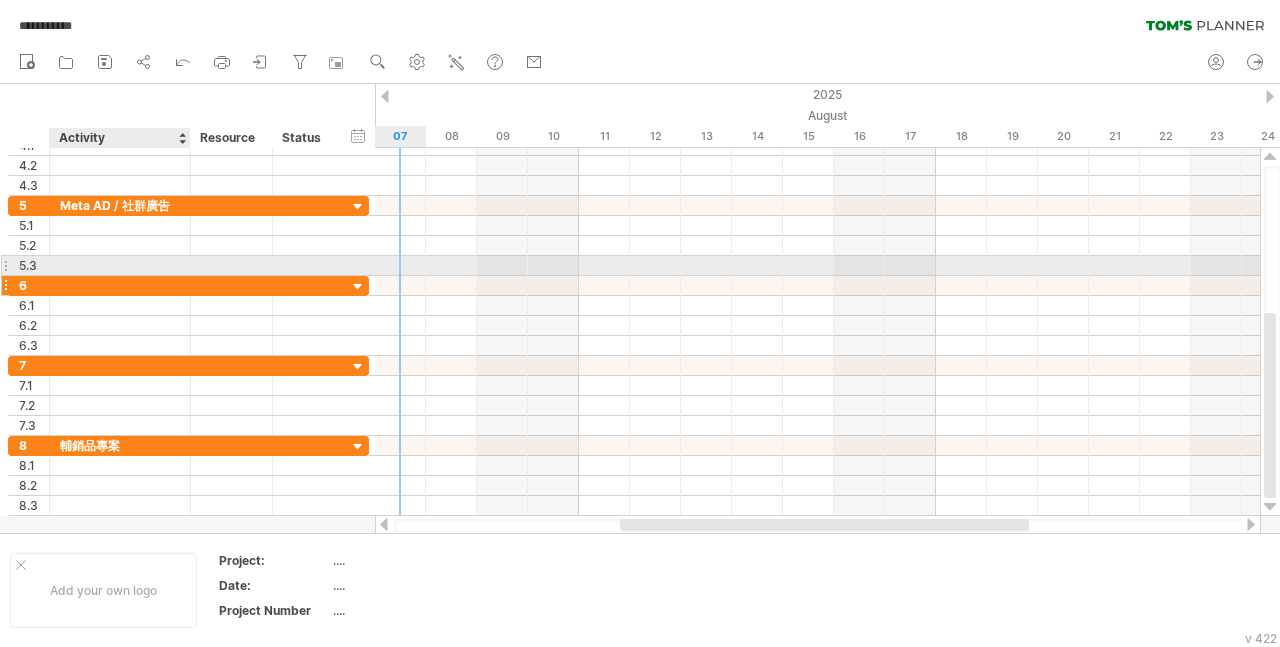 click at bounding box center [120, 285] 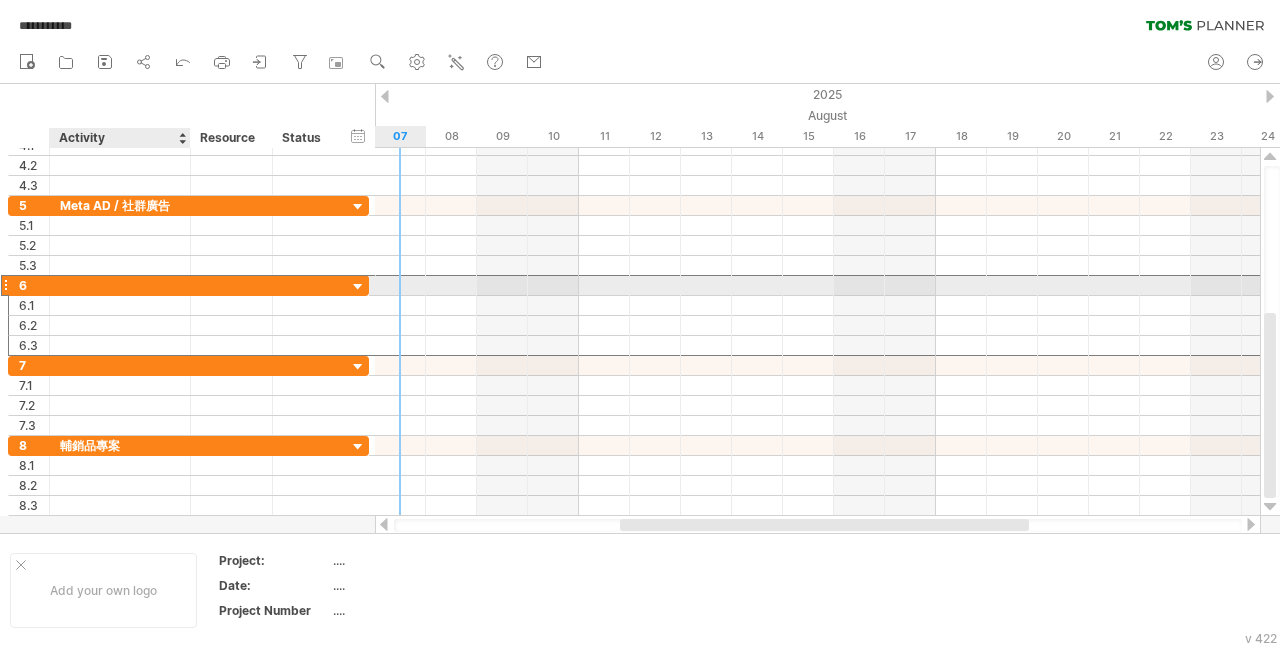 paste on "**********" 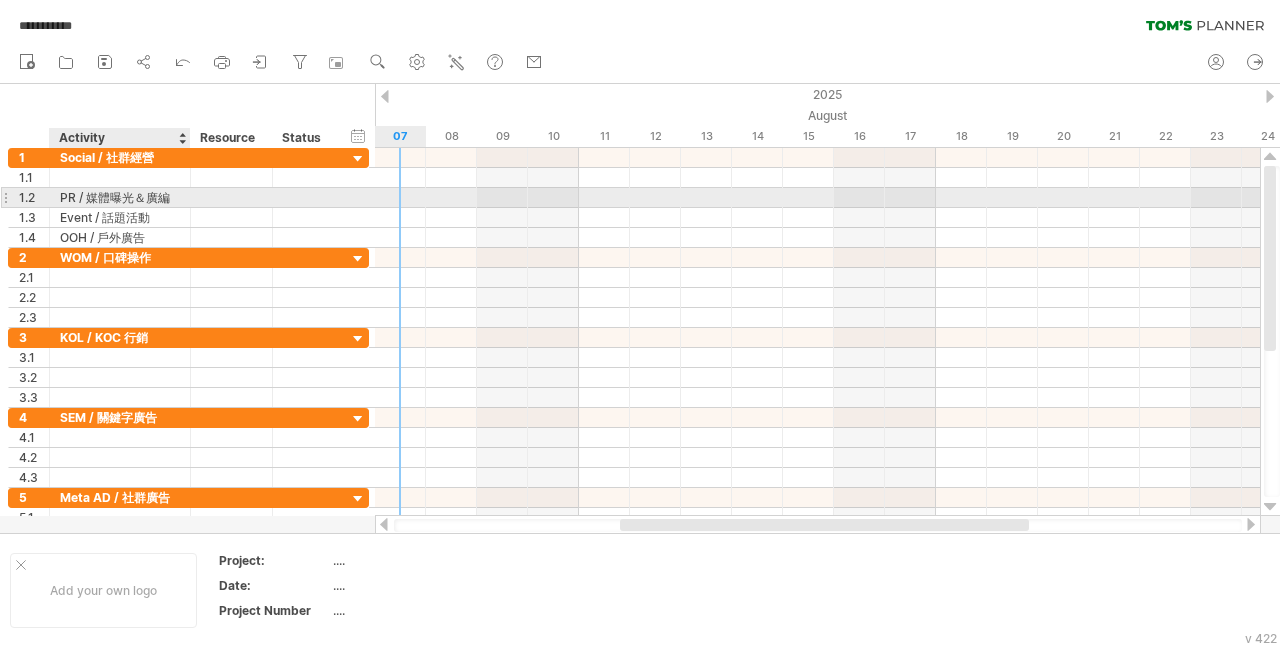 click on "PR / 媒體曝光＆廣編" at bounding box center [120, 197] 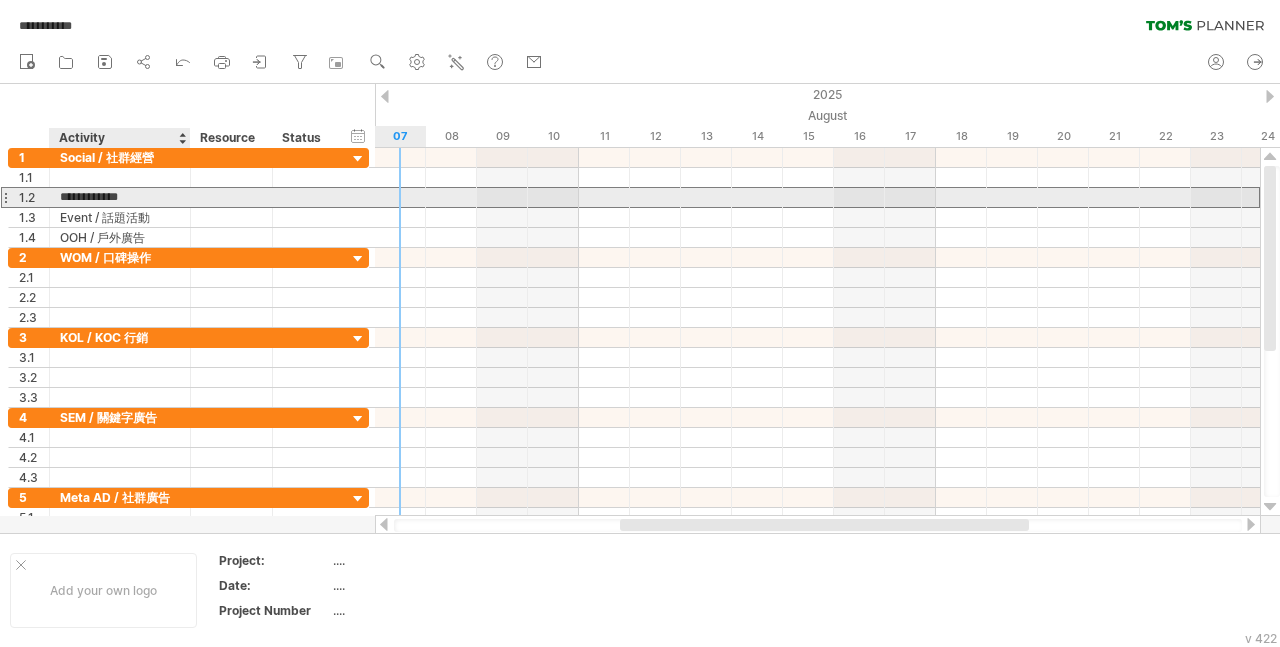 click on "**********" at bounding box center [120, 197] 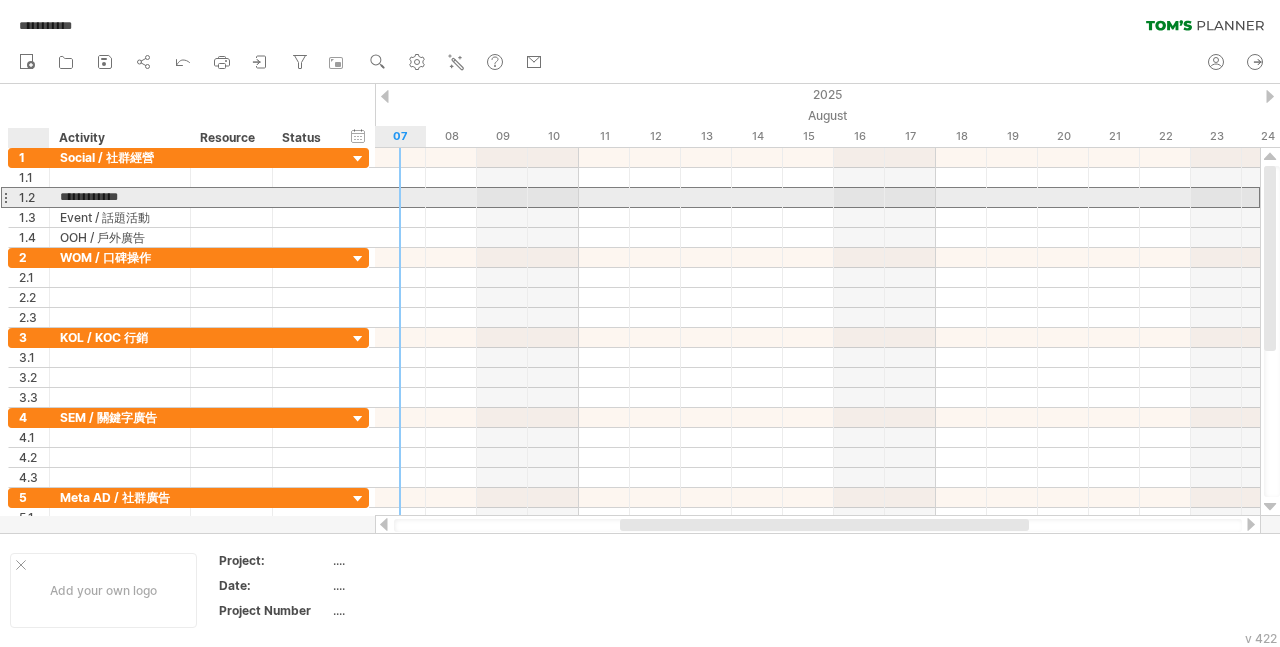 drag, startPoint x: 169, startPoint y: 201, endPoint x: 53, endPoint y: 191, distance: 116.43024 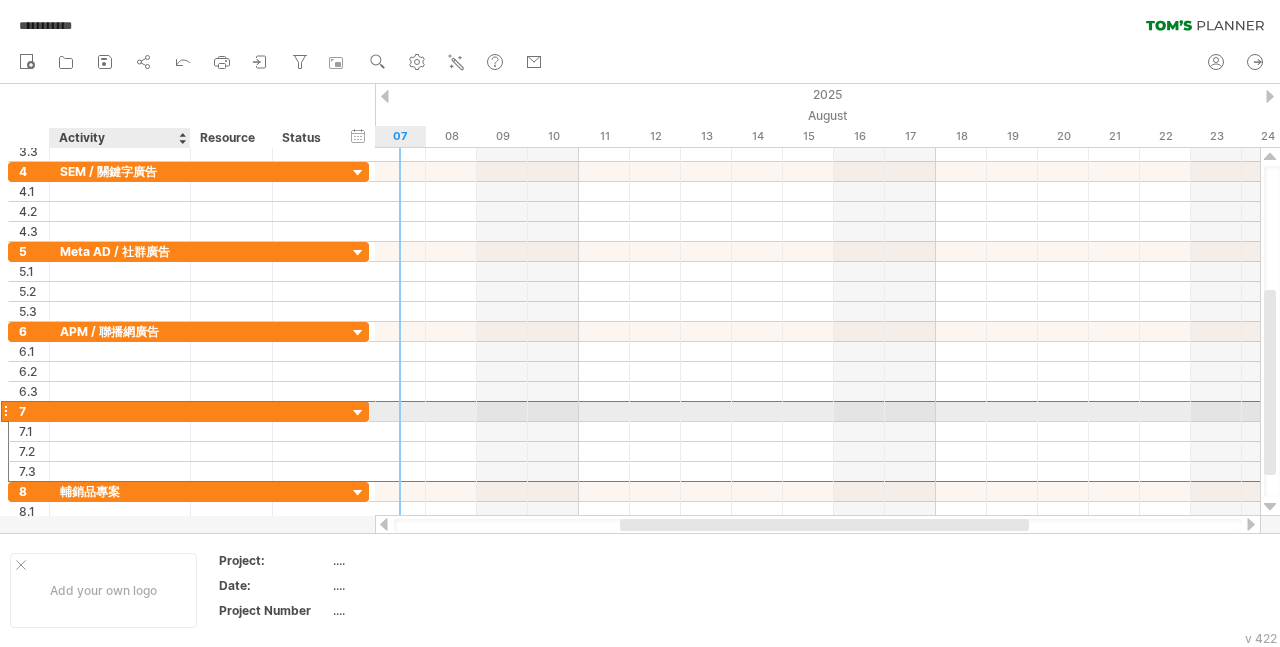 click at bounding box center (120, 411) 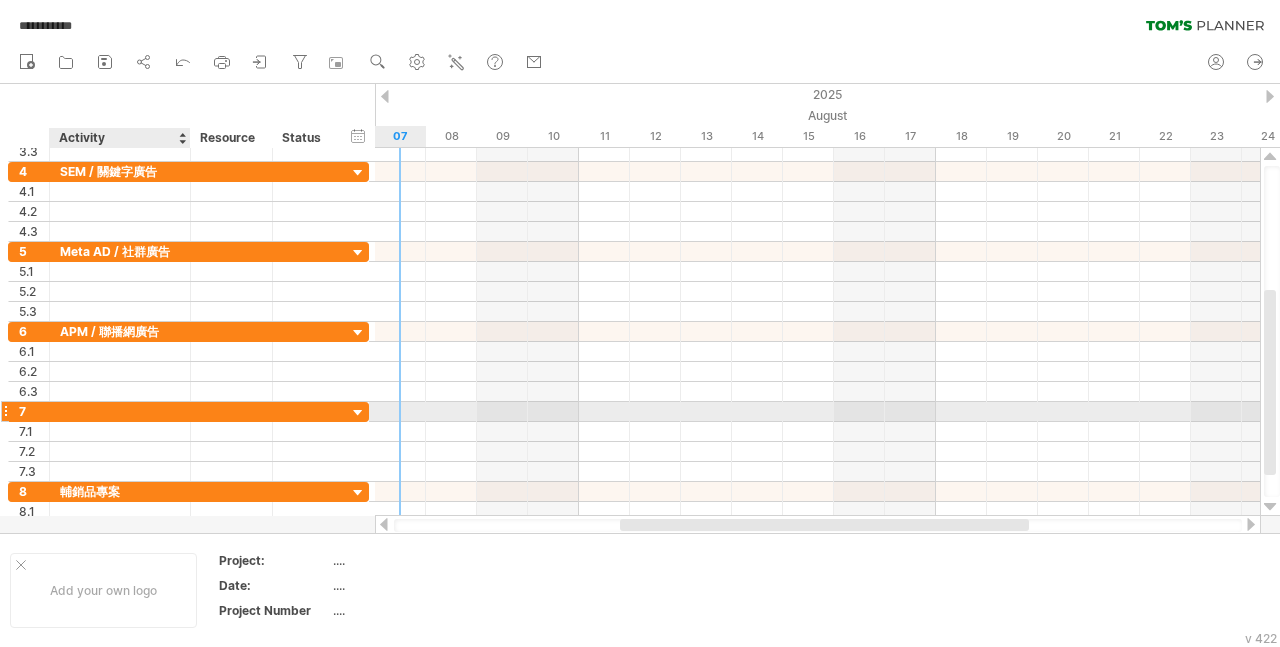 paste on "**********" 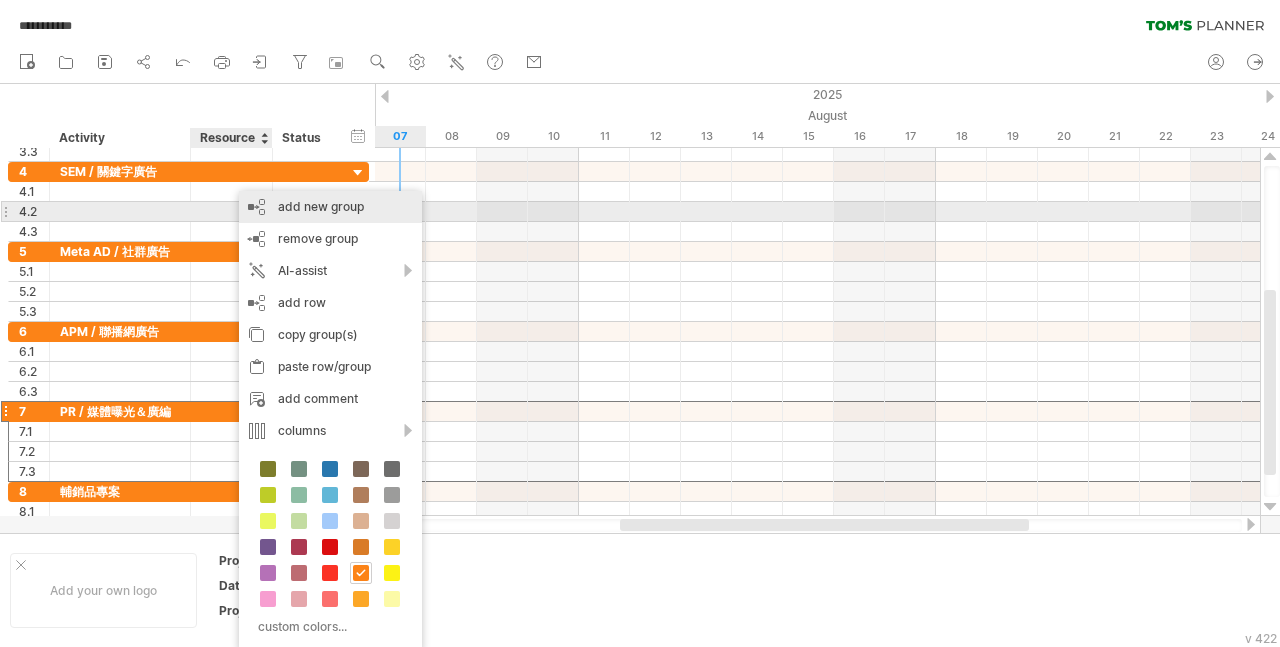 click on "add new group" at bounding box center [330, 207] 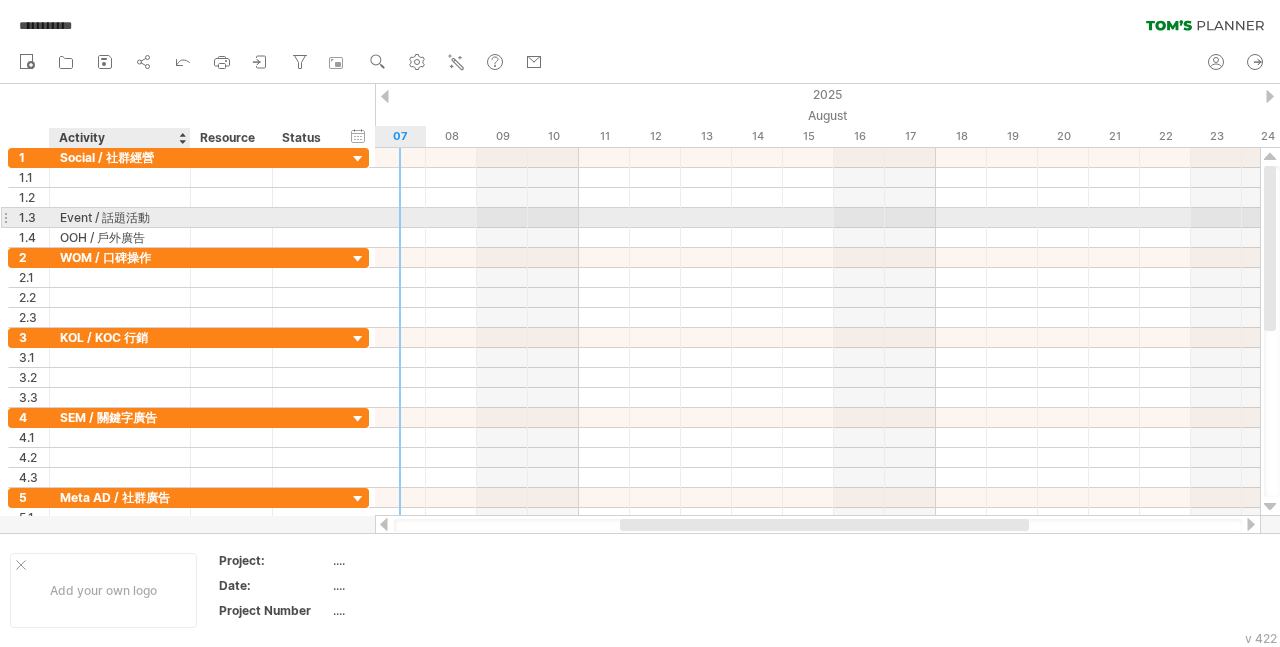 click on "Event / 話題活動" at bounding box center [120, 217] 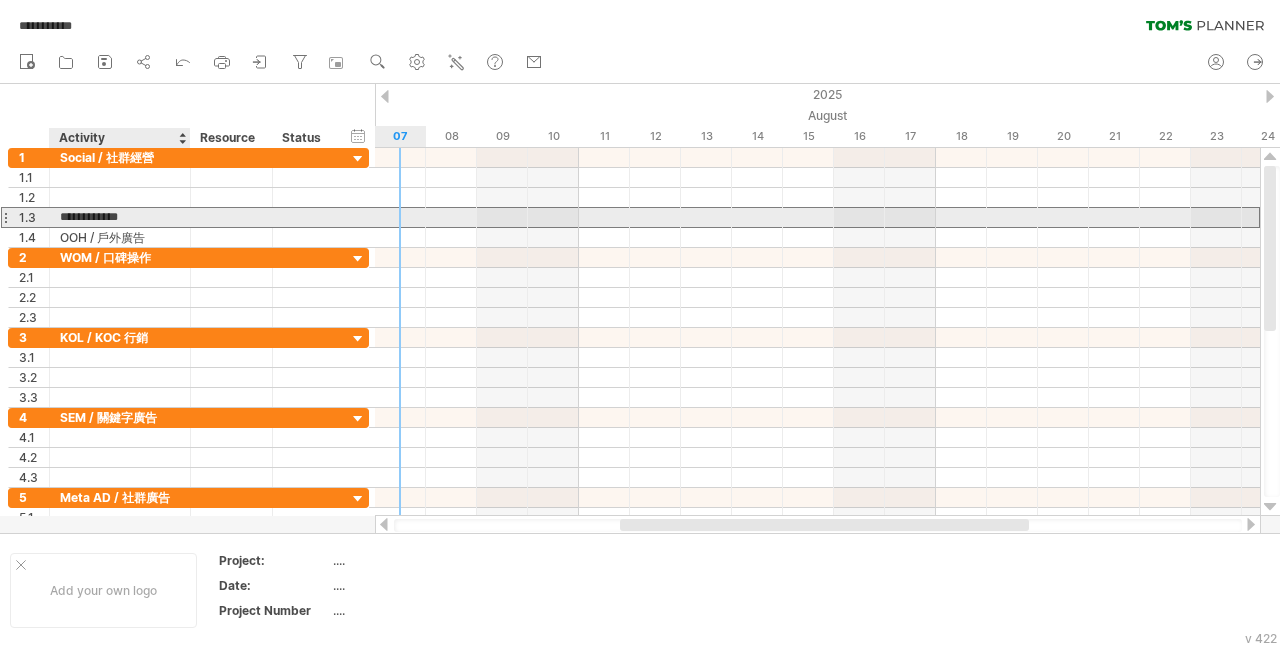 click on "**********" at bounding box center [120, 217] 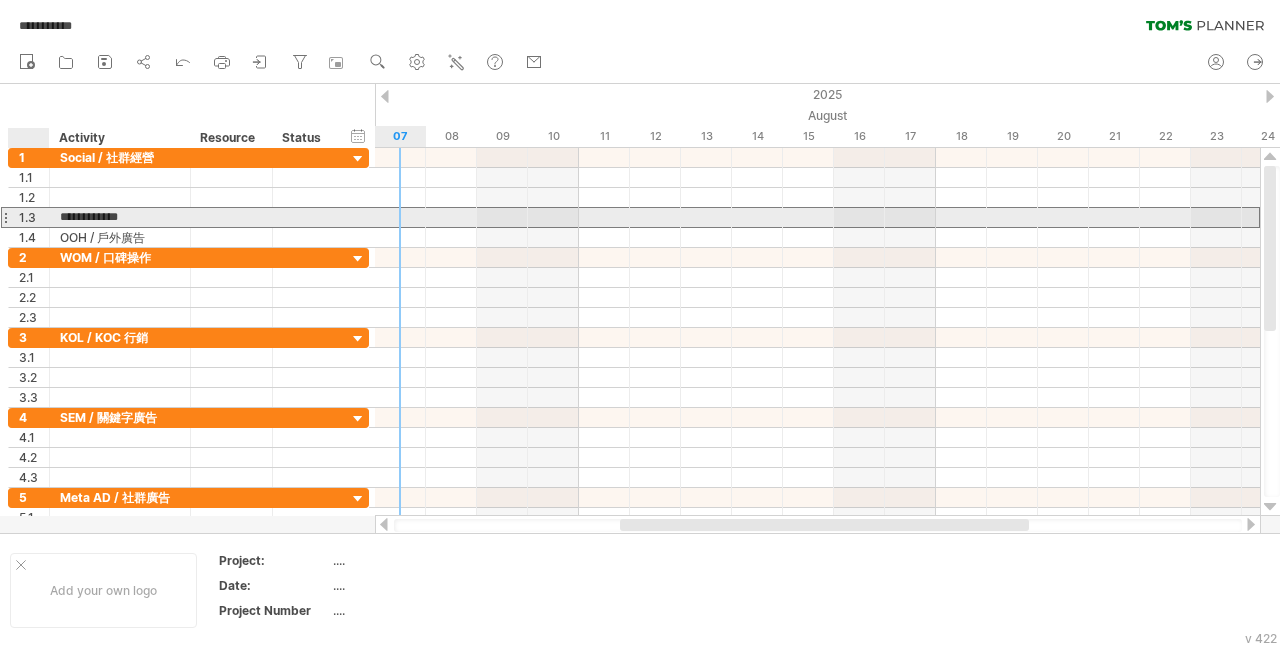 drag, startPoint x: 163, startPoint y: 221, endPoint x: 34, endPoint y: 218, distance: 129.03488 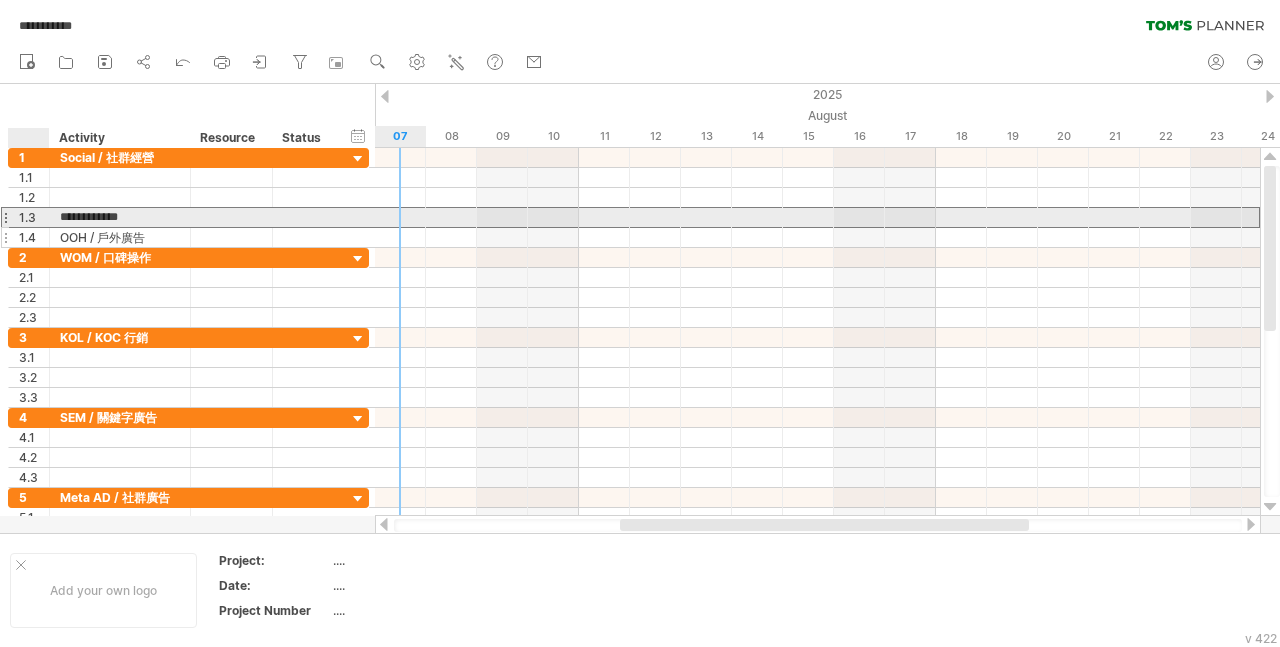 type 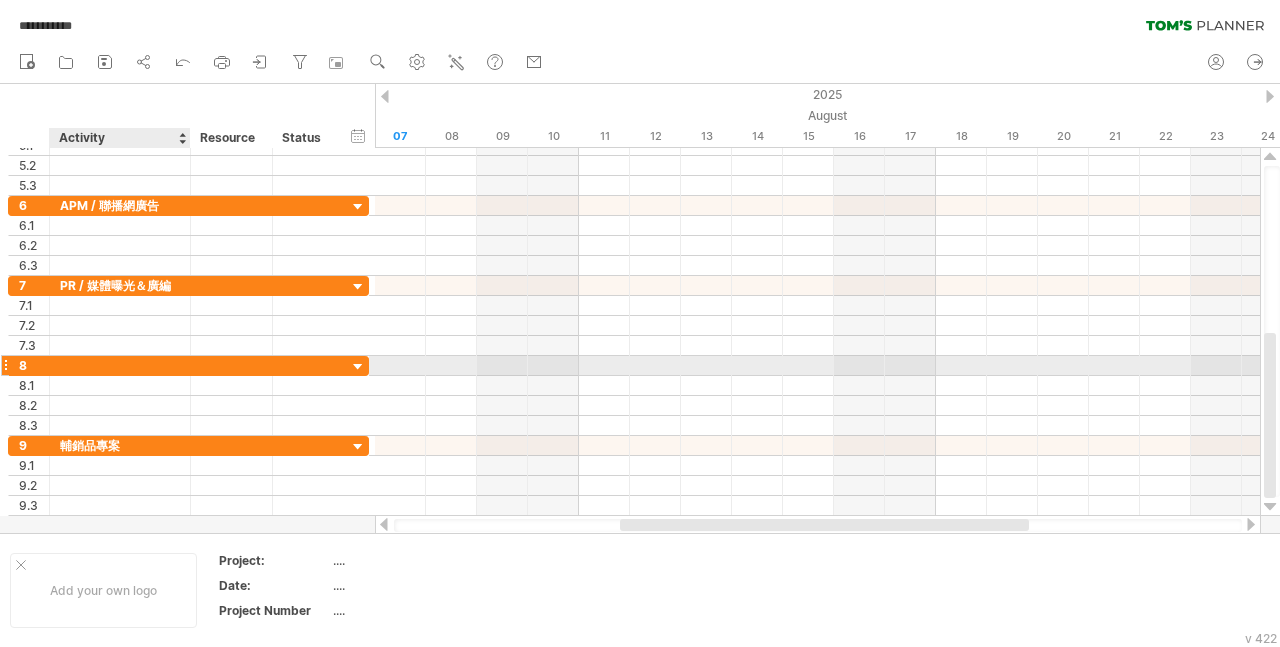 click at bounding box center (120, 365) 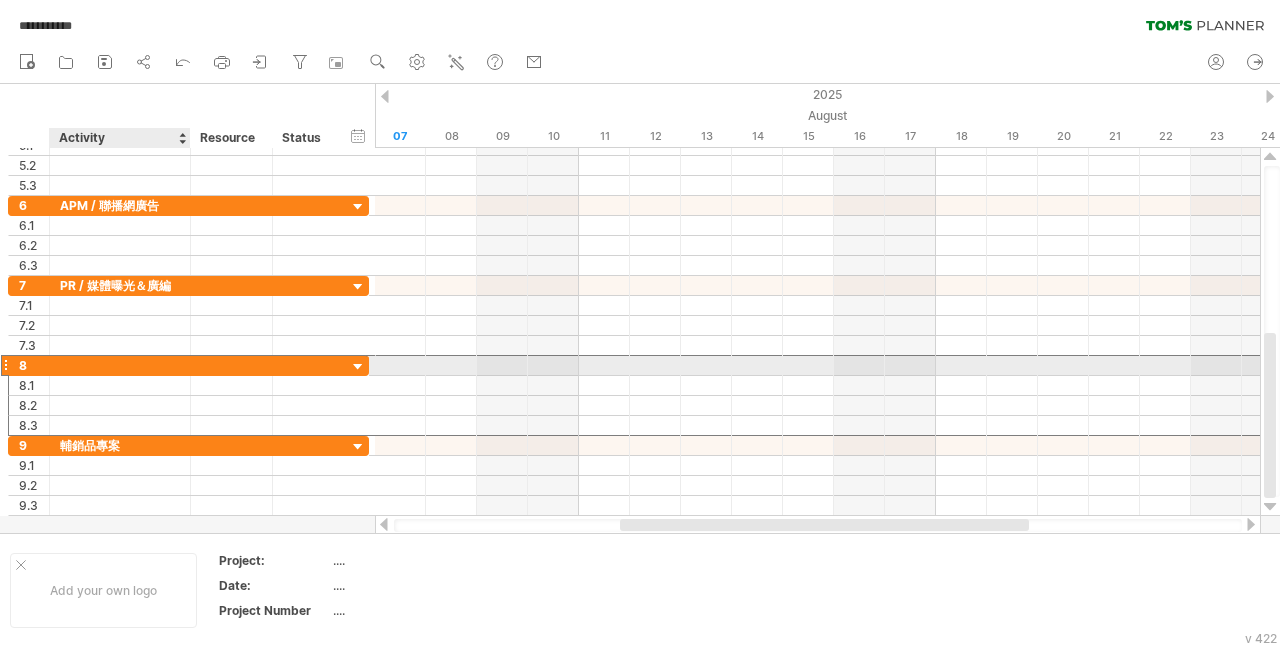 paste on "**********" 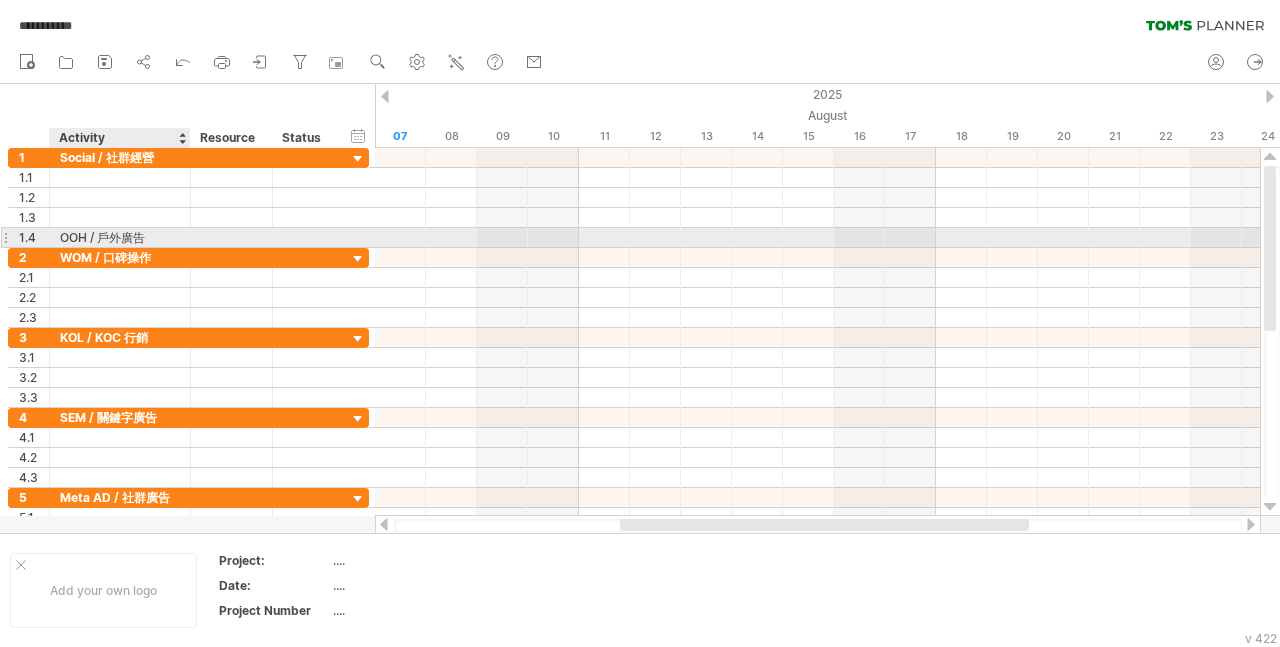 click on "OOH / 戶外廣告" at bounding box center (120, 237) 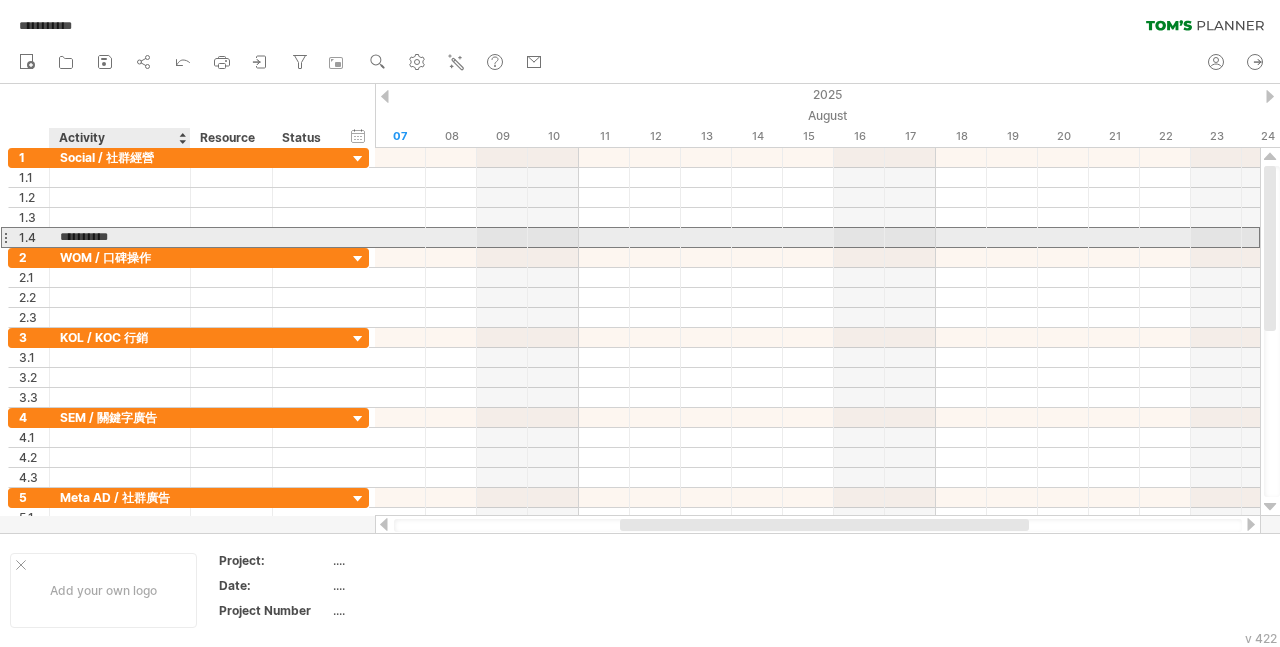 click on "**********" at bounding box center (120, 237) 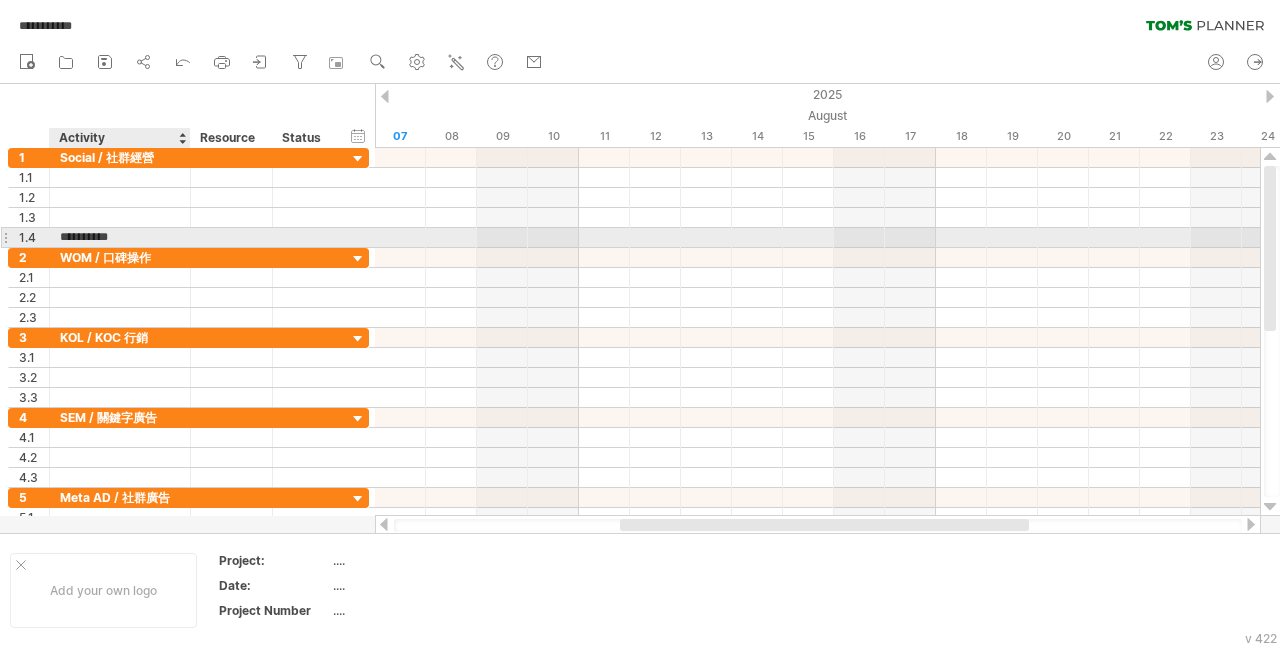 click on "**********" at bounding box center (120, 237) 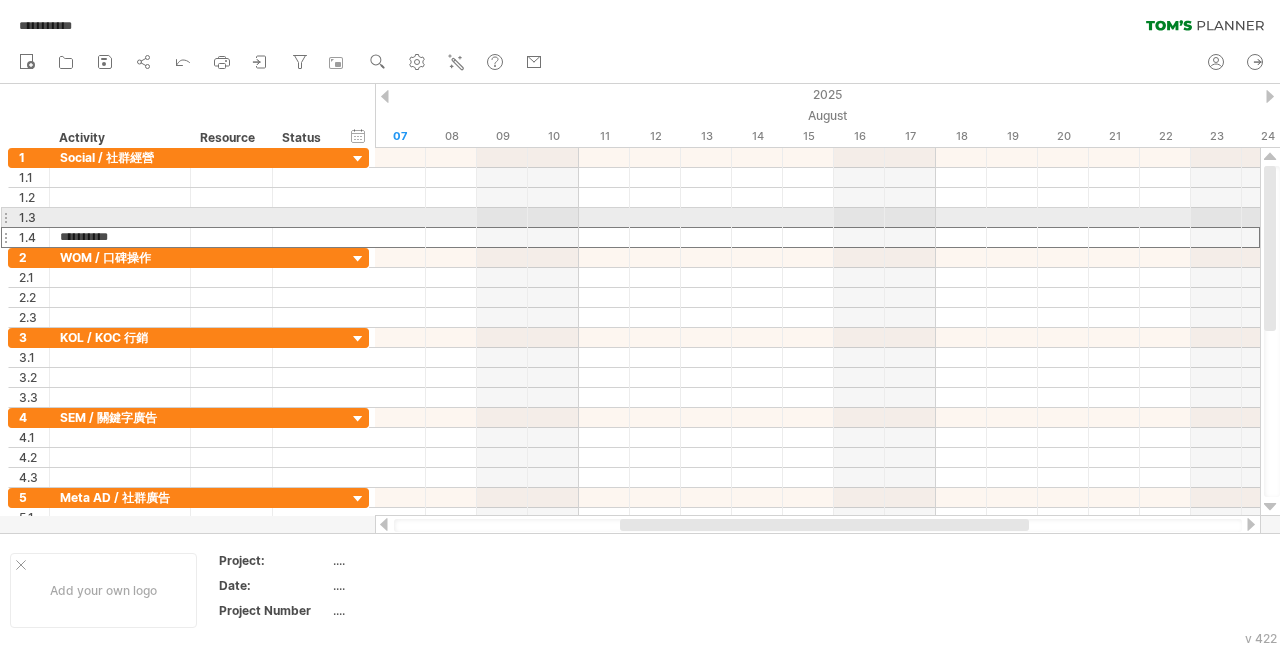 drag, startPoint x: 163, startPoint y: 235, endPoint x: 8, endPoint y: 225, distance: 155.32225 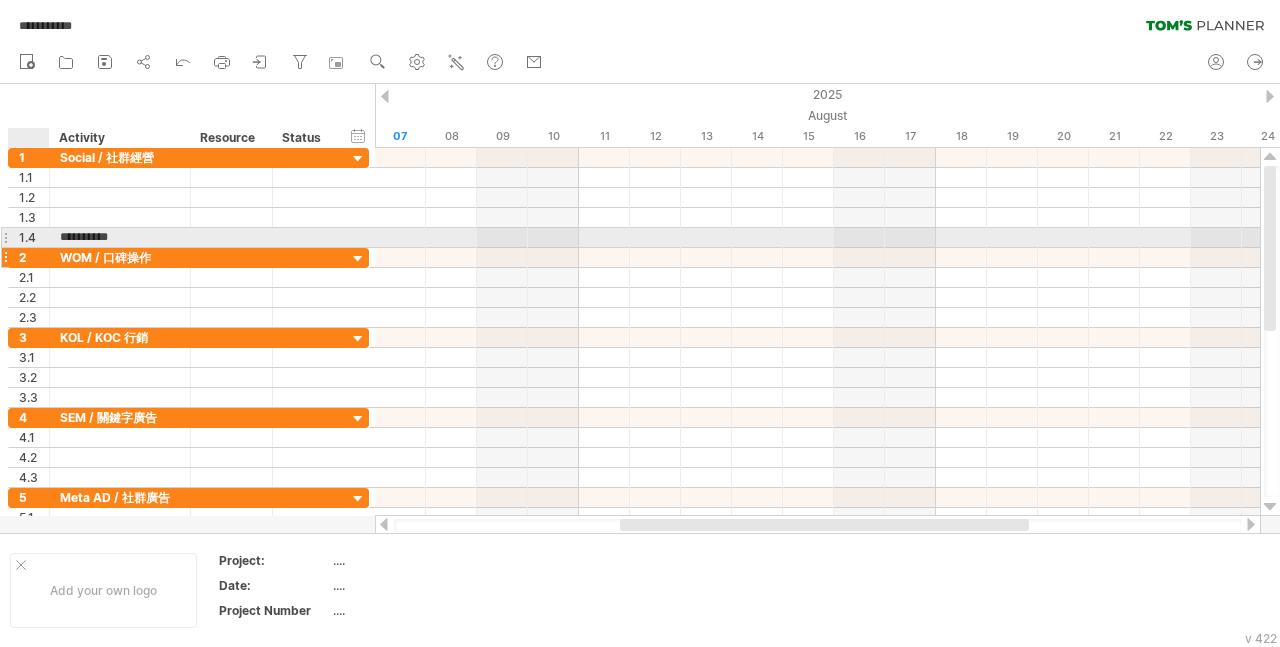 type 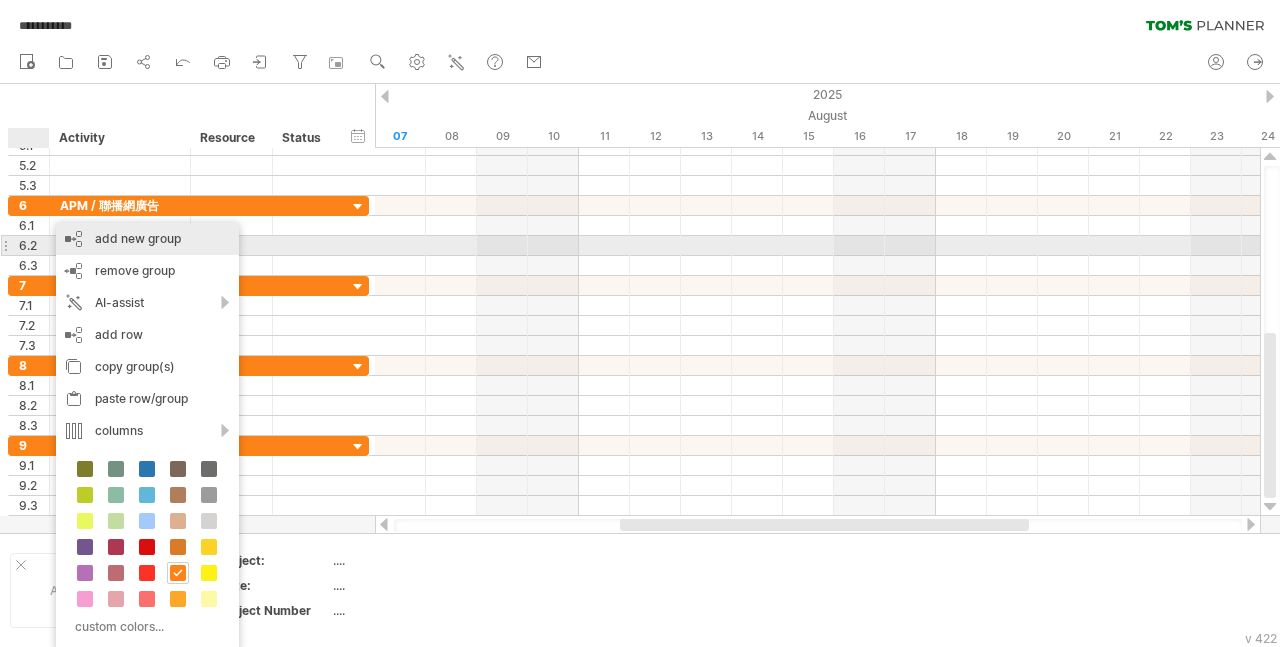 click on "add new group" at bounding box center (147, 239) 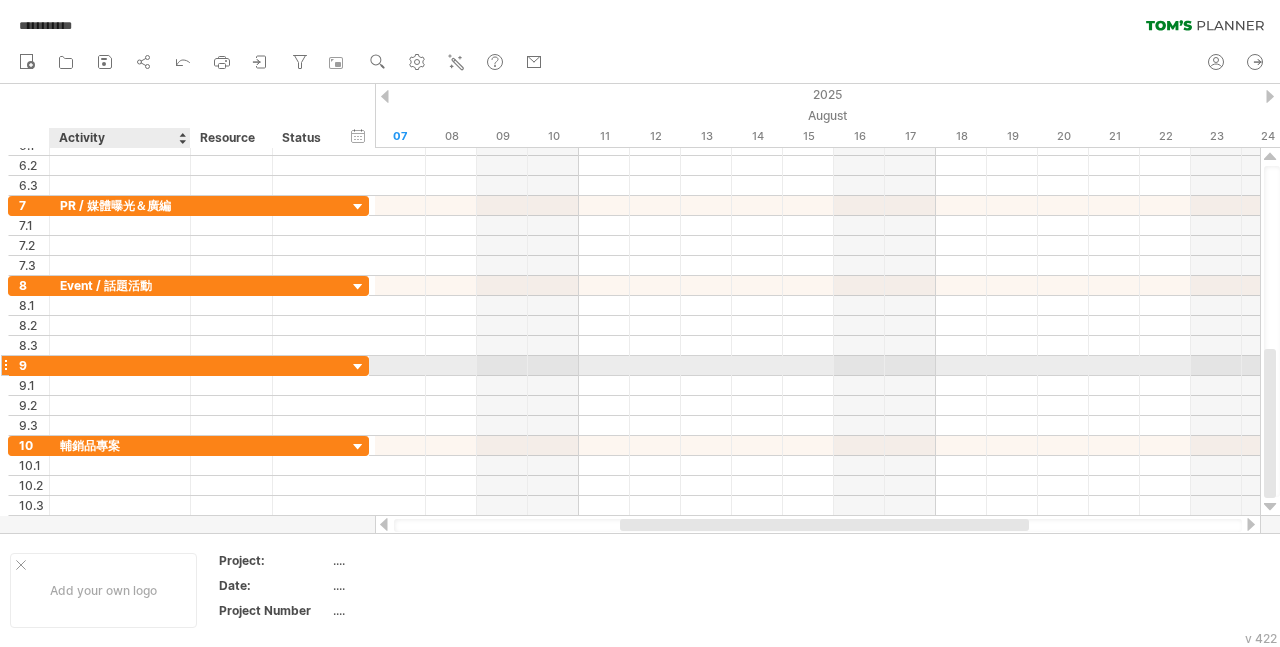 click at bounding box center [120, 365] 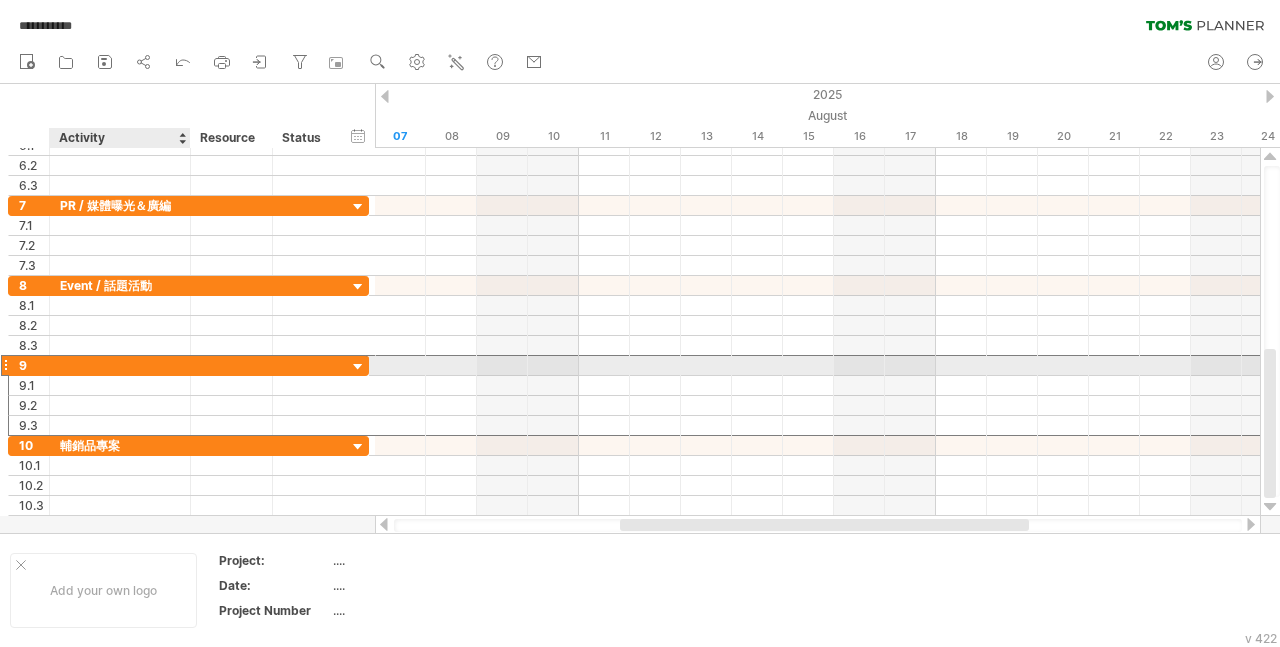 paste on "**********" 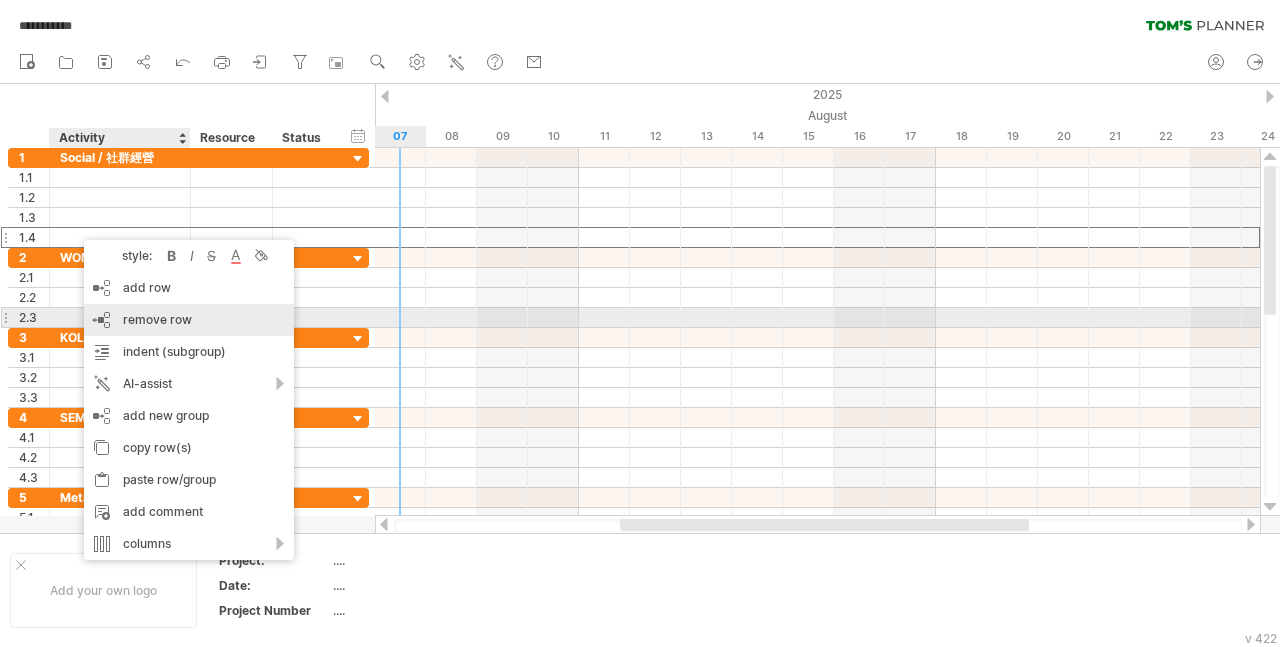 click on "remove row remove selected rows" at bounding box center (189, 320) 